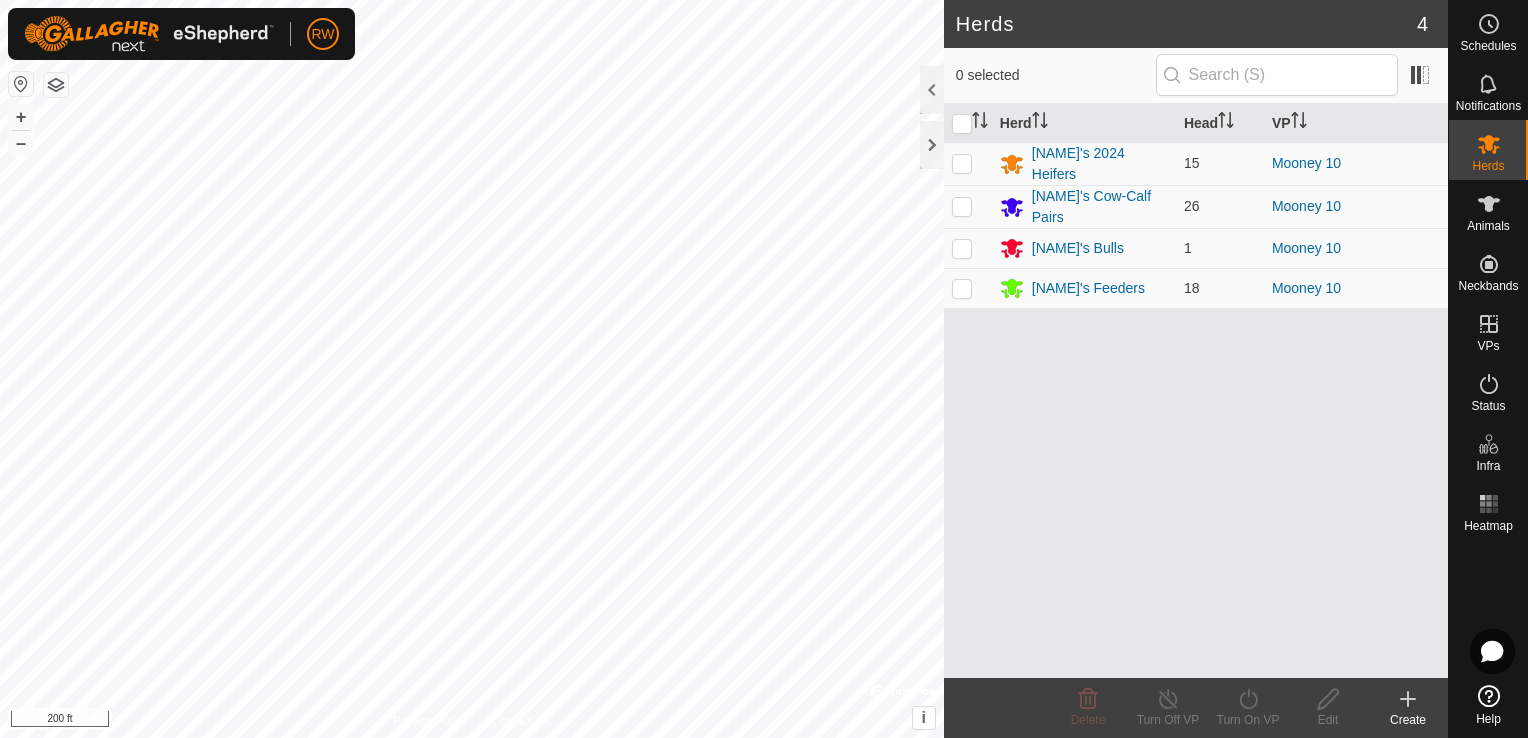 scroll, scrollTop: 0, scrollLeft: 0, axis: both 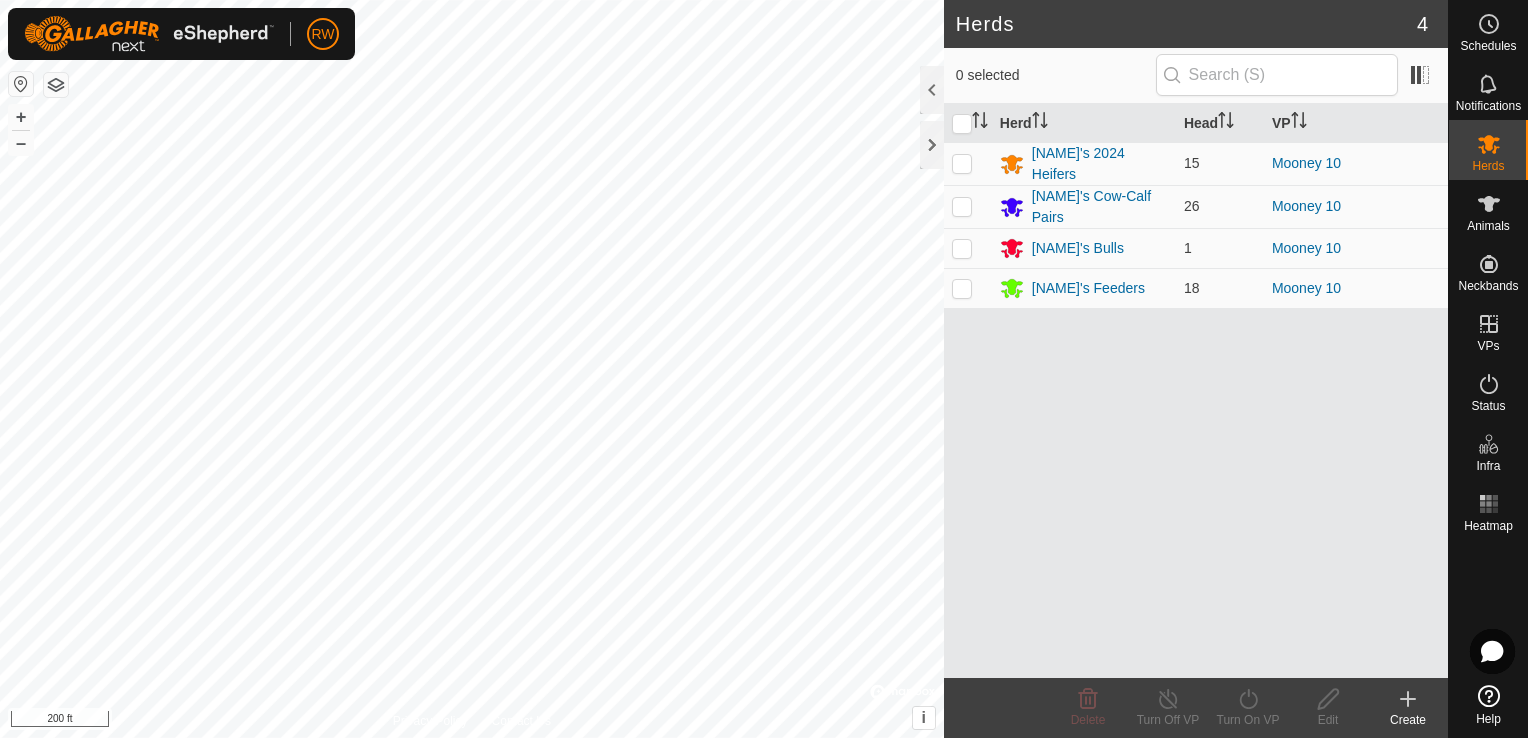 click 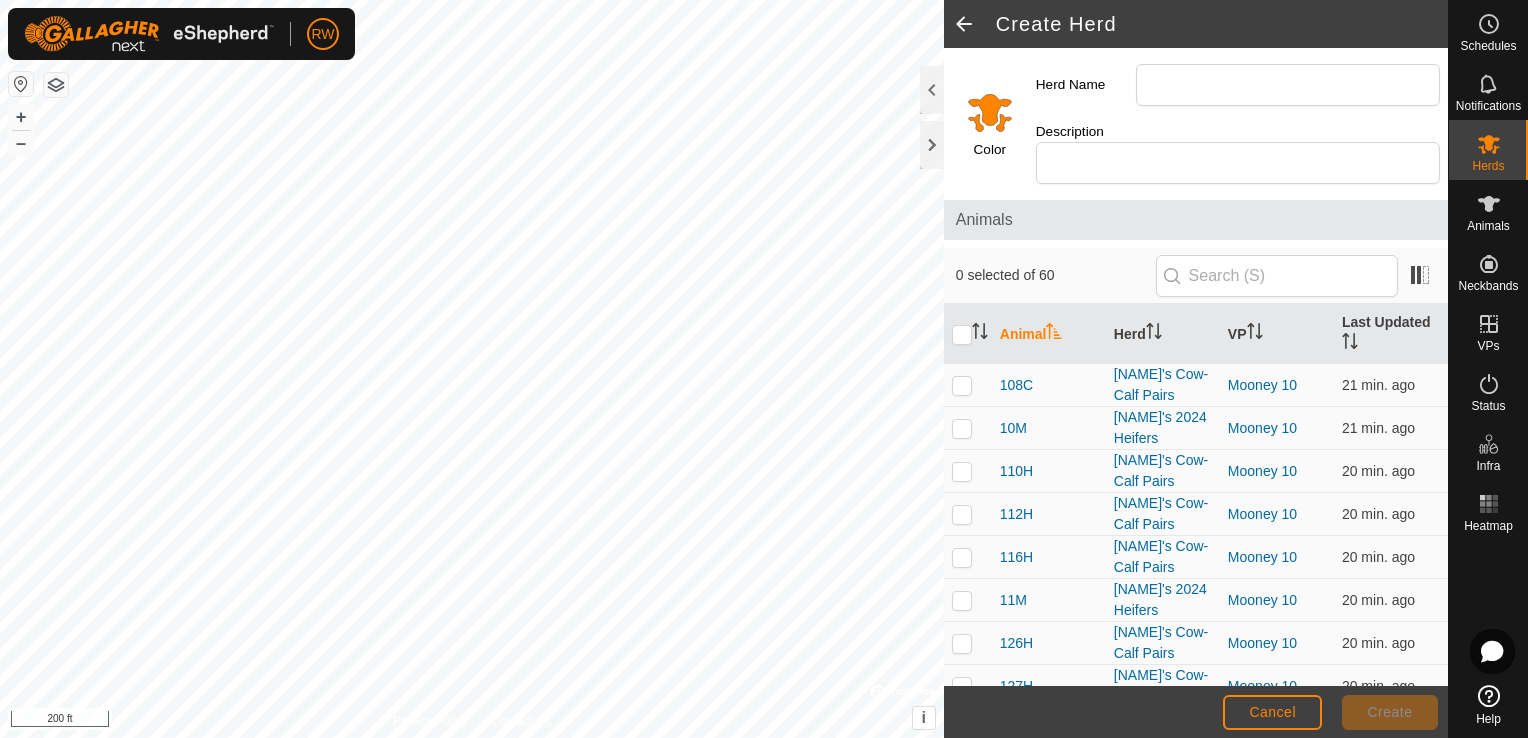click 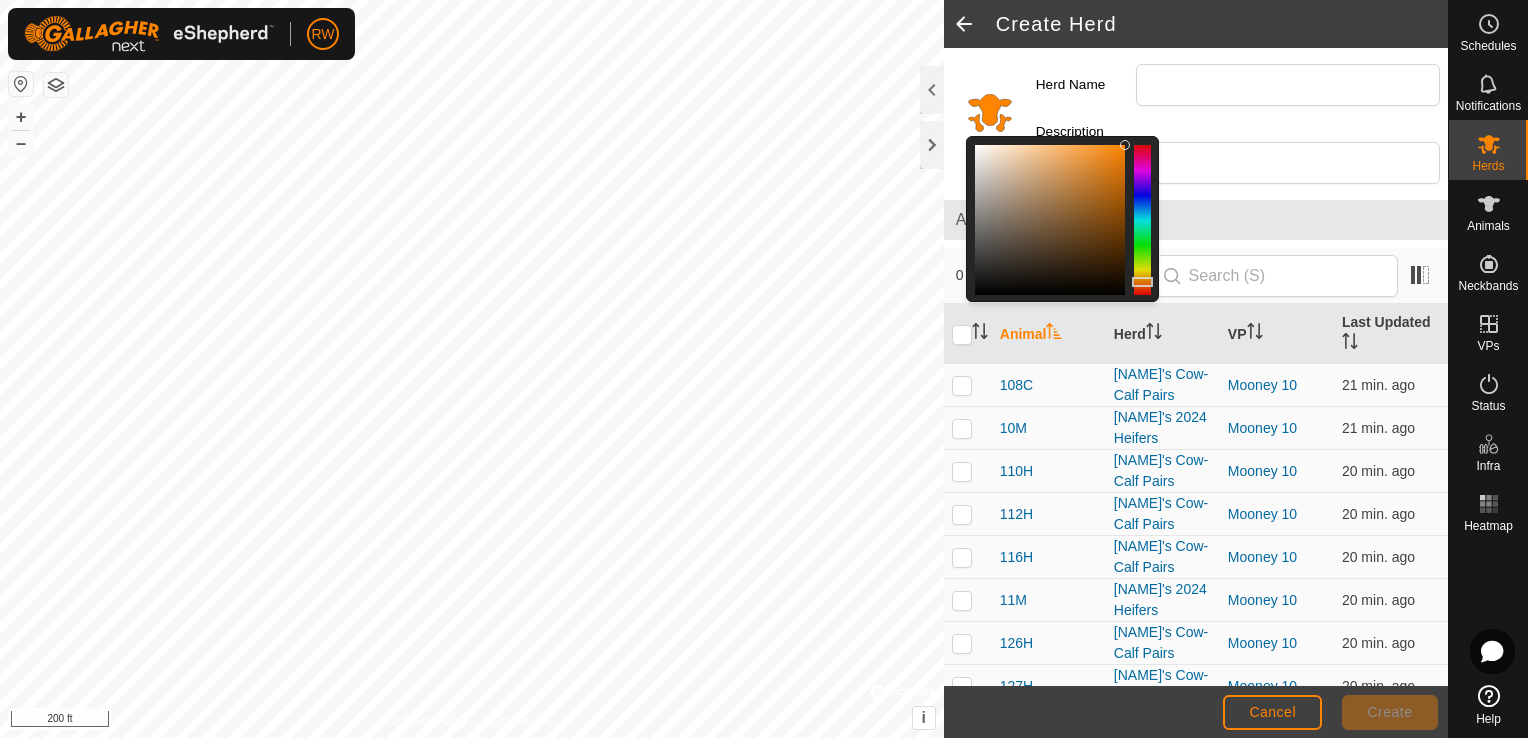 click 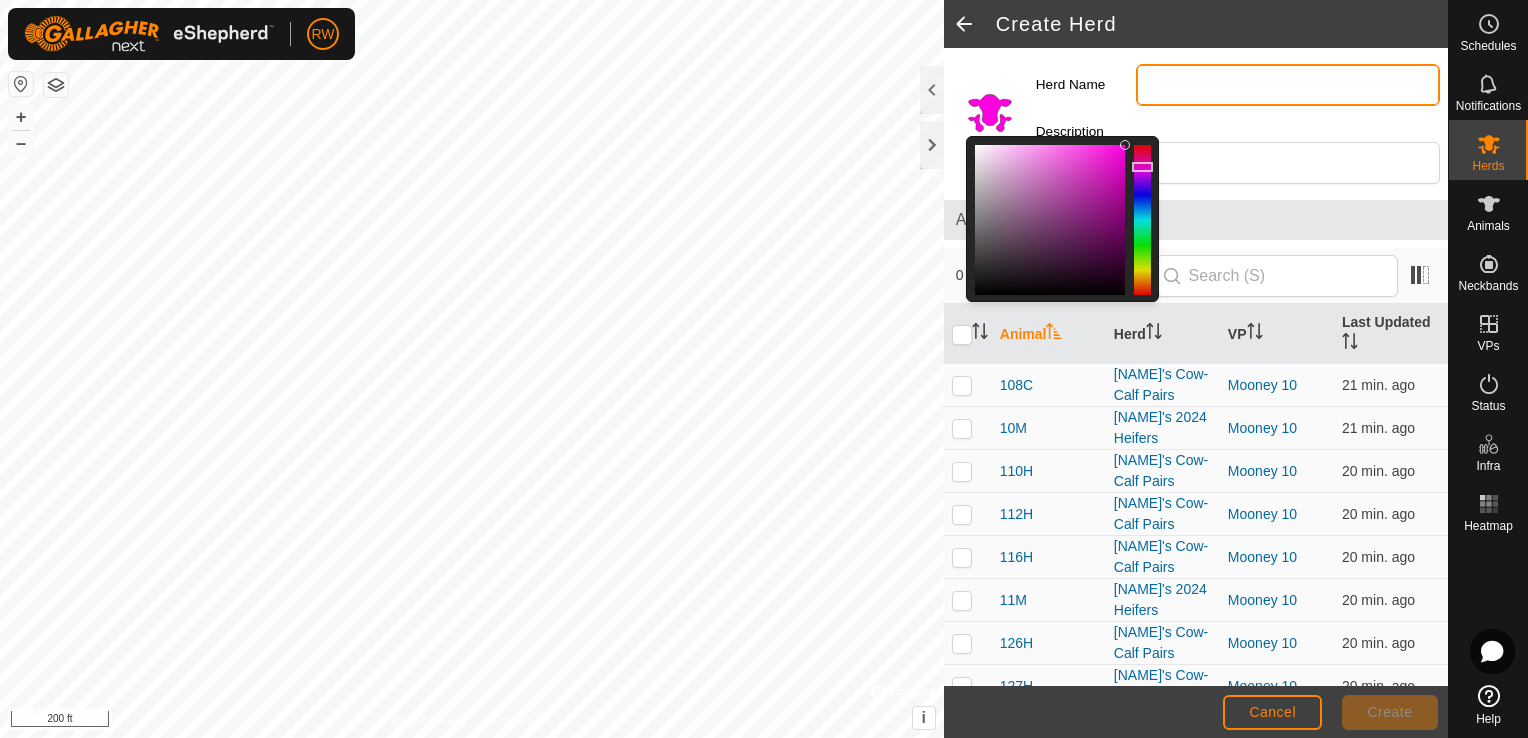 click on "Herd Name" at bounding box center (1288, 85) 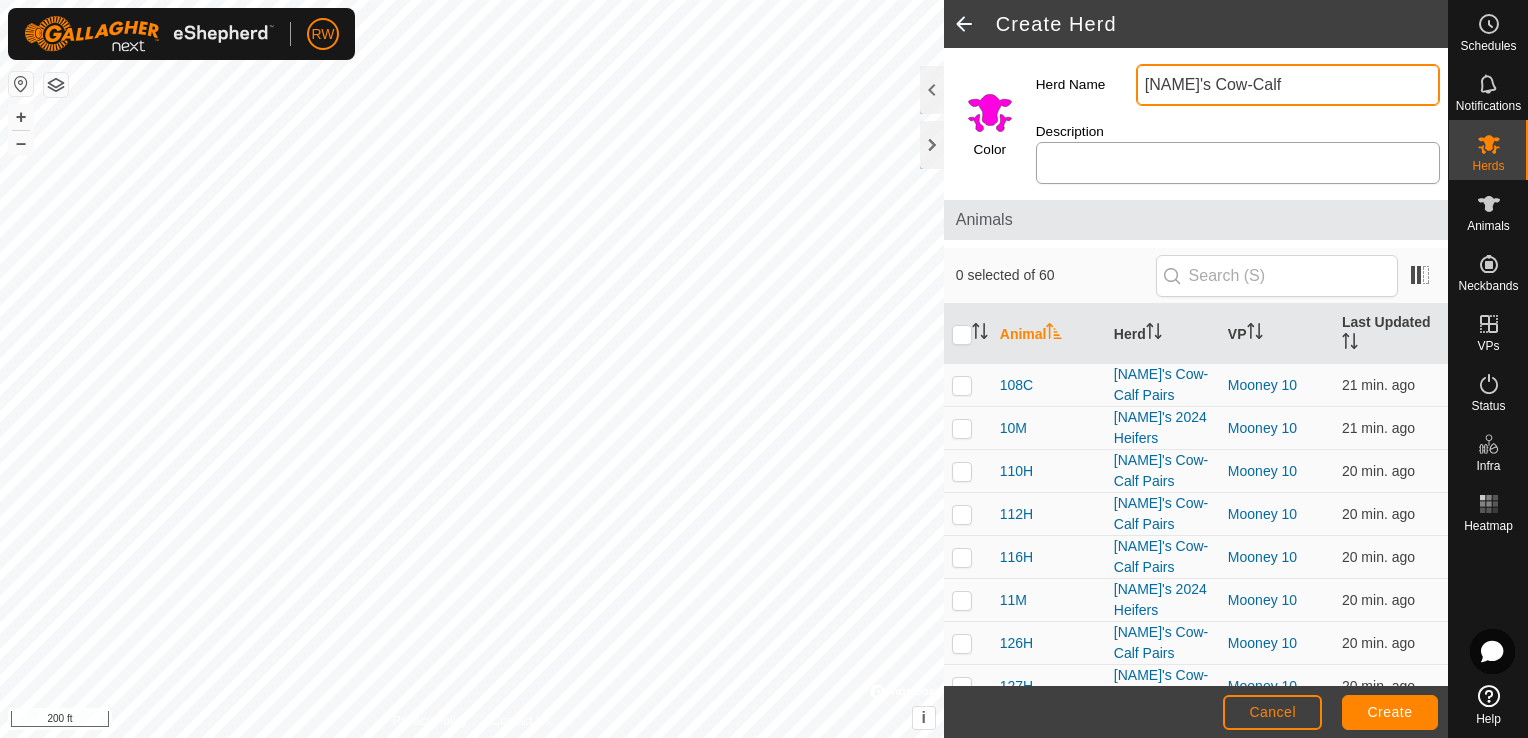 type on "[NAME]'s Cow-Calf" 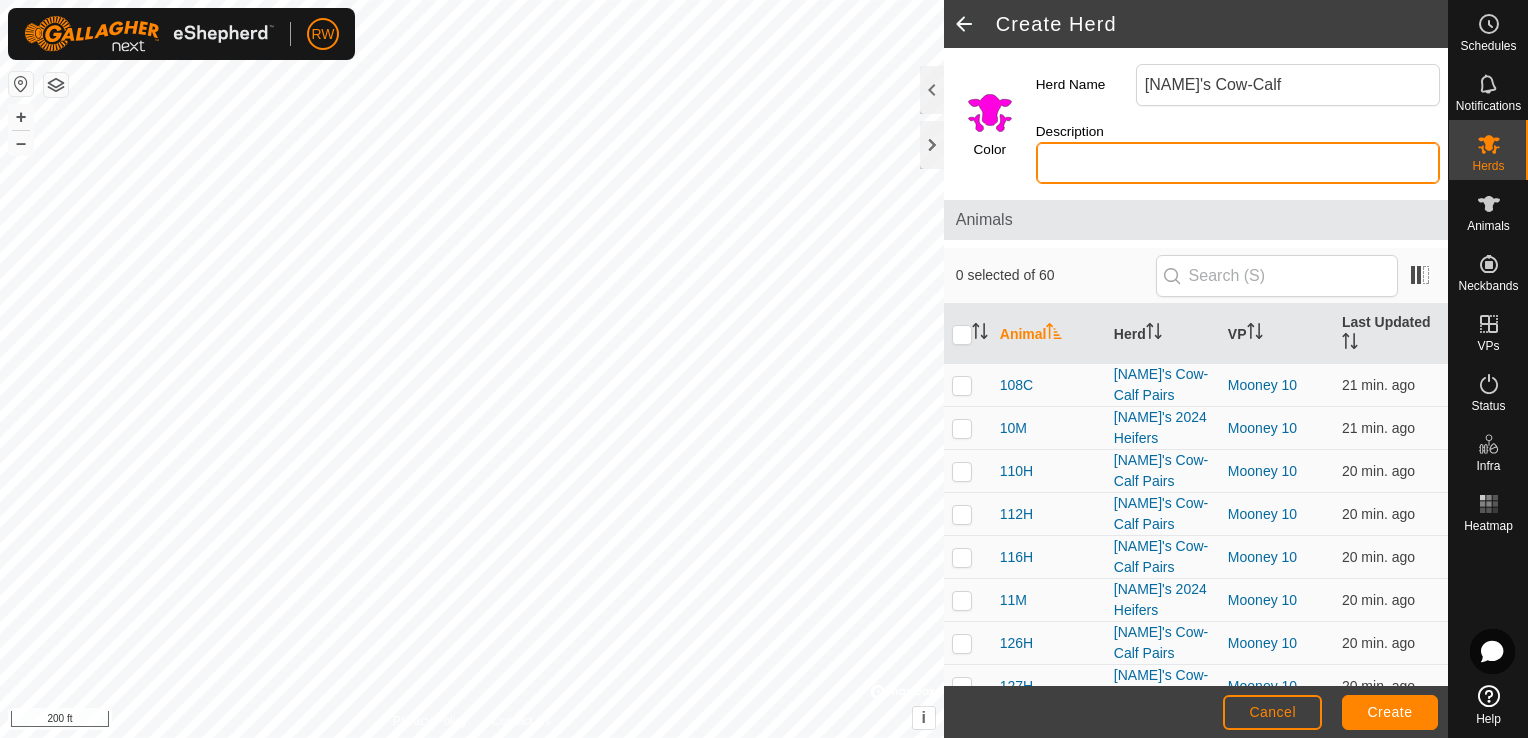 click on "Description" at bounding box center (1238, 163) 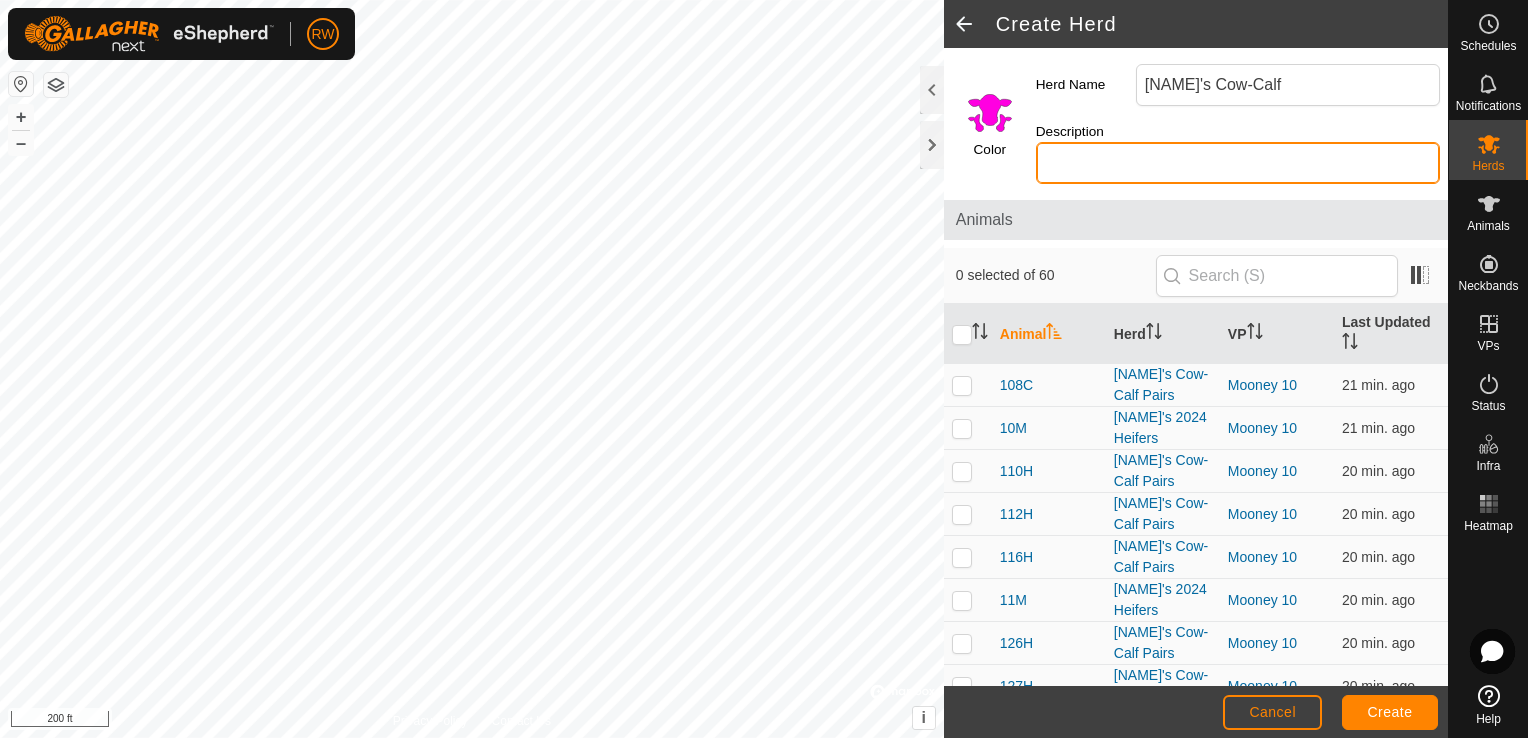 type on "Cow Calf Pairs" 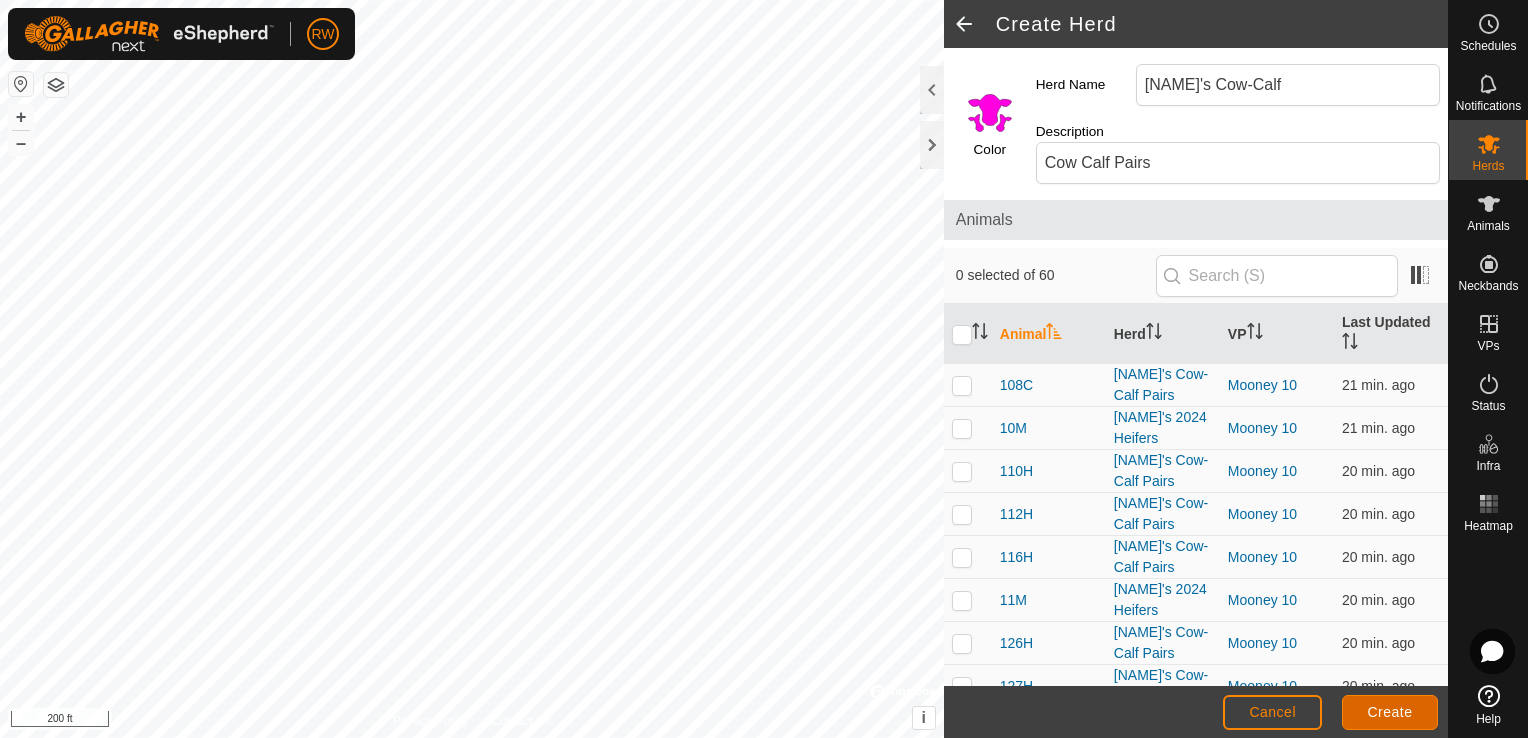 click on "Create" at bounding box center [1390, 712] 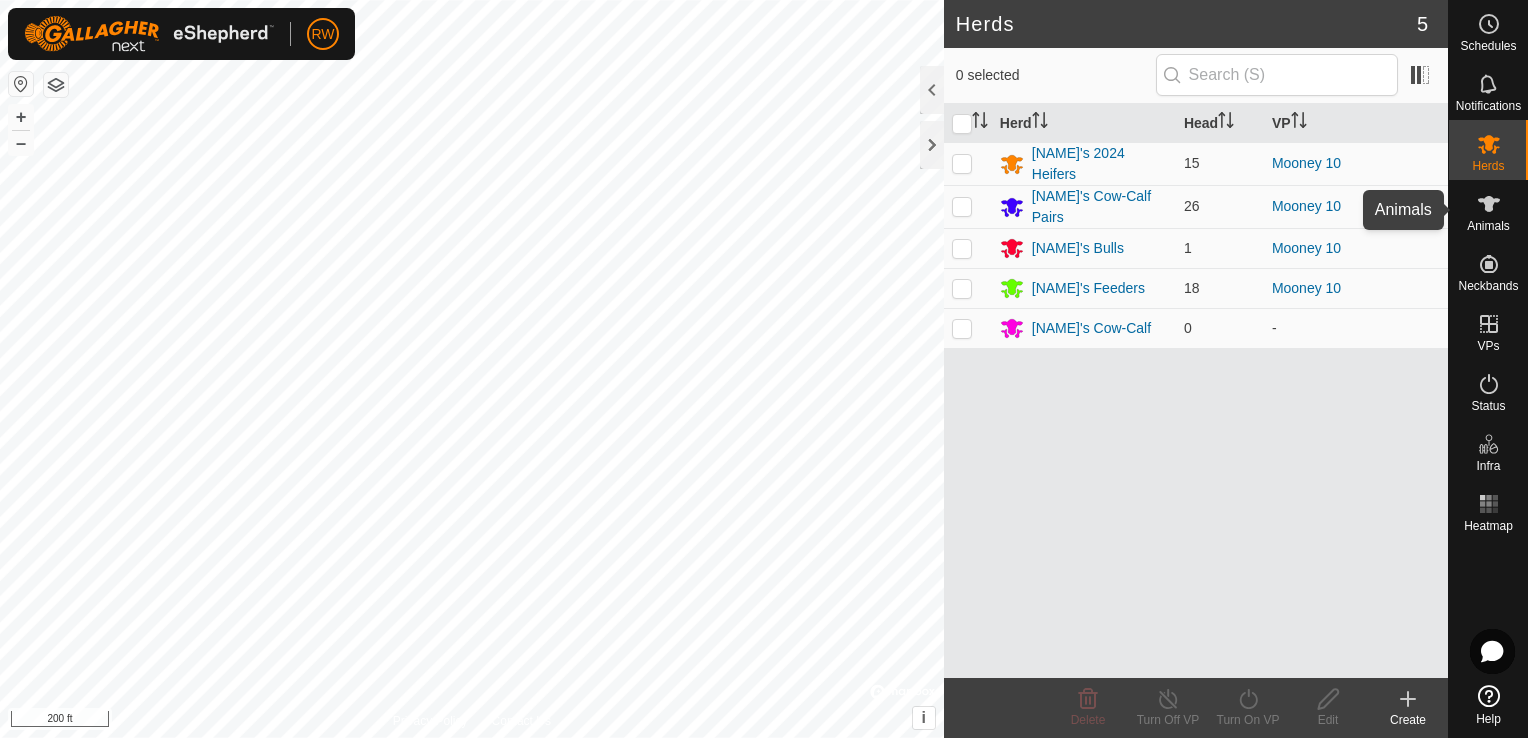 click 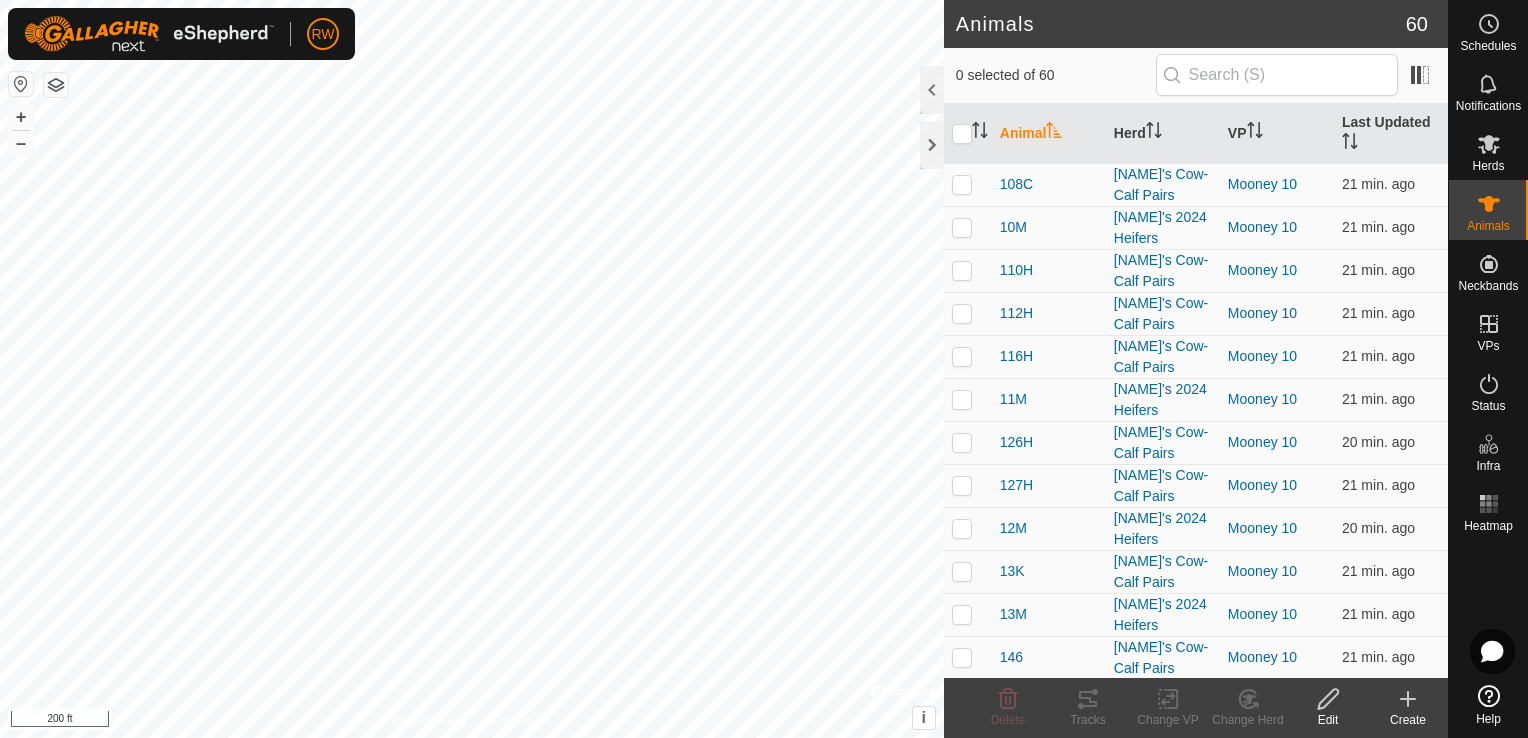 click 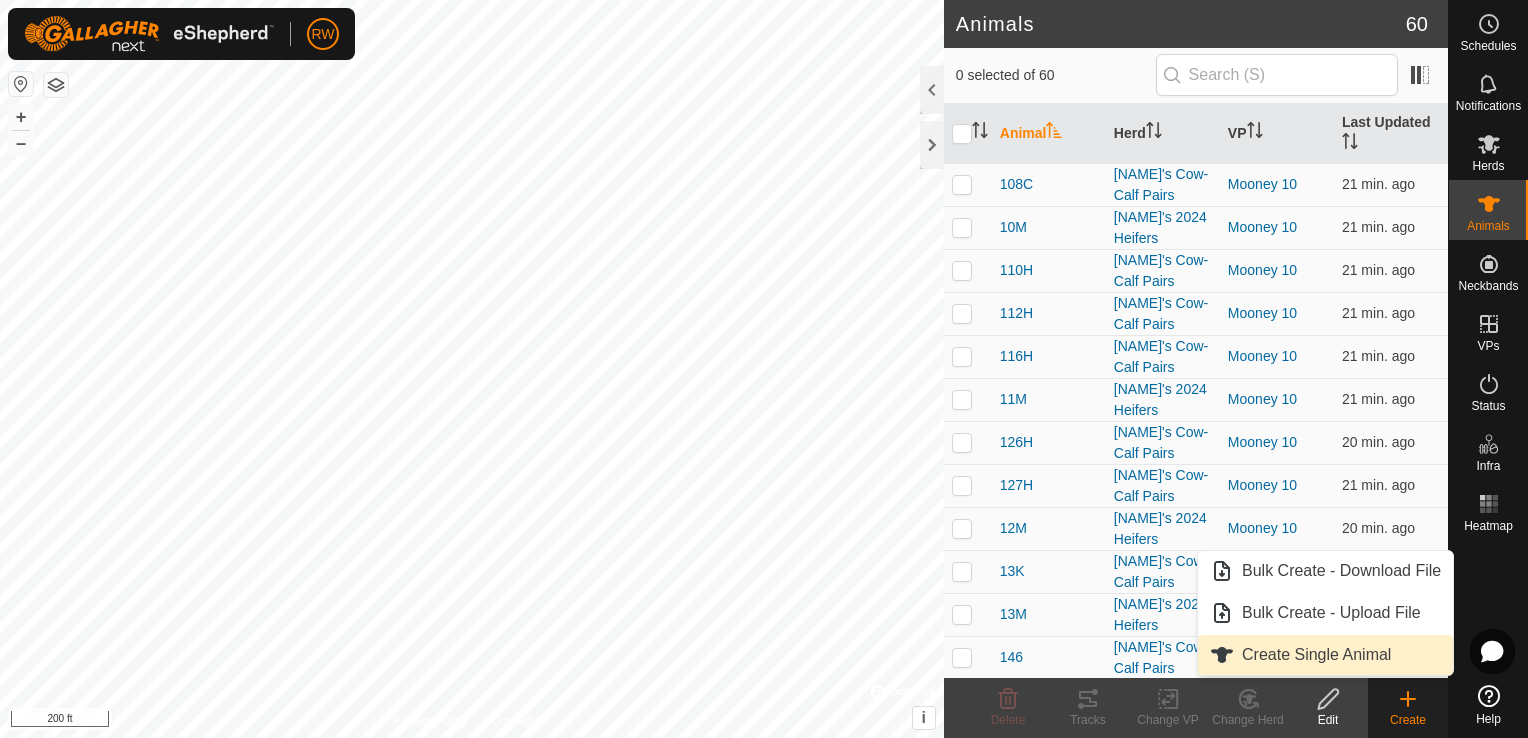 click on "Create Single Animal" at bounding box center (1325, 655) 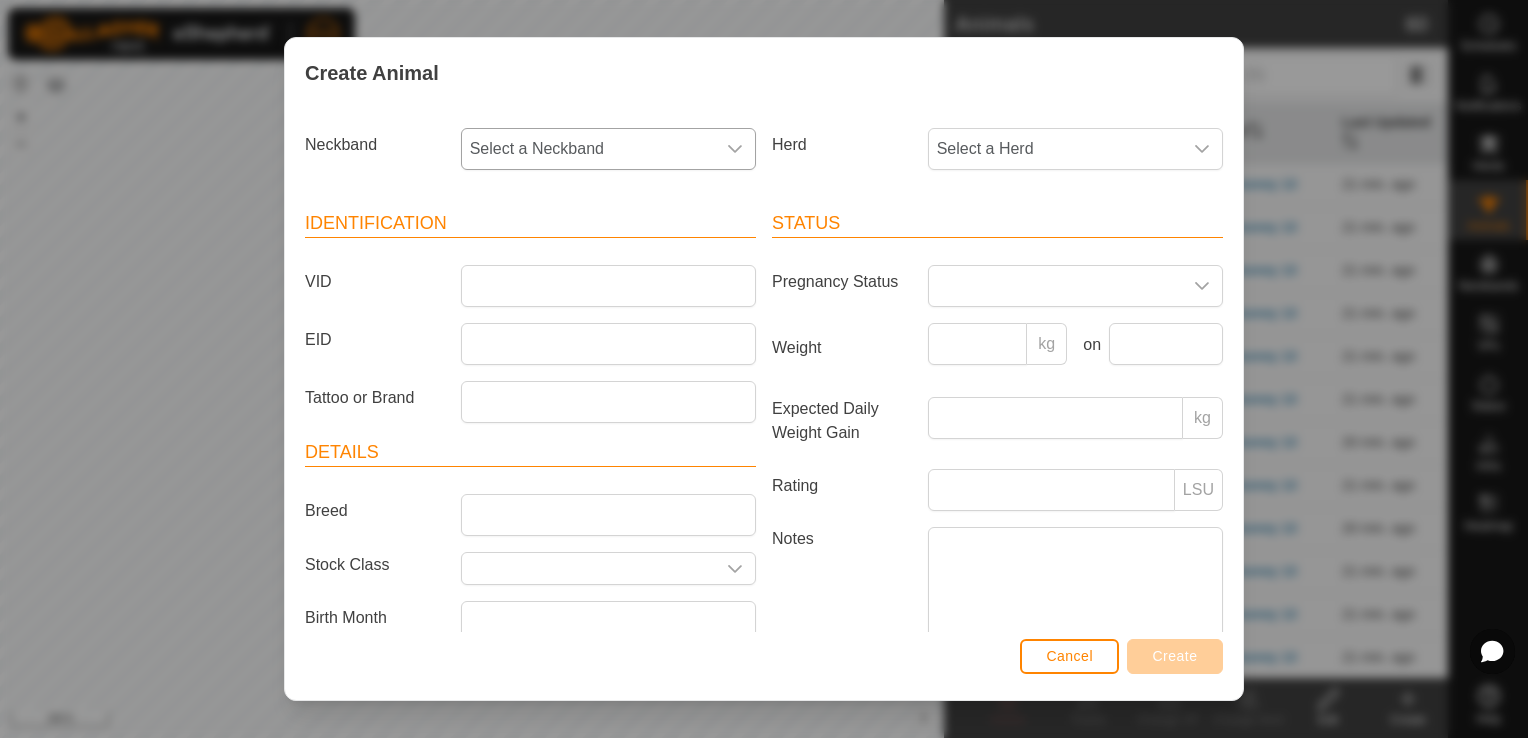 click on "Select a Neckband" at bounding box center (588, 149) 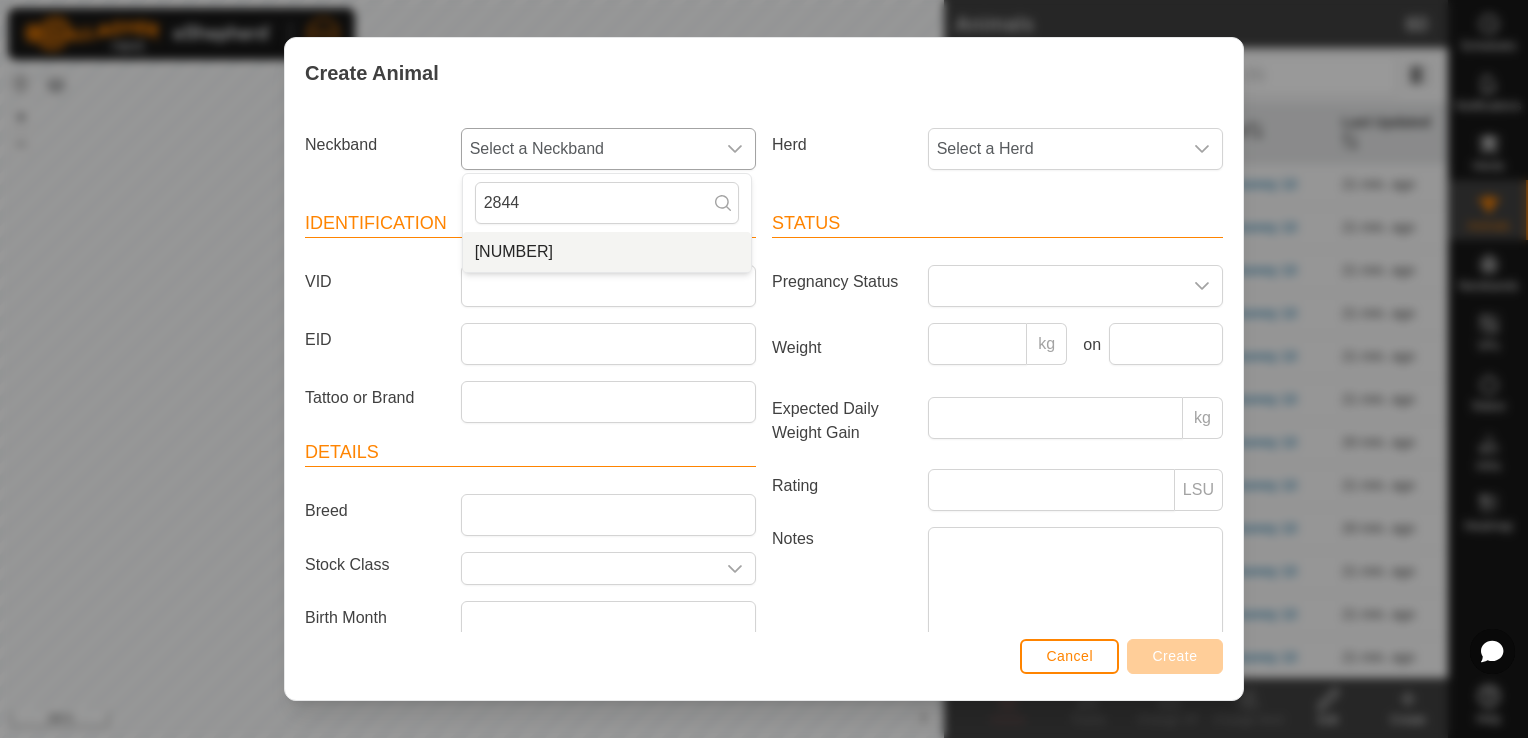 type on "2844" 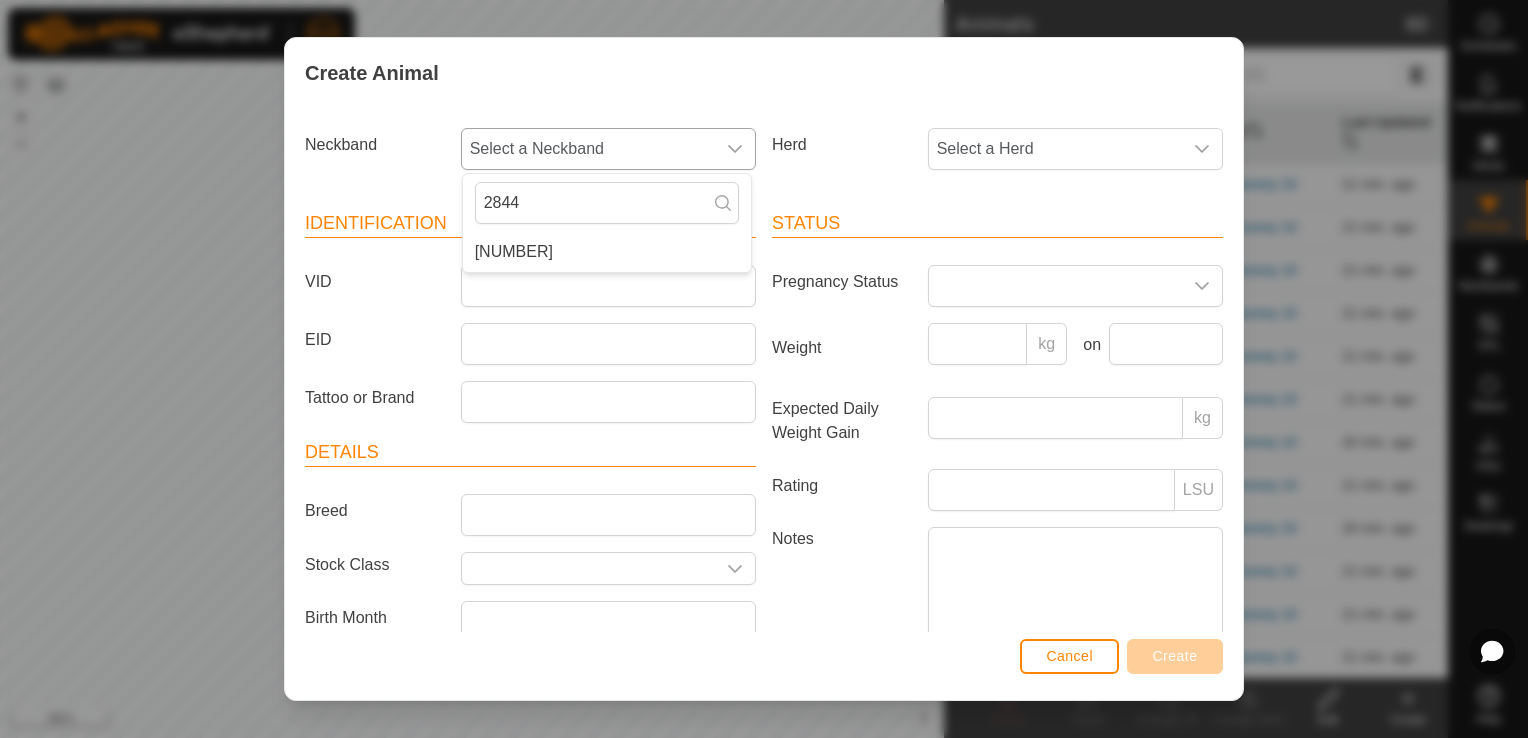 click on "[NUMBER]" at bounding box center [607, 252] 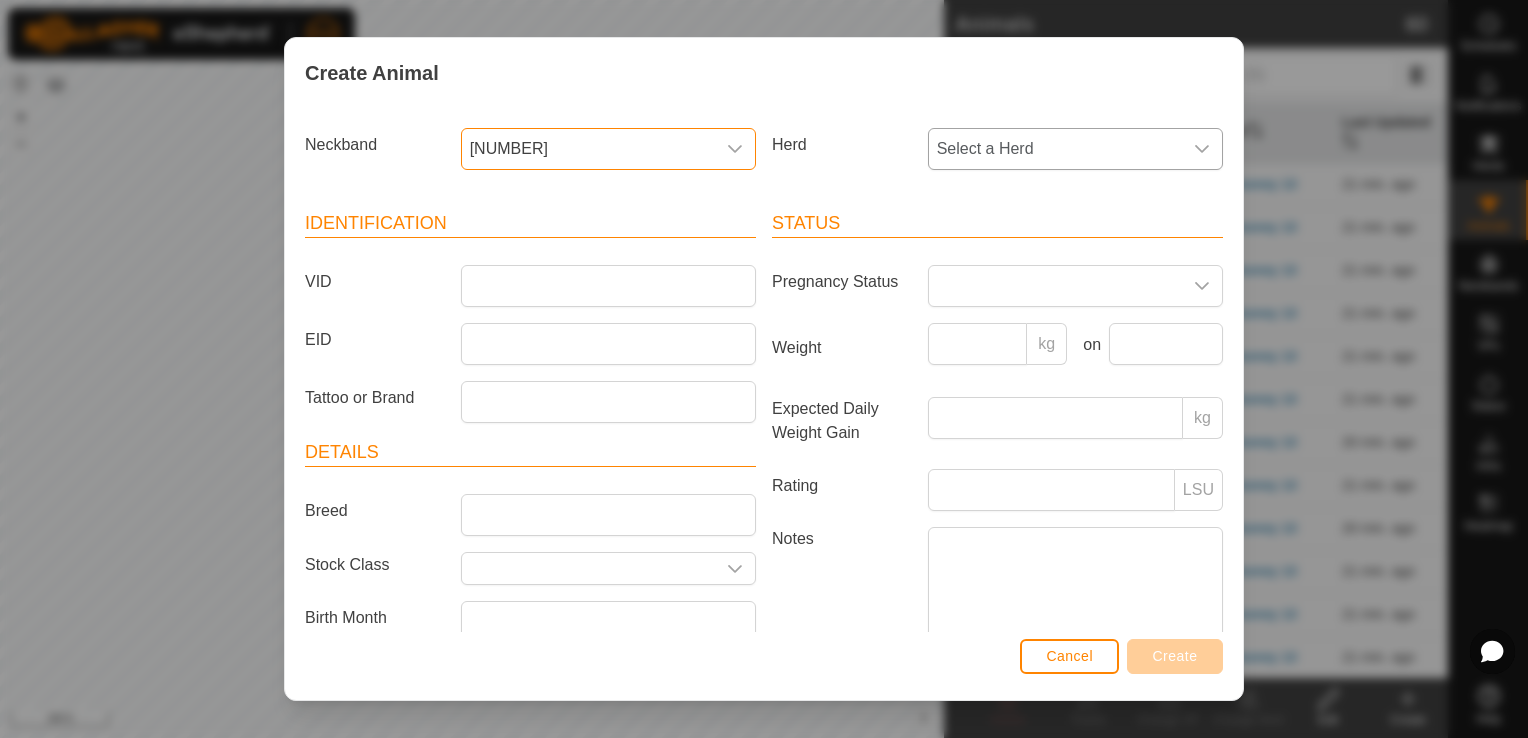 drag, startPoint x: 1195, startPoint y: 150, endPoint x: 1182, endPoint y: 146, distance: 13.601471 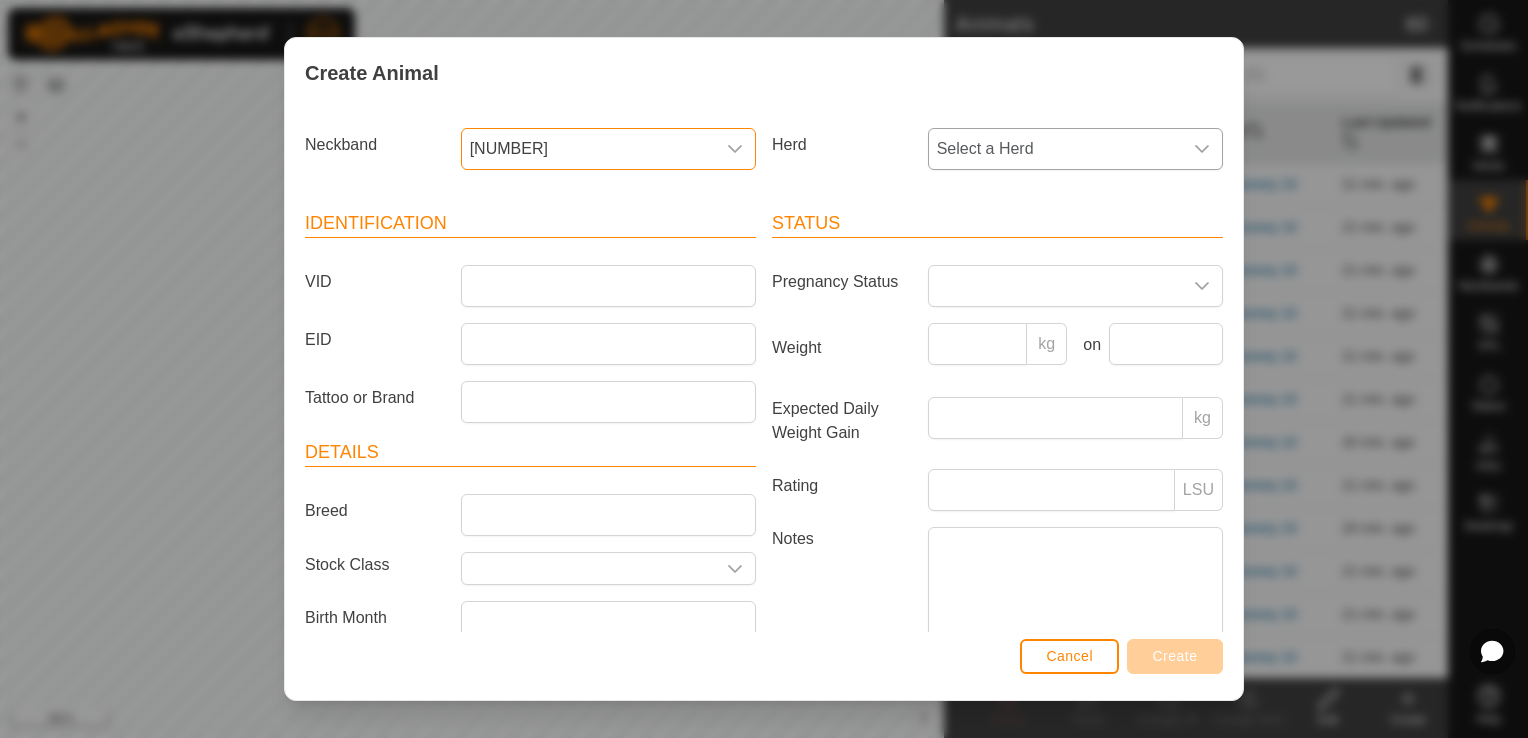 click at bounding box center [1202, 149] 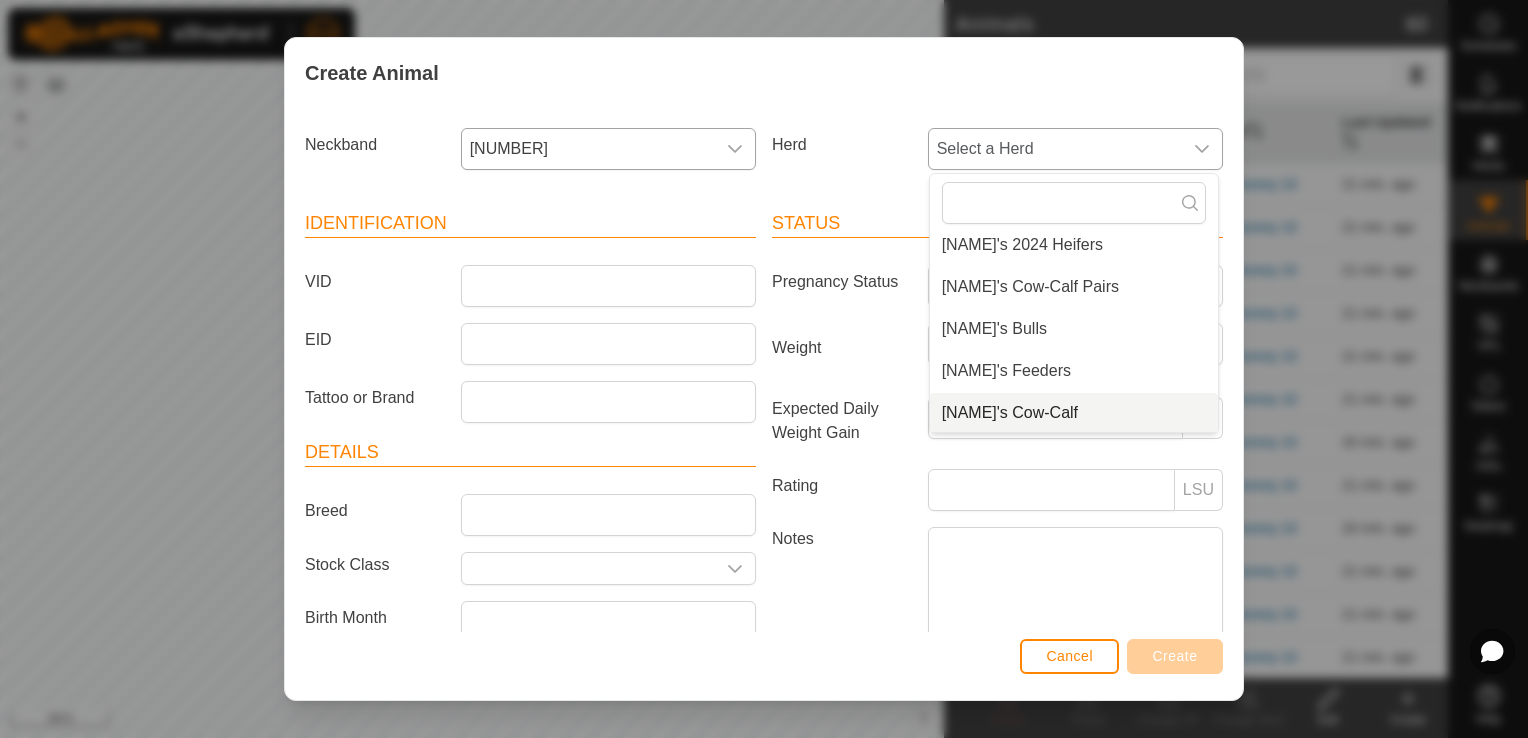 scroll, scrollTop: 50, scrollLeft: 0, axis: vertical 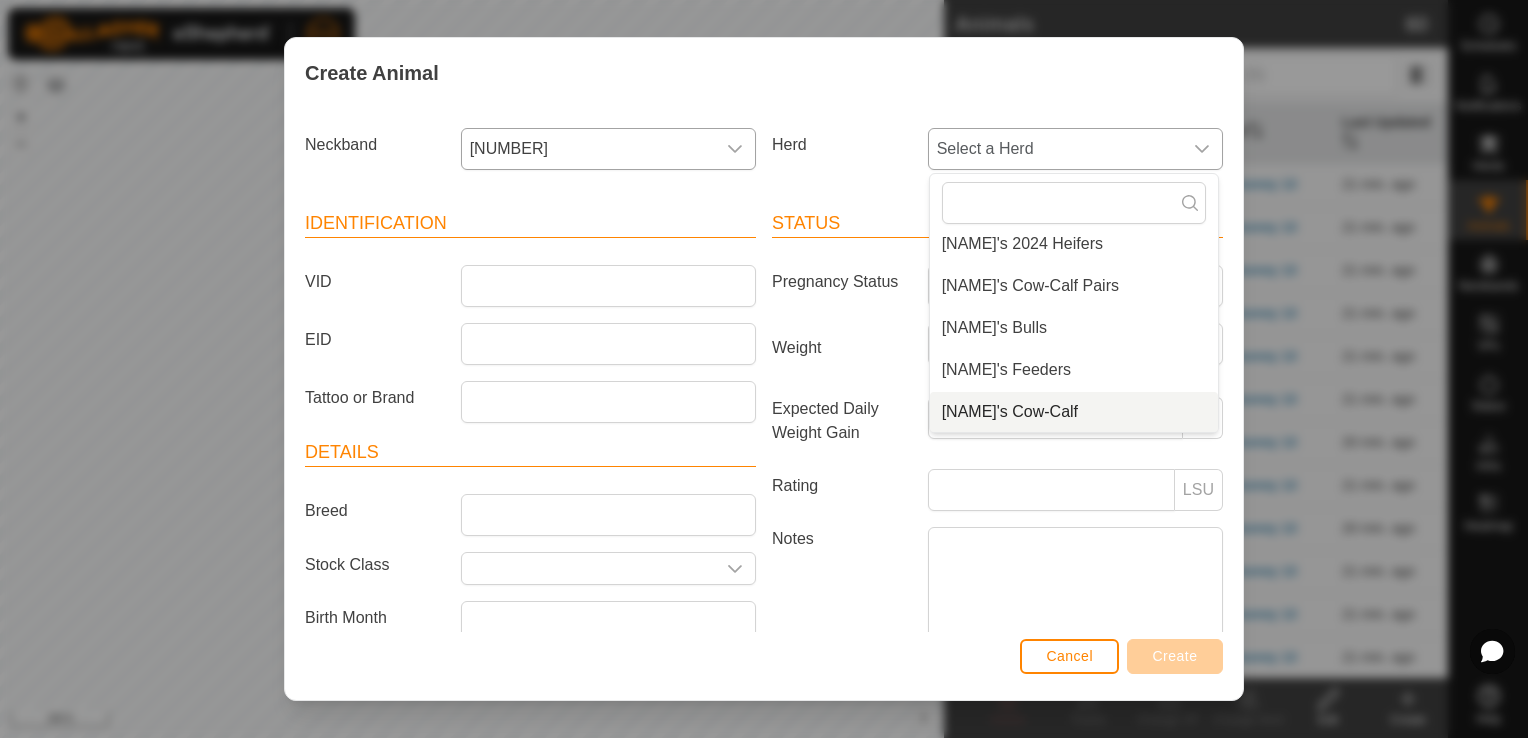 click on "[NAME]'s Cow-Calf" at bounding box center (1074, 412) 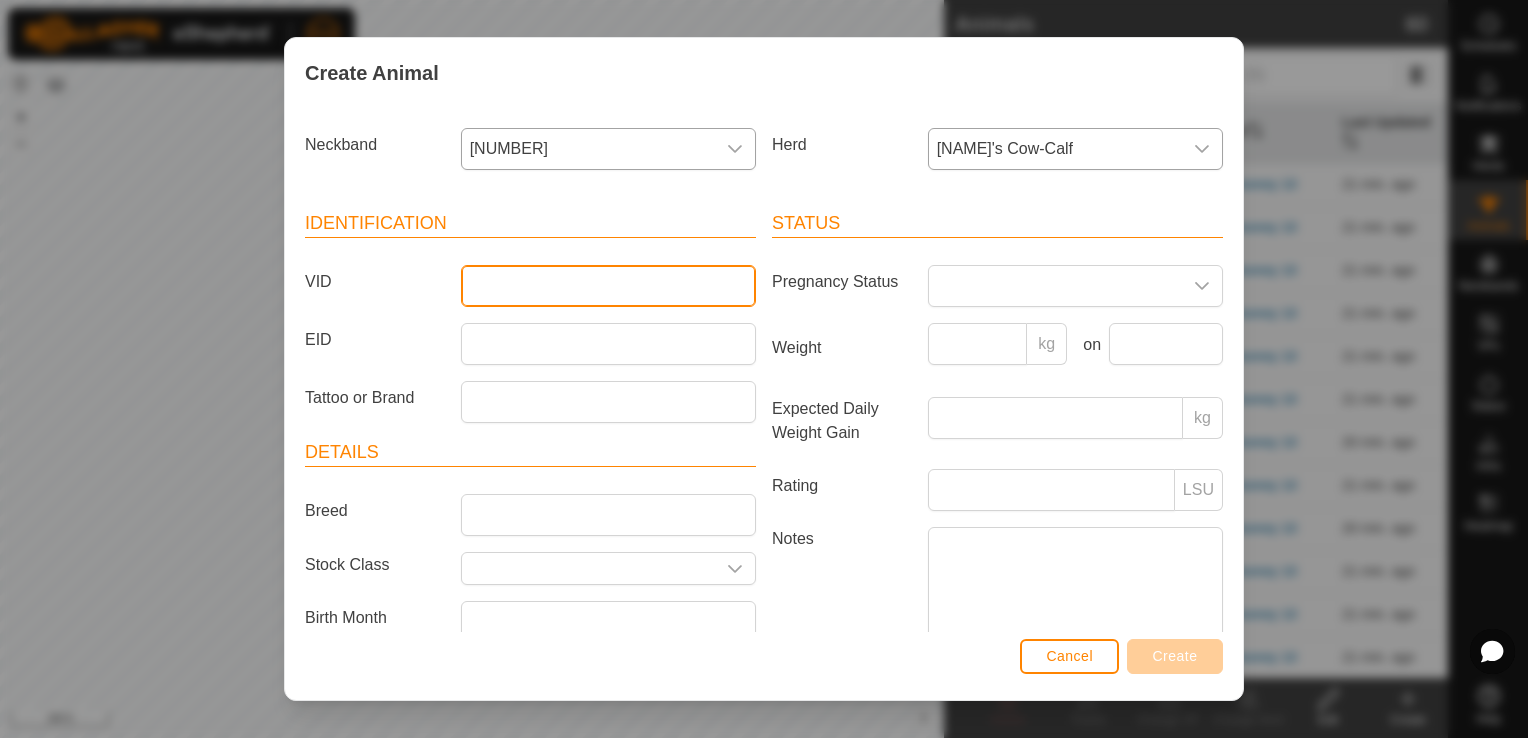 click on "VID" at bounding box center [608, 286] 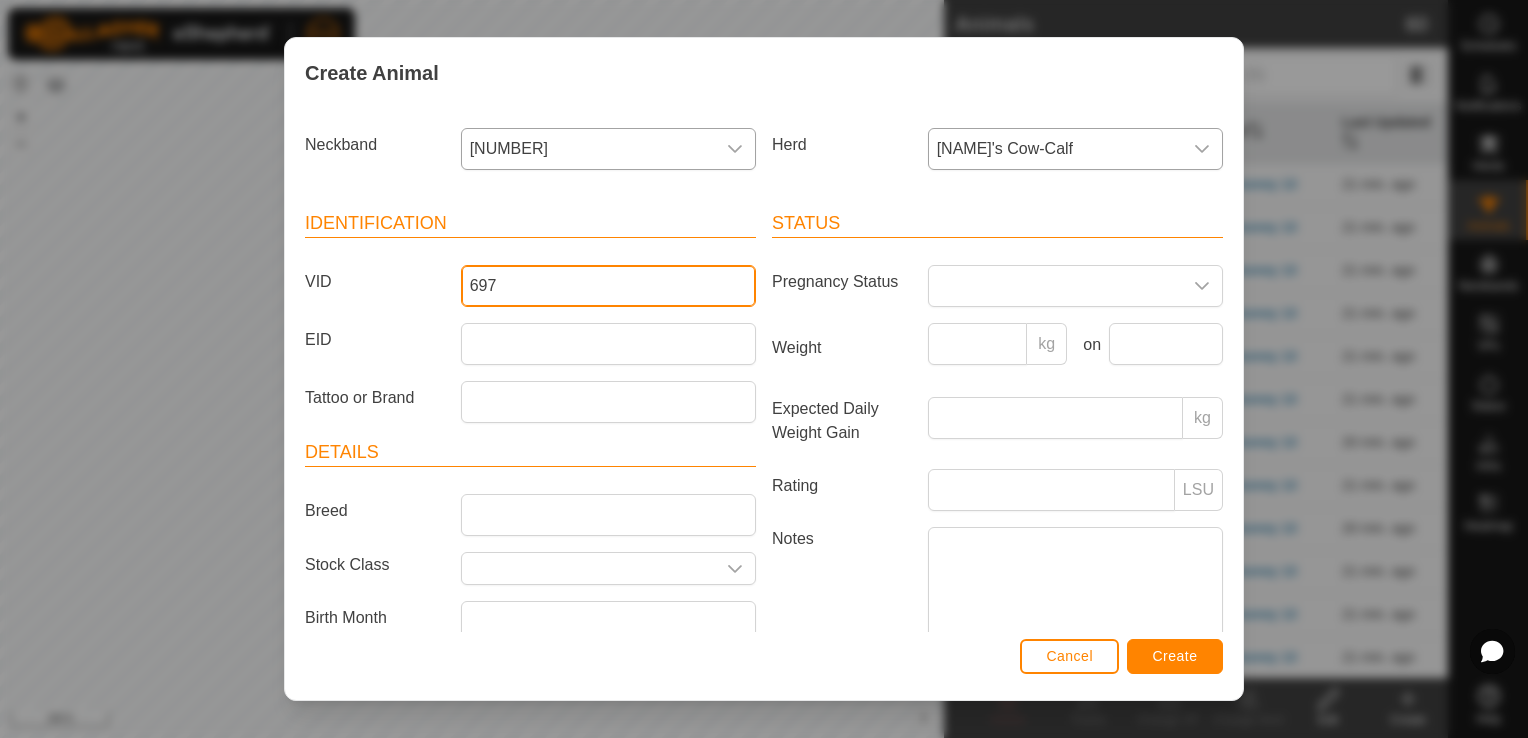 type on "697" 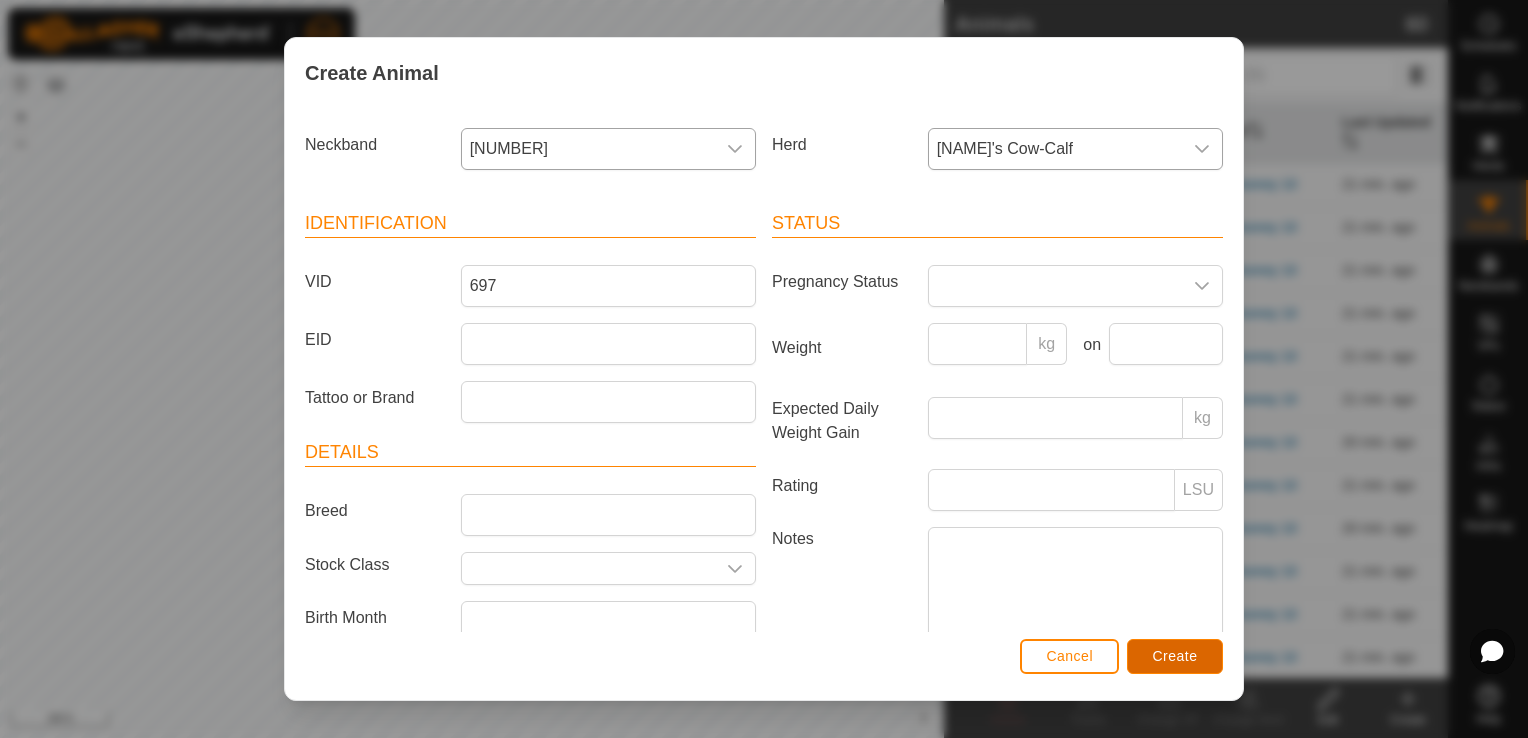 click on "Create" at bounding box center [1175, 656] 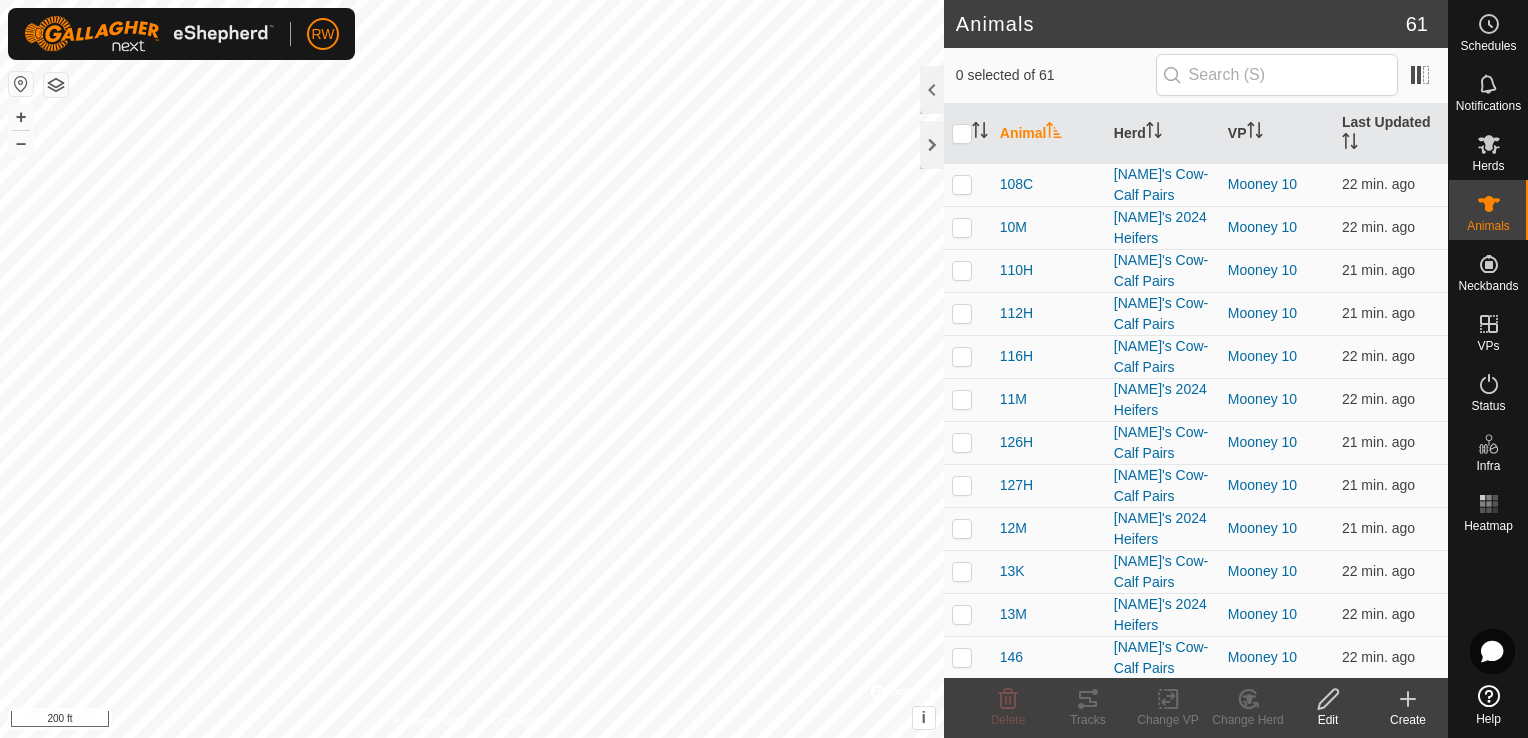 click 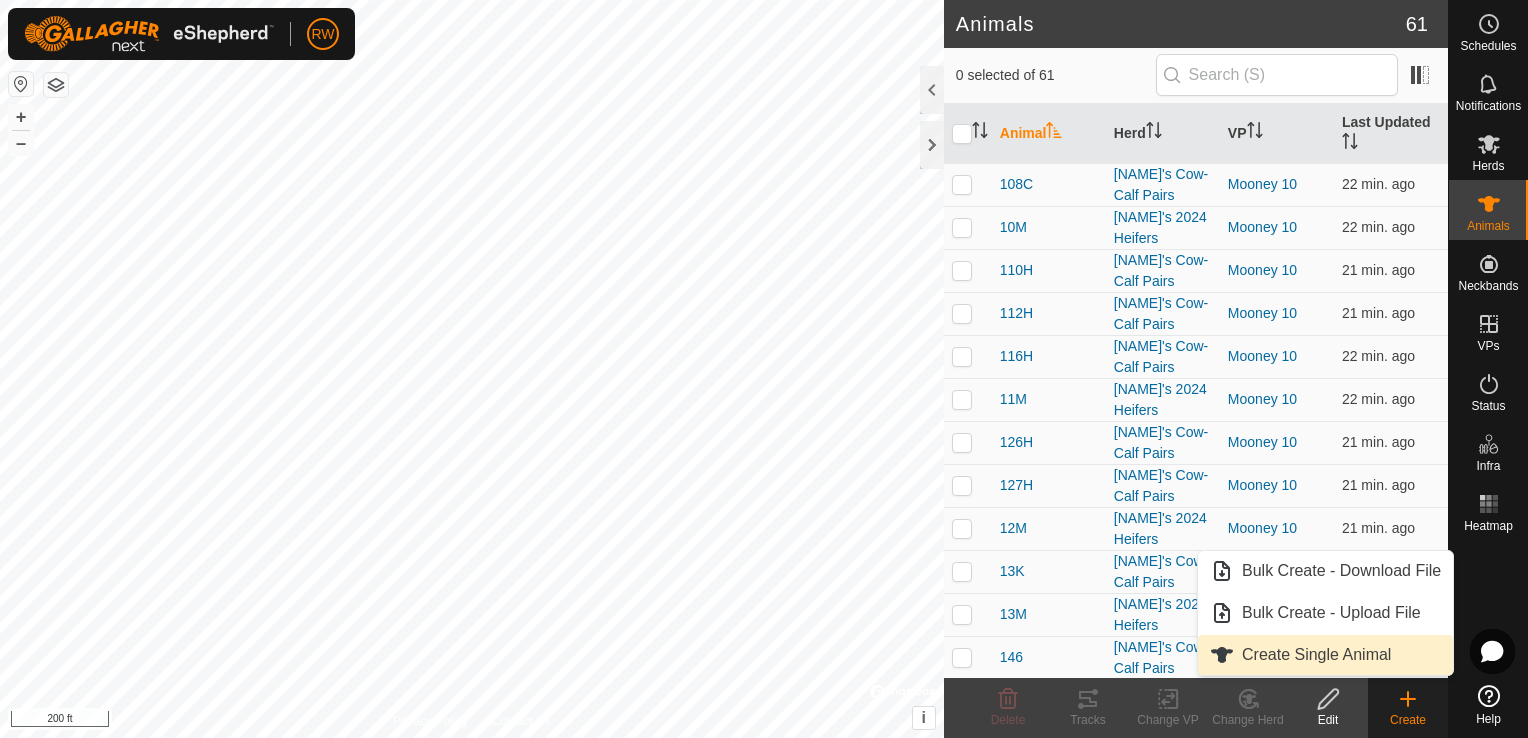 click on "Create Single Animal" at bounding box center [1325, 655] 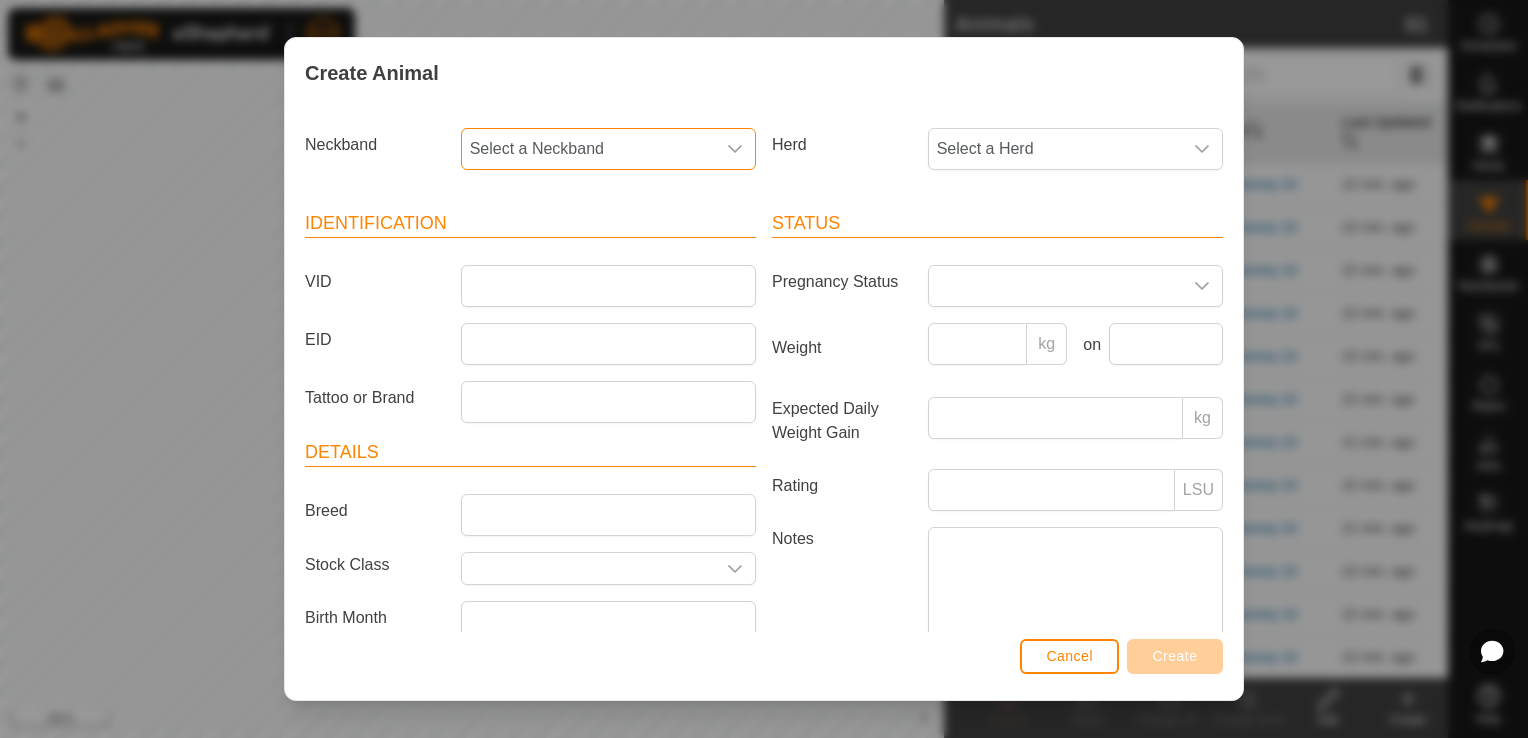 click on "Select a Neckband" at bounding box center (588, 149) 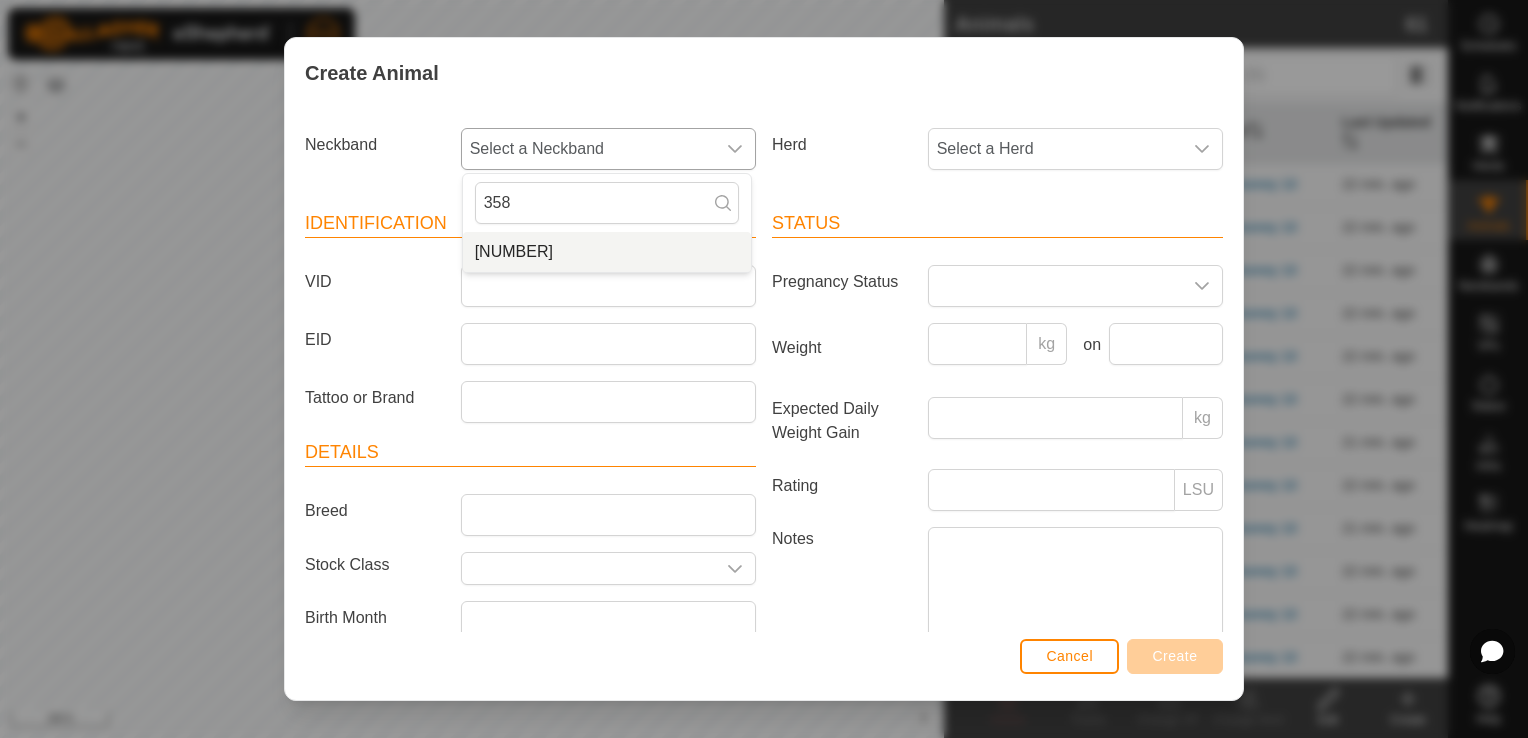 type on "358" 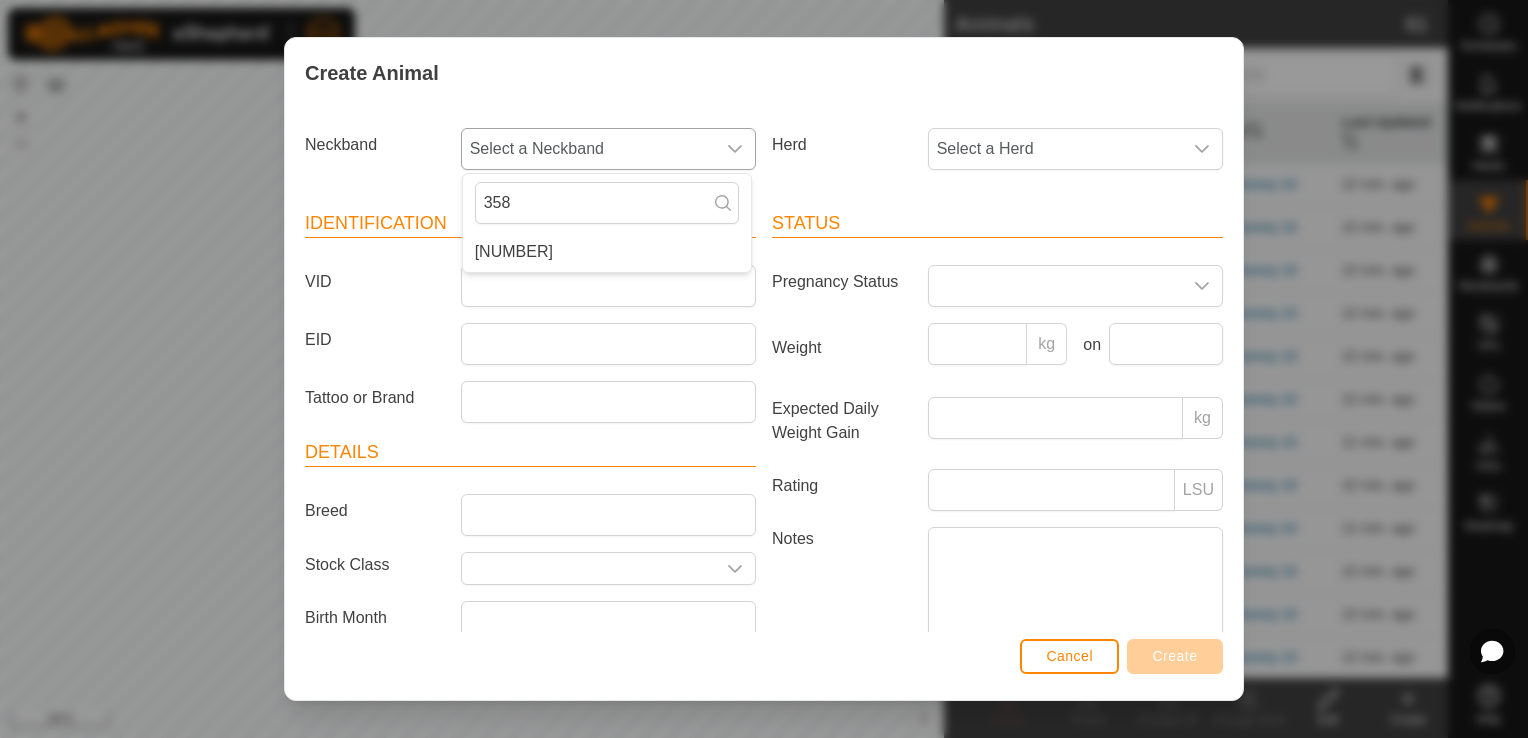 click on "[NUMBER]" at bounding box center [607, 252] 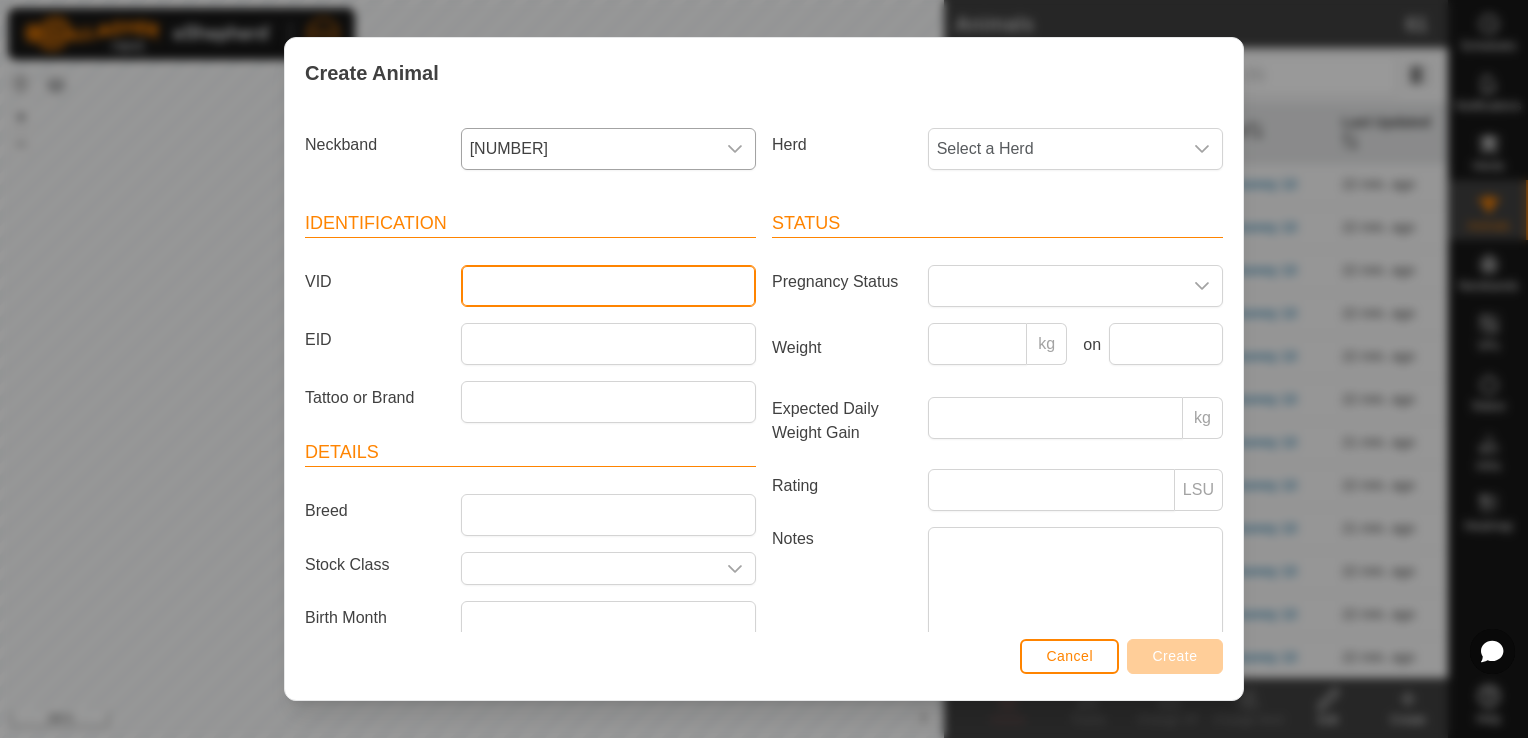 click on "VID" at bounding box center (608, 286) 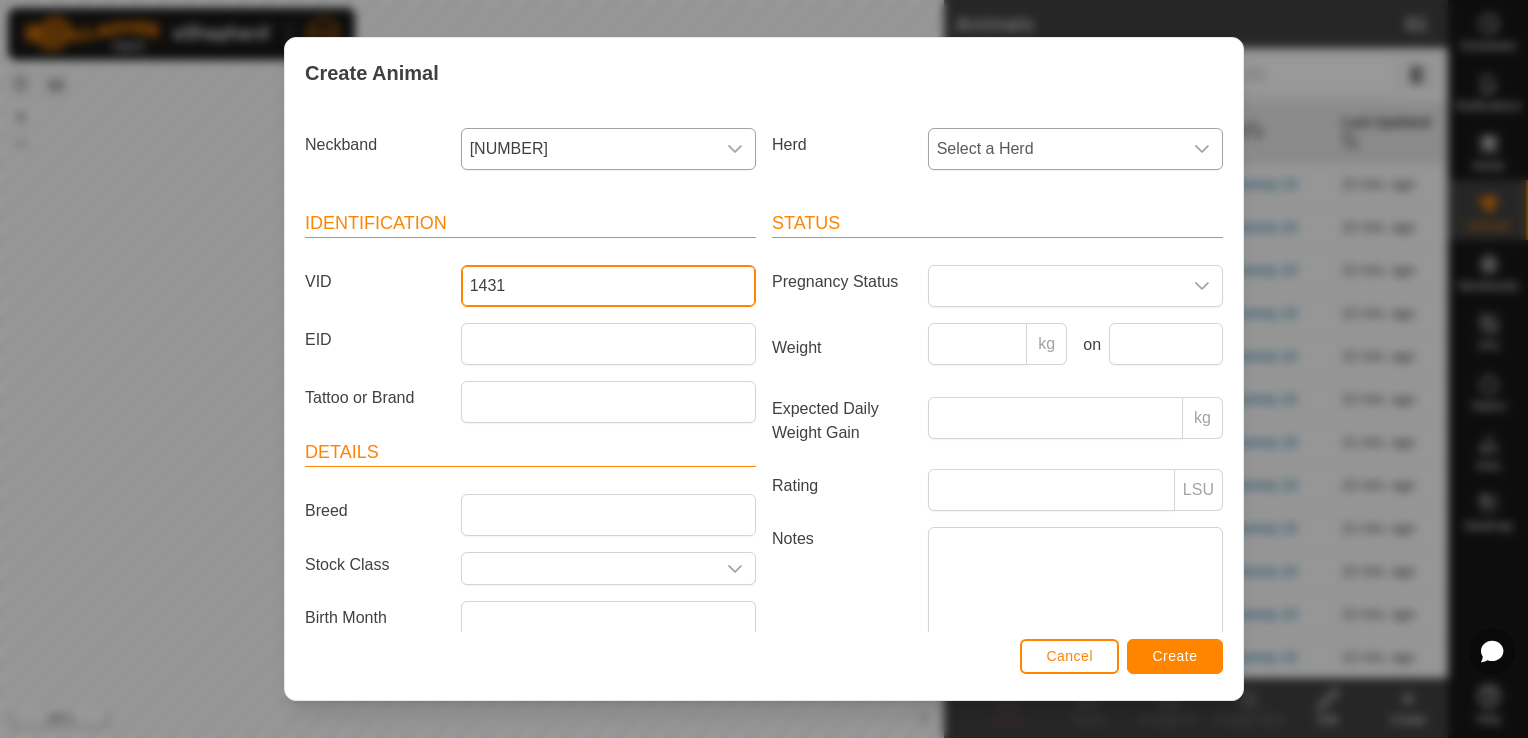 type on "1431" 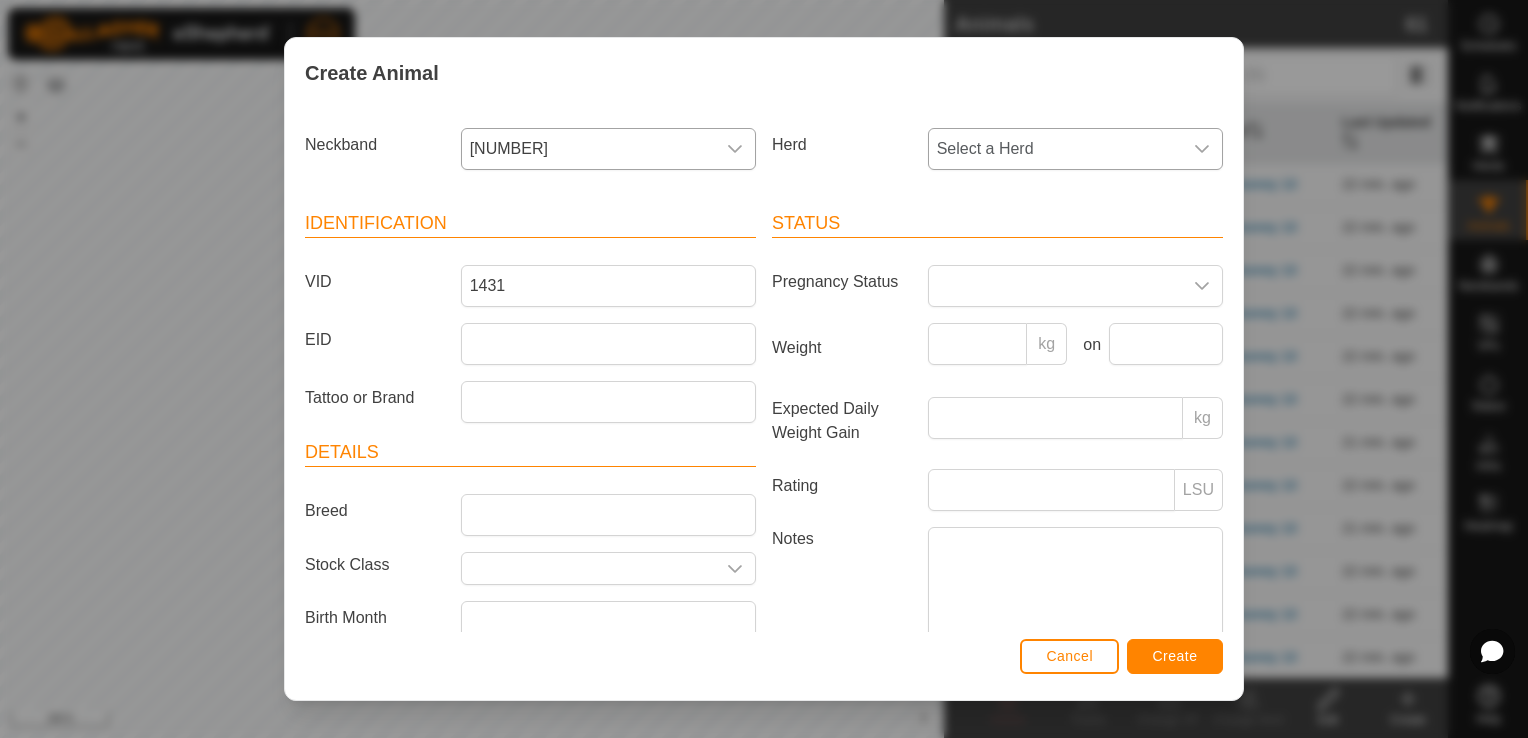 click 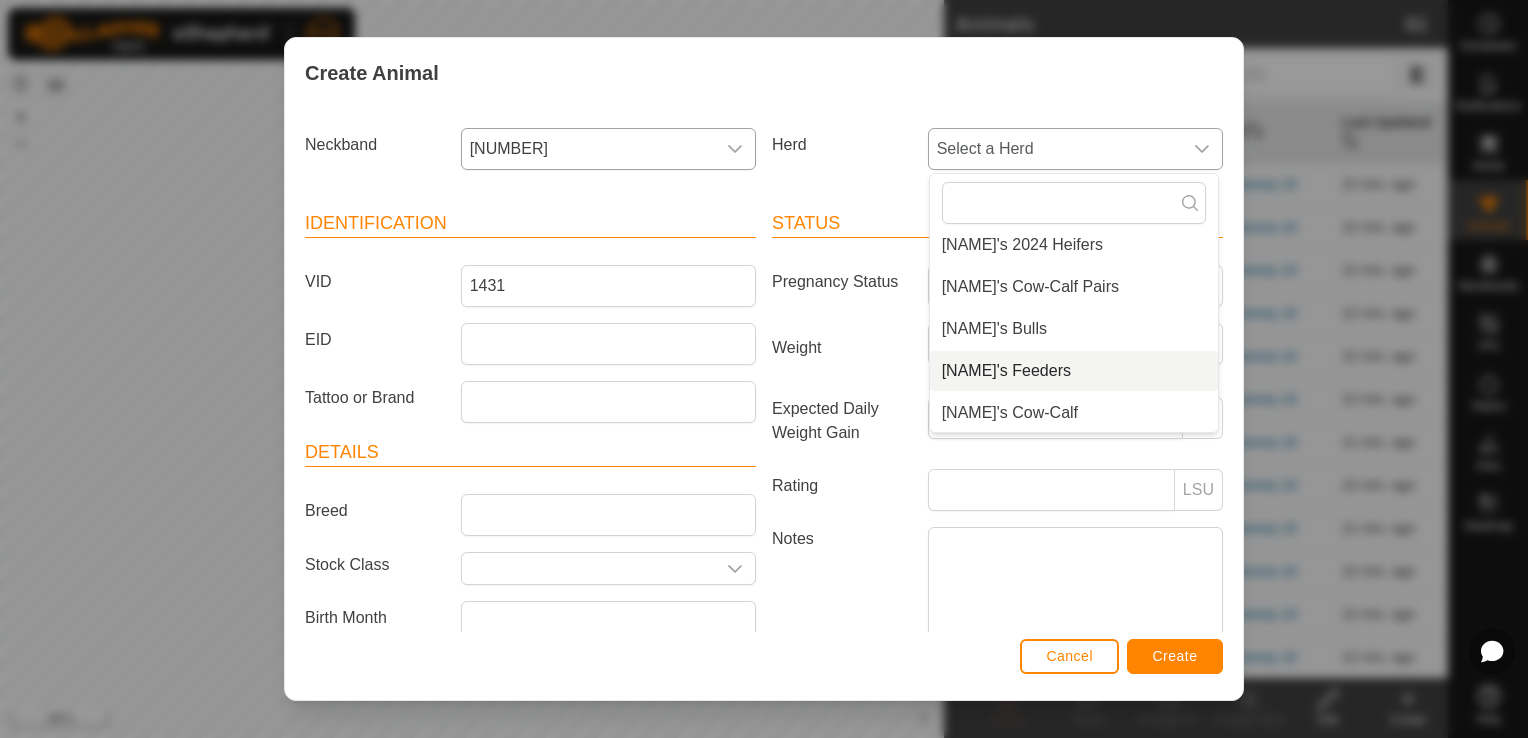 scroll, scrollTop: 50, scrollLeft: 0, axis: vertical 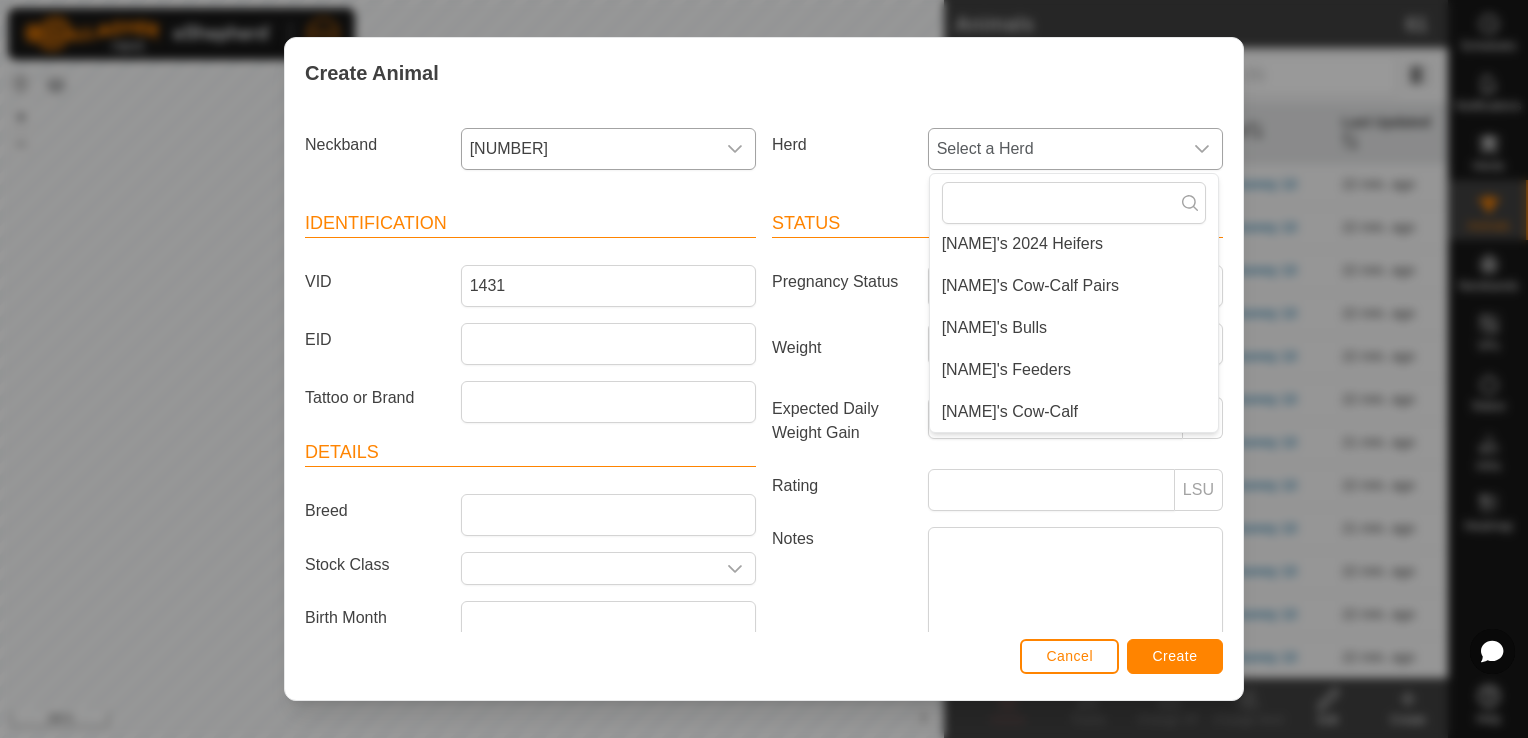 click on "[NAME]'s Cow-Calf" at bounding box center (1074, 412) 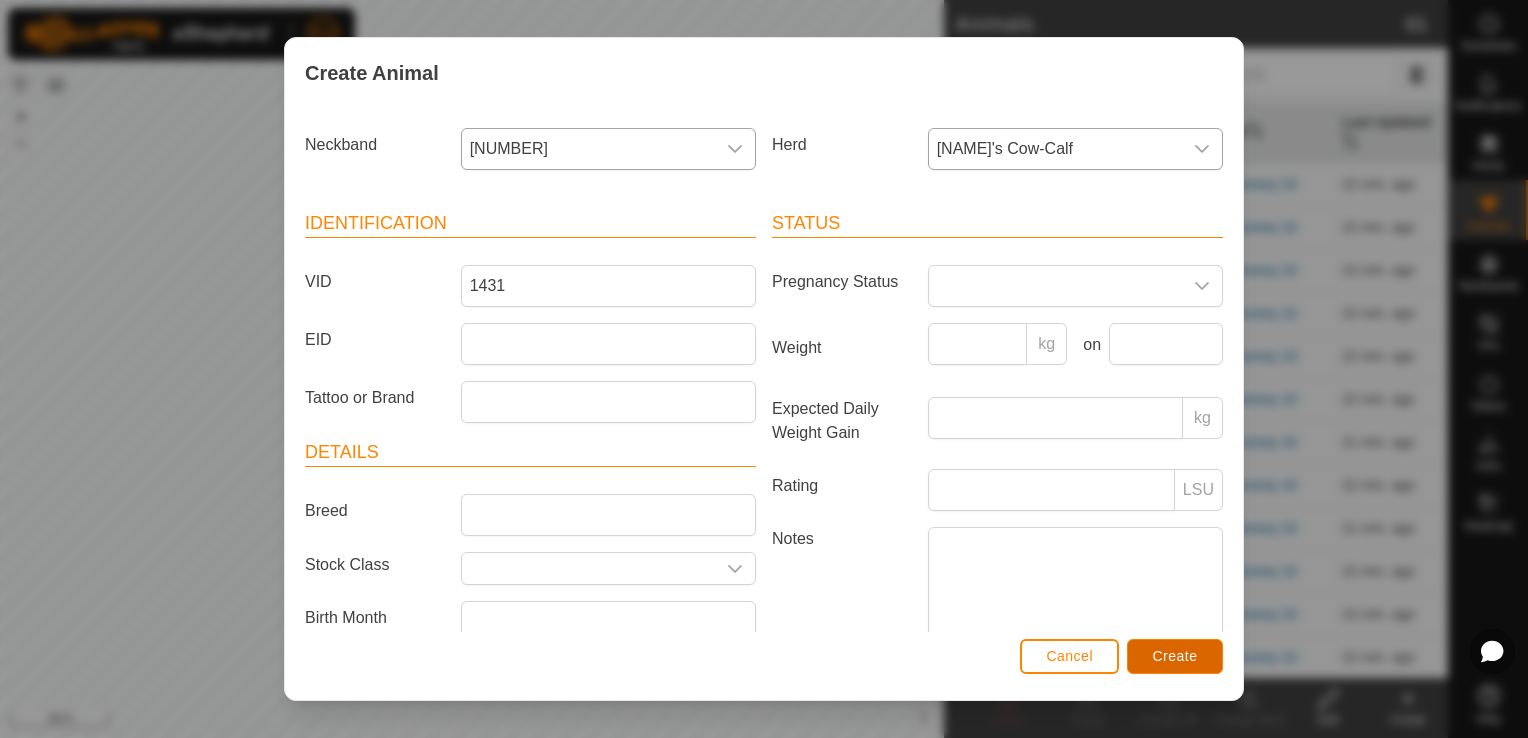 click on "Create" at bounding box center (1175, 656) 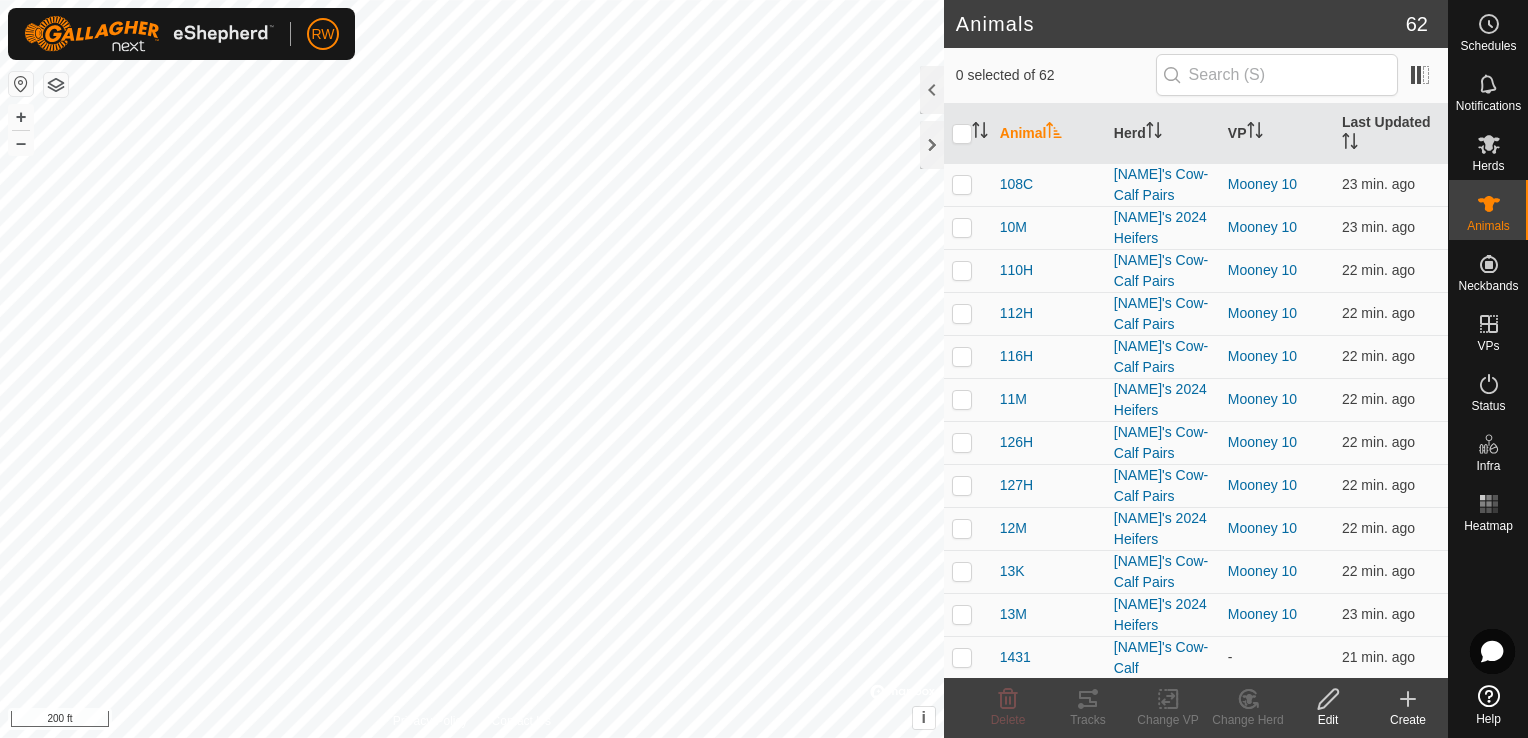 click 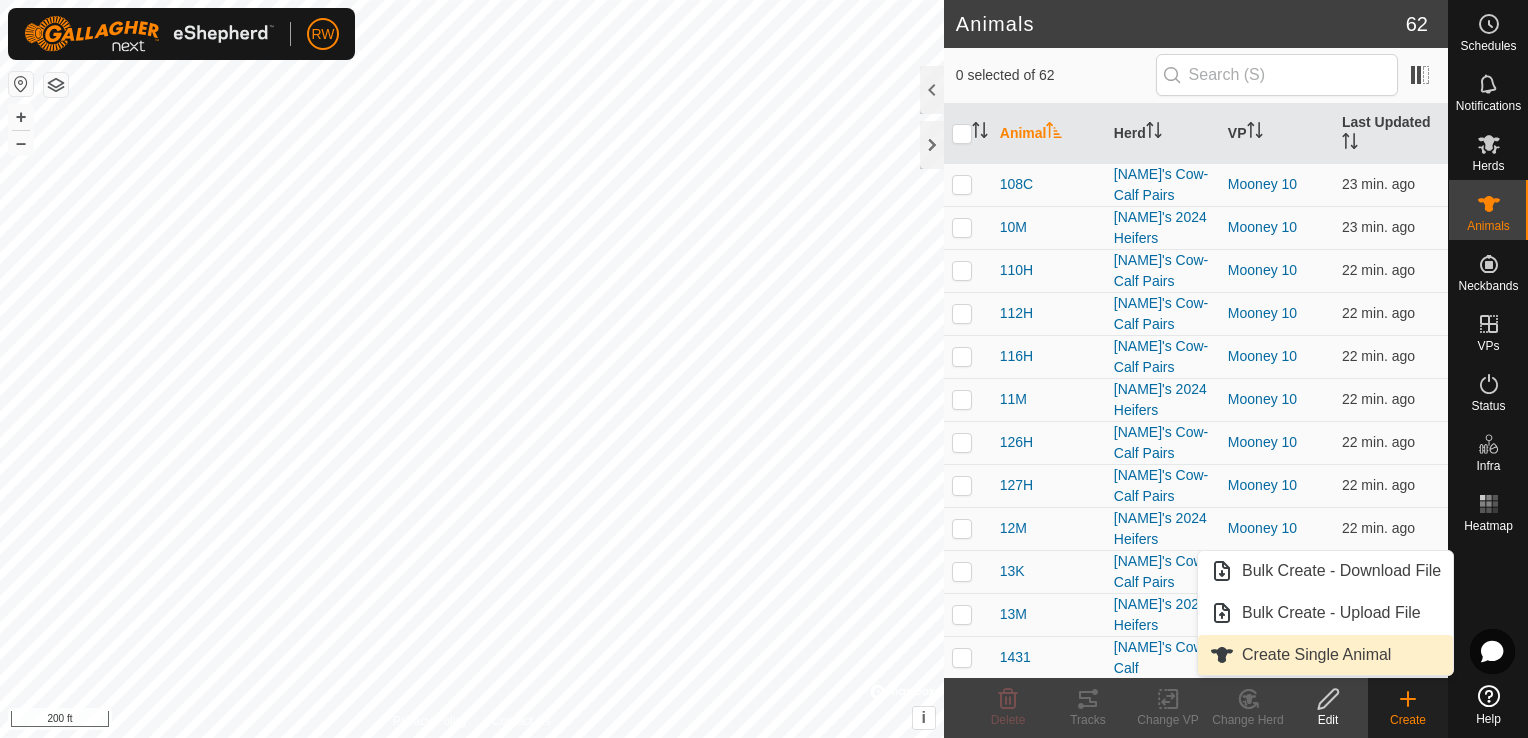 click on "Create Single Animal" at bounding box center (1325, 655) 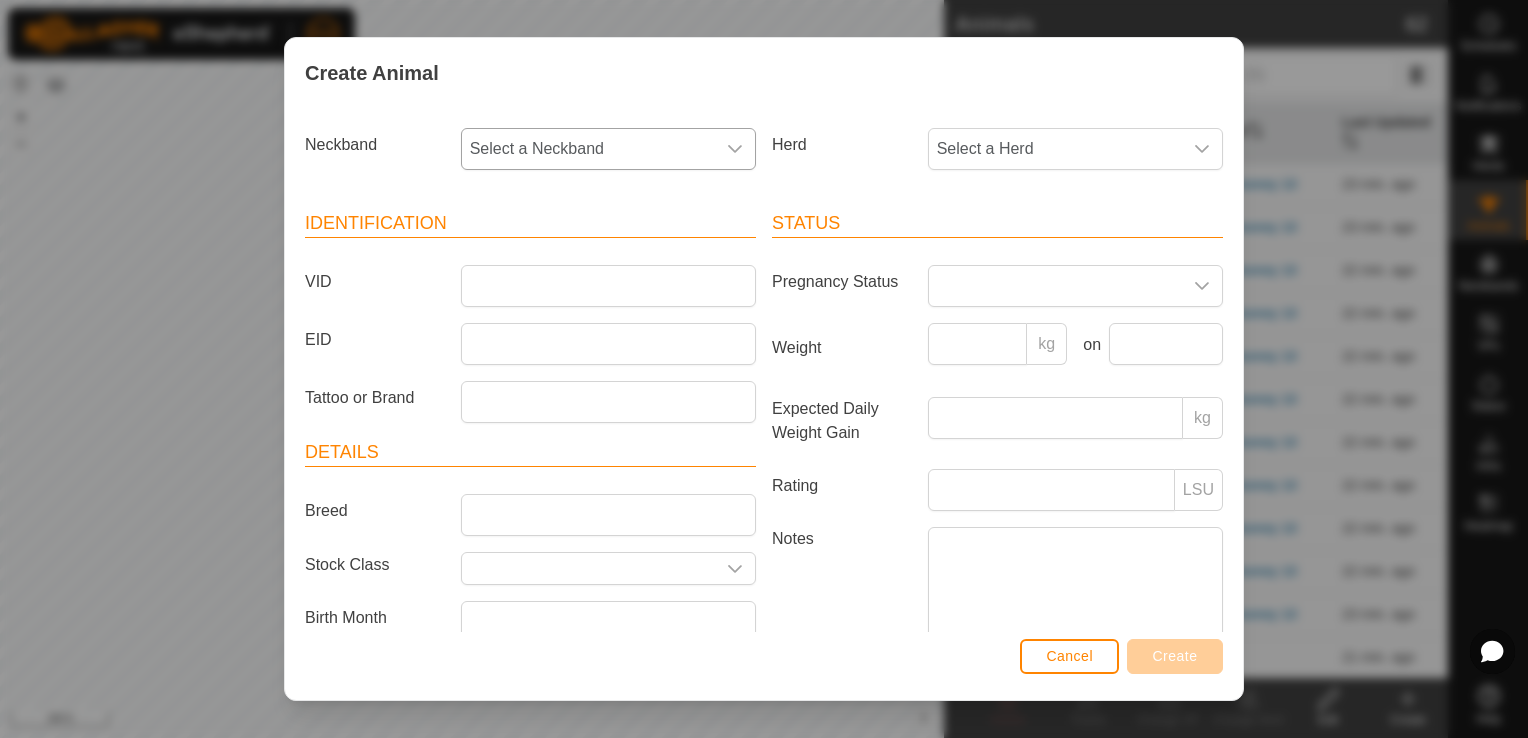 click on "Select a Neckband" at bounding box center [588, 149] 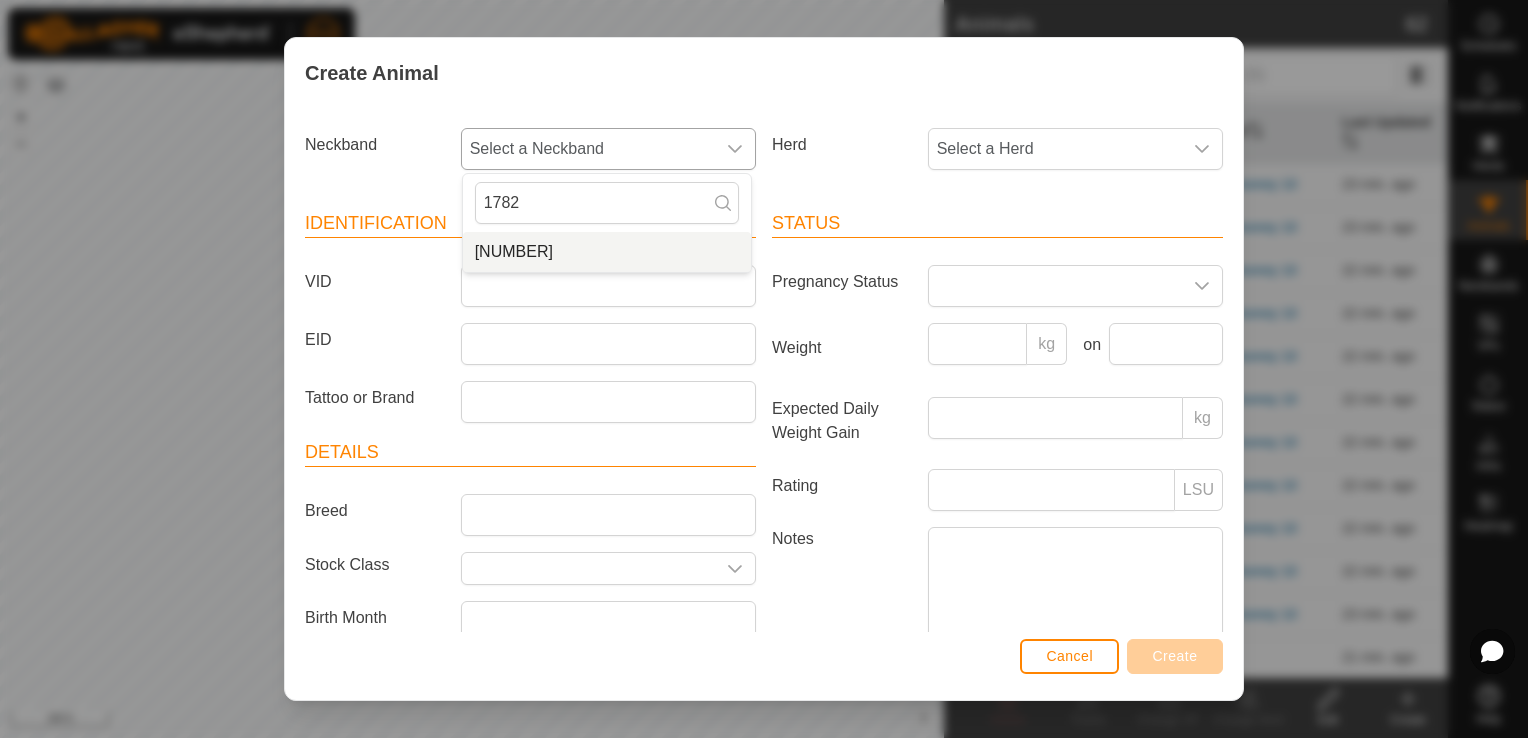 type on "1782" 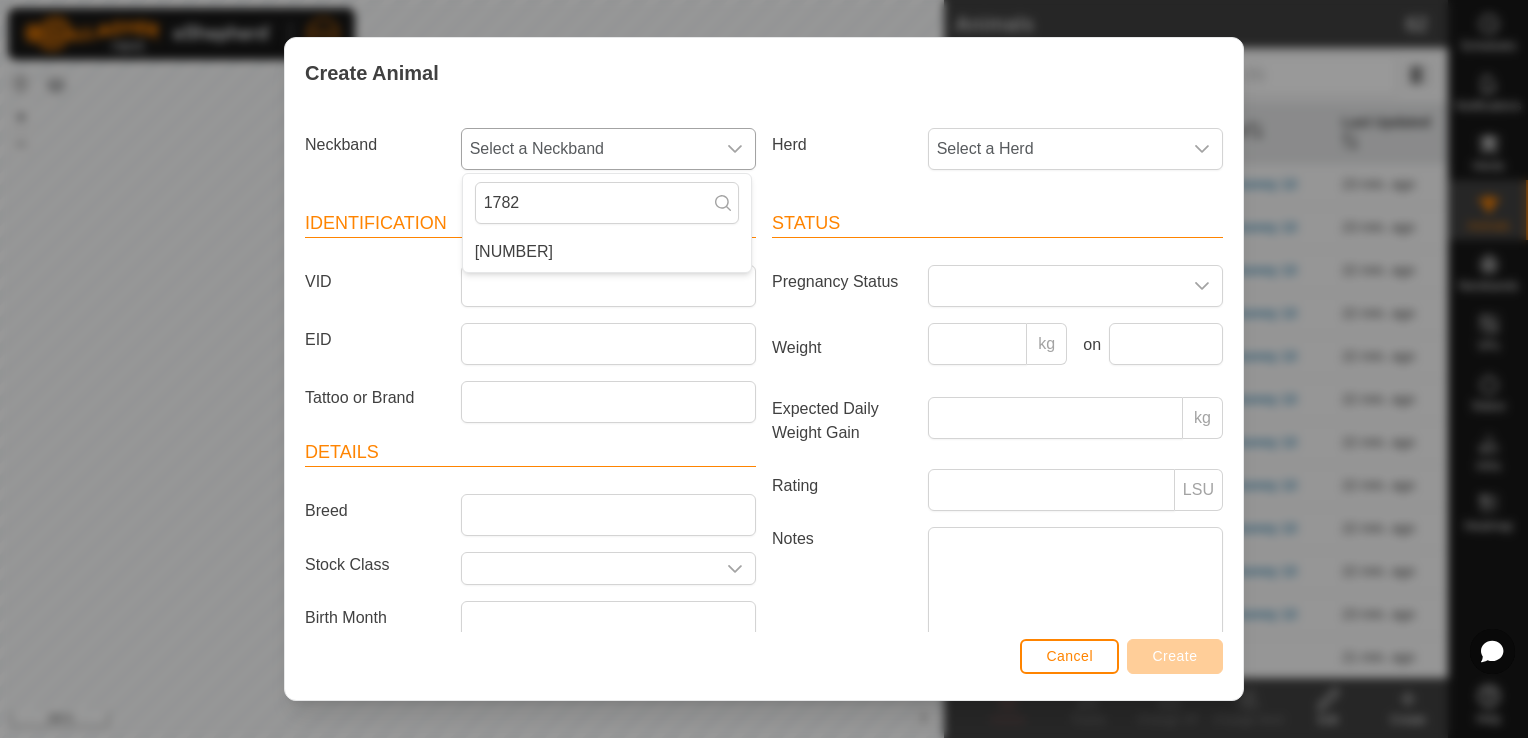 click on "[NUMBER]" at bounding box center [607, 252] 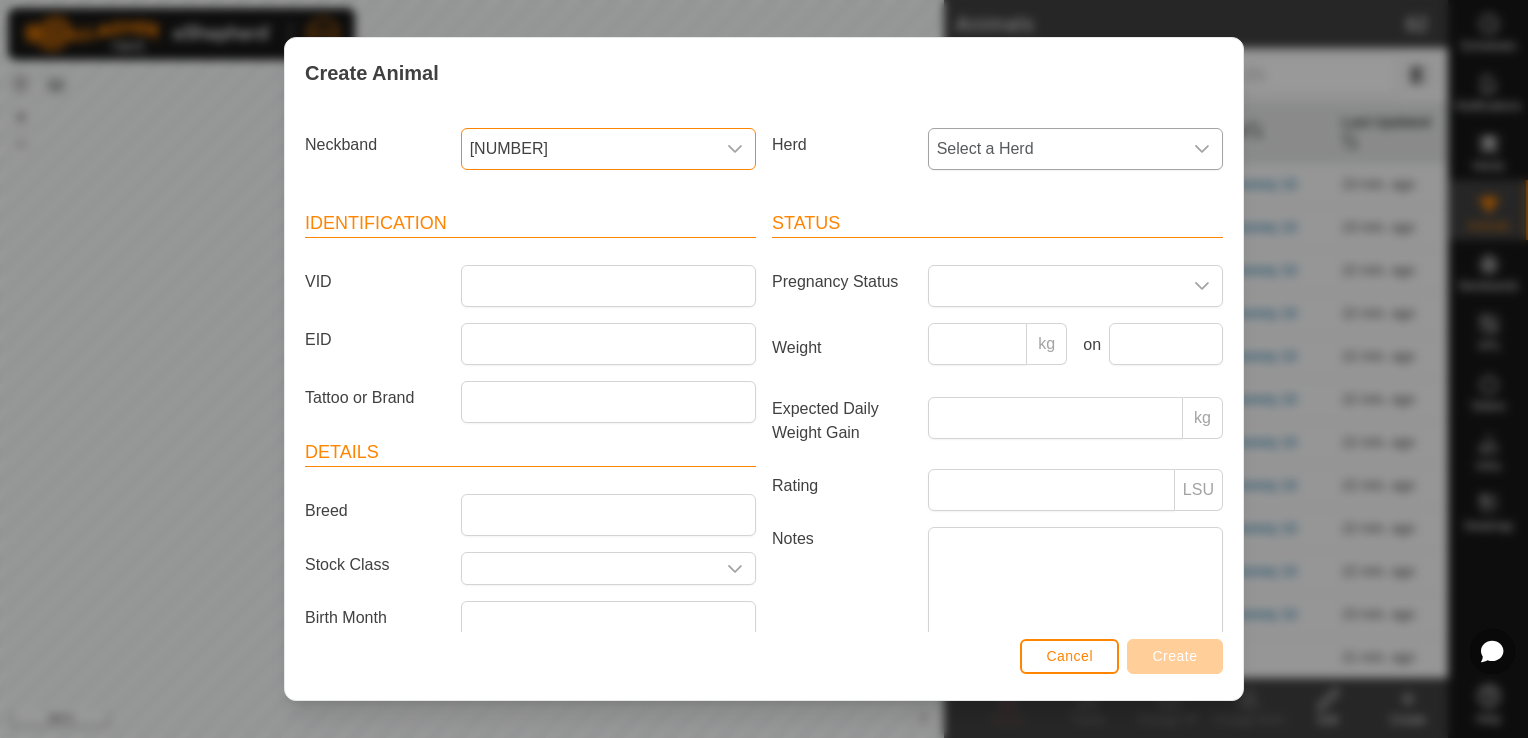 click at bounding box center [1202, 149] 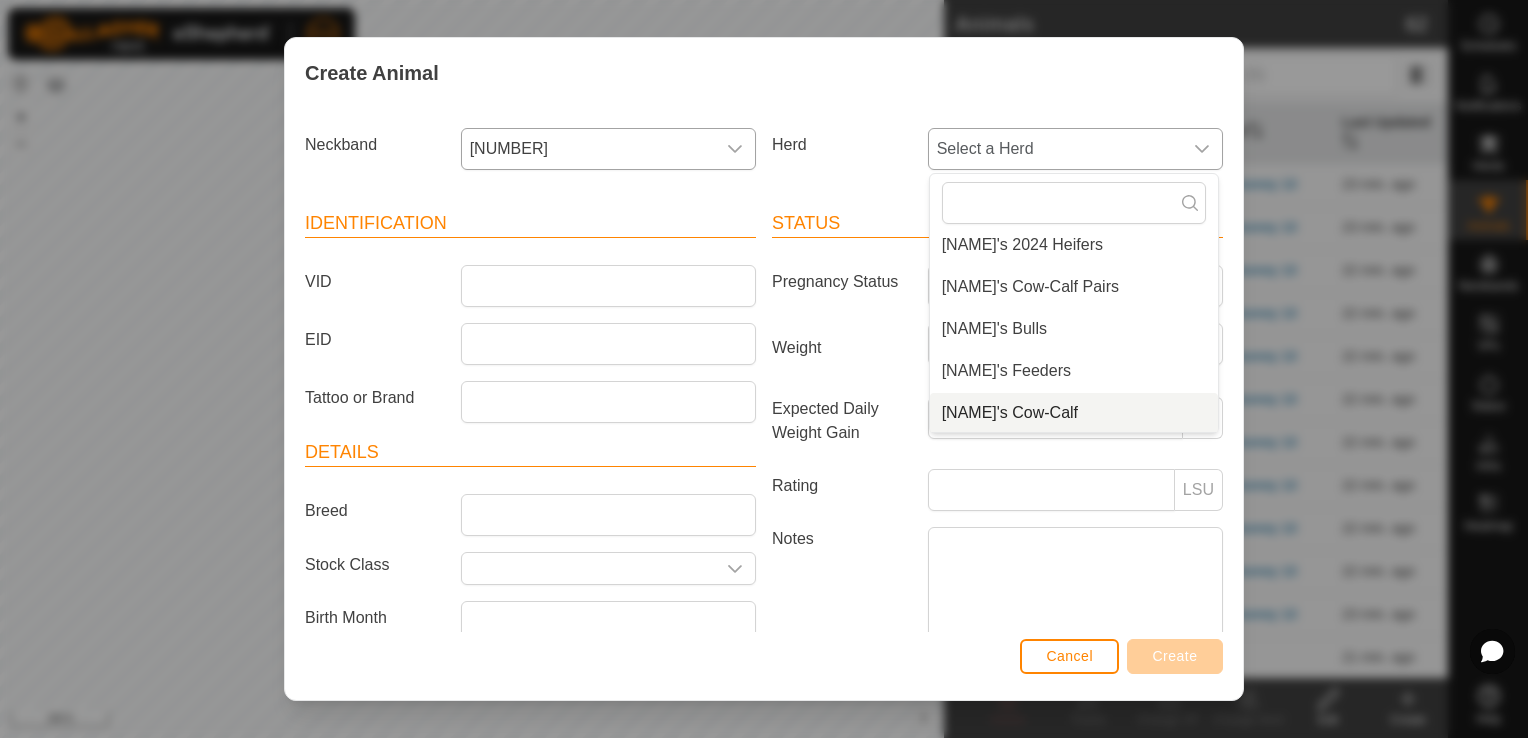scroll, scrollTop: 50, scrollLeft: 0, axis: vertical 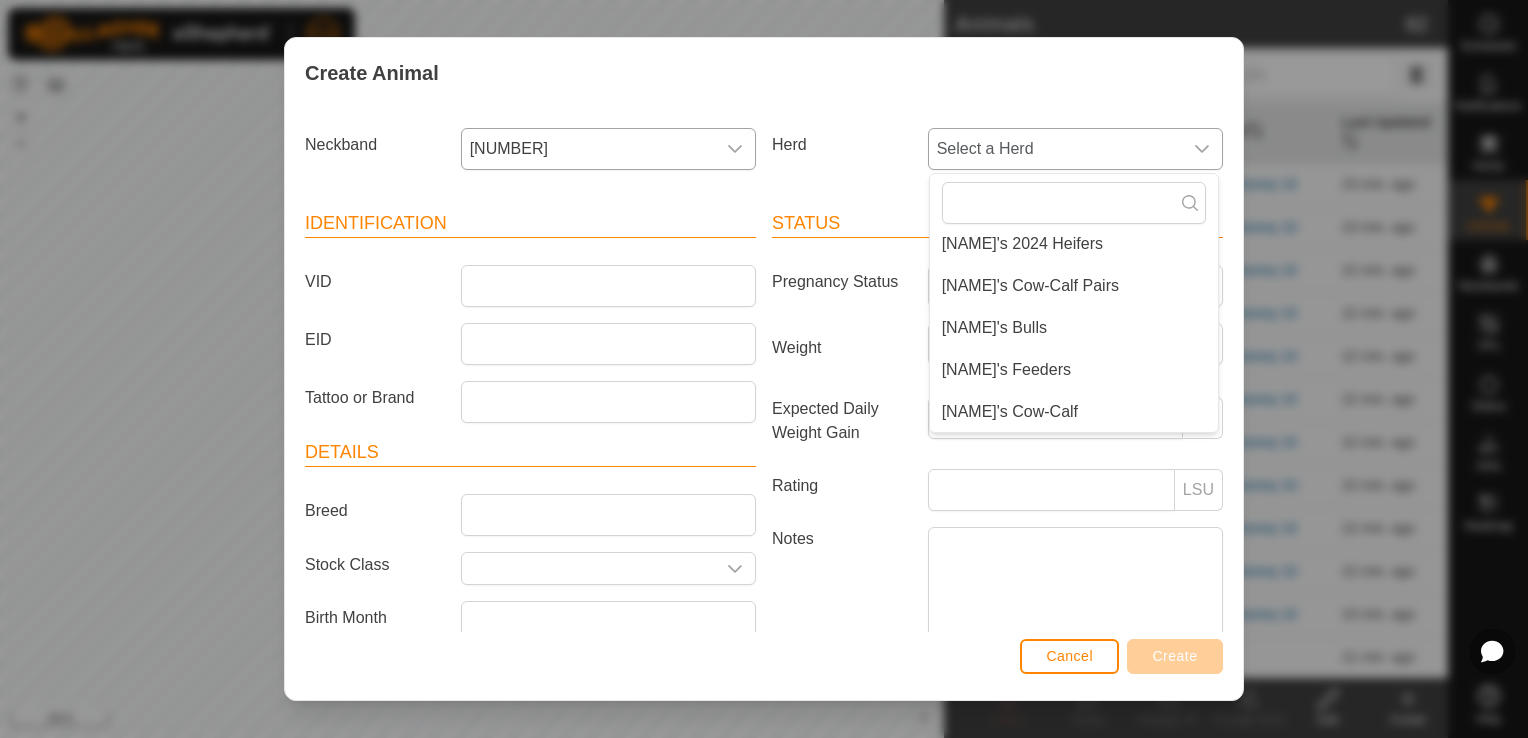 click on "[NAME]'s Cow-Calf" at bounding box center (1074, 412) 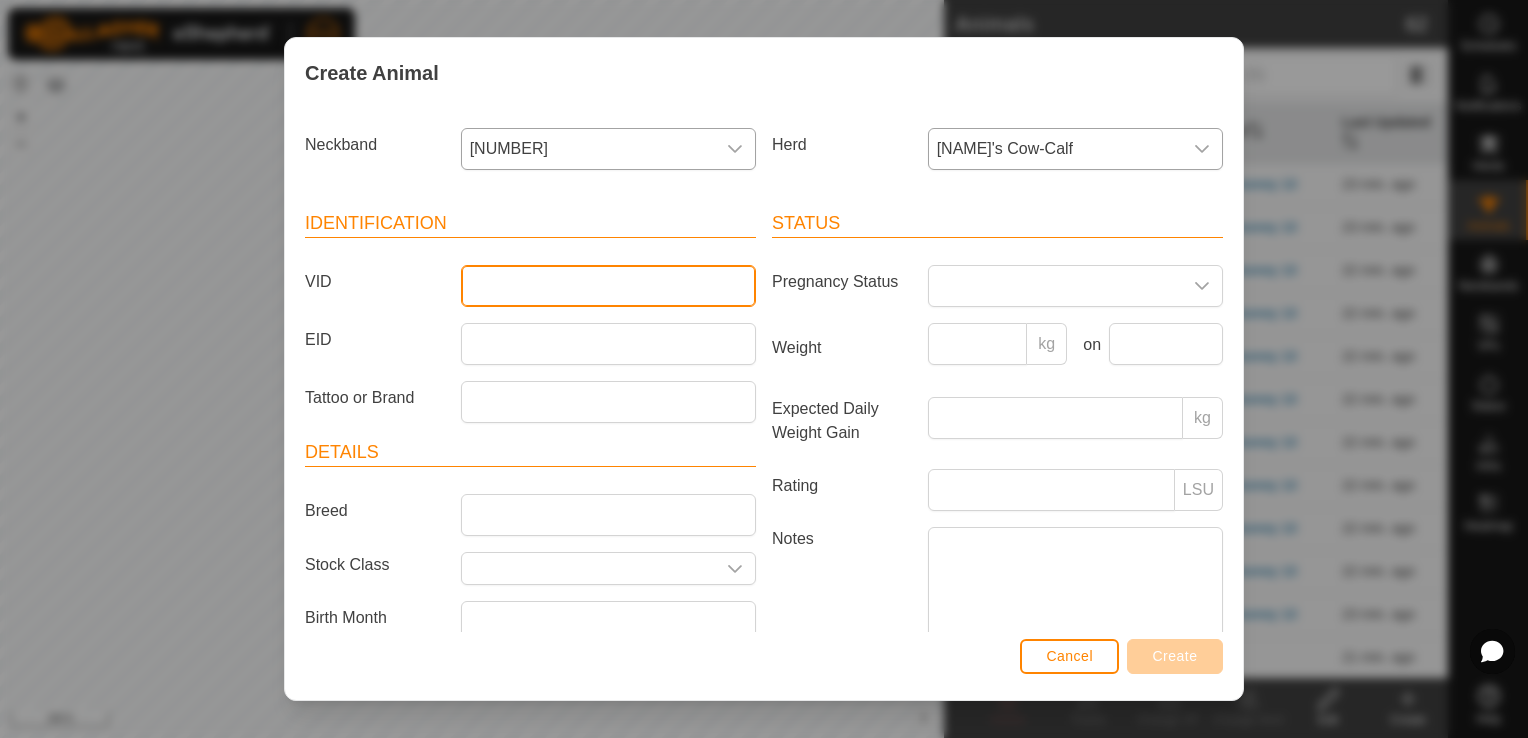 click on "VID" at bounding box center (608, 286) 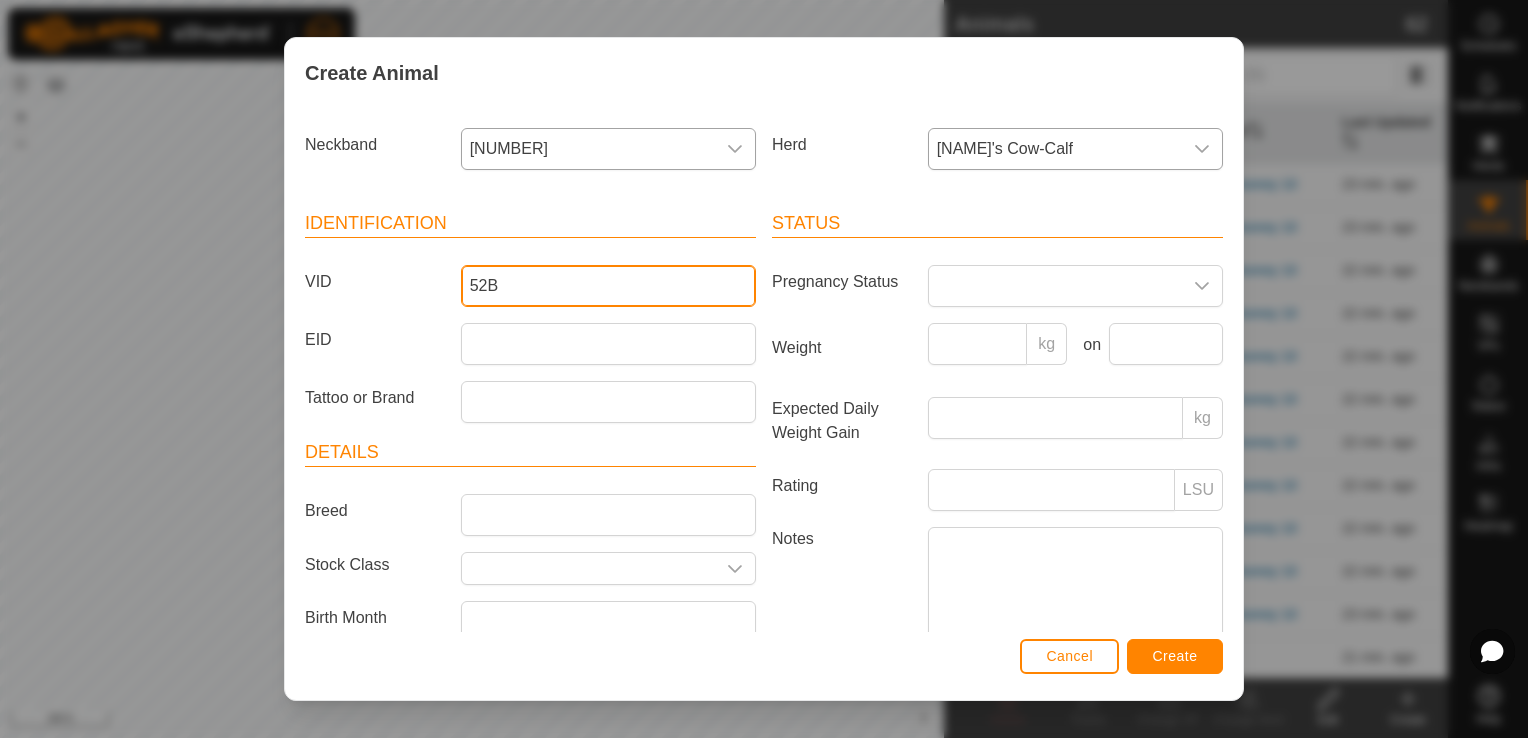 type on "52B" 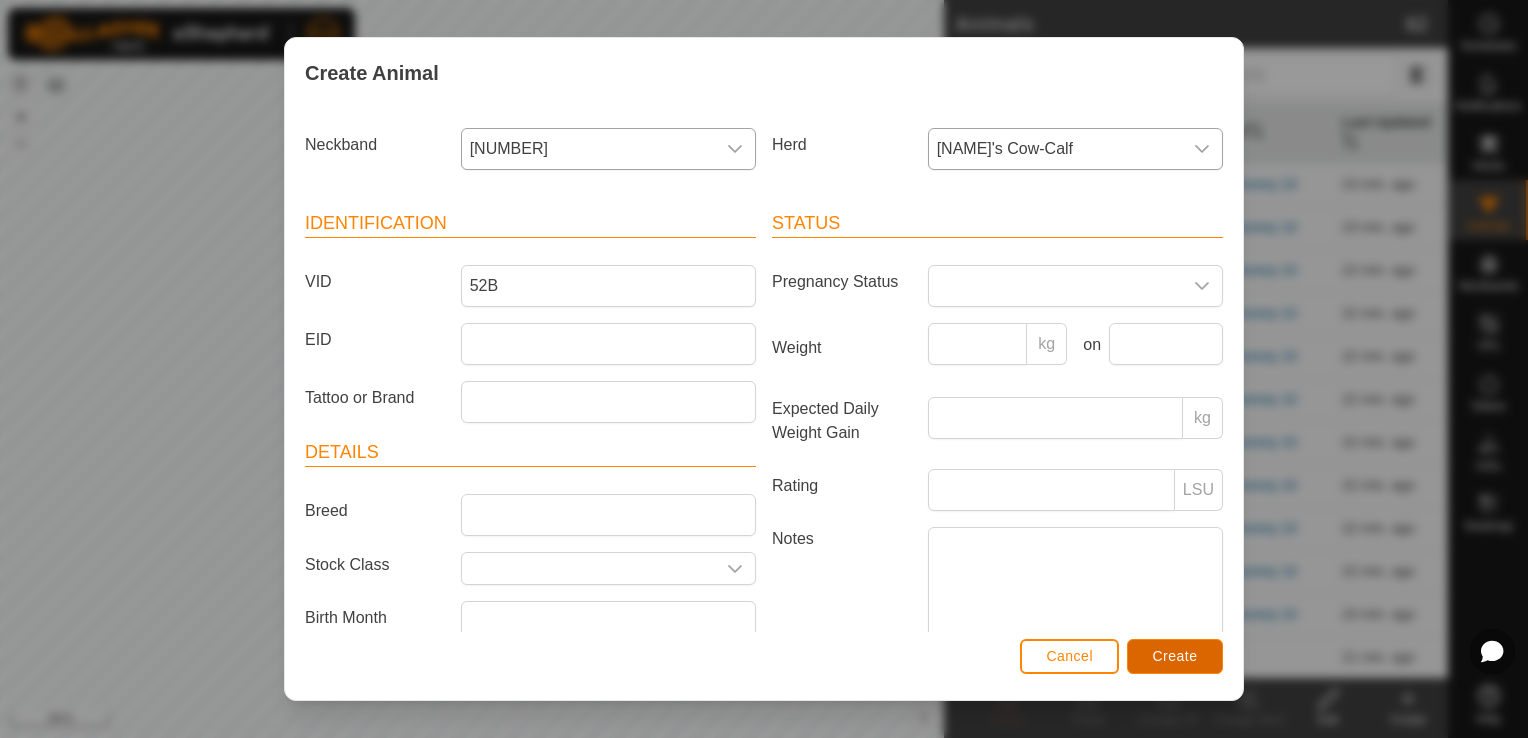 click on "Create" at bounding box center (1175, 656) 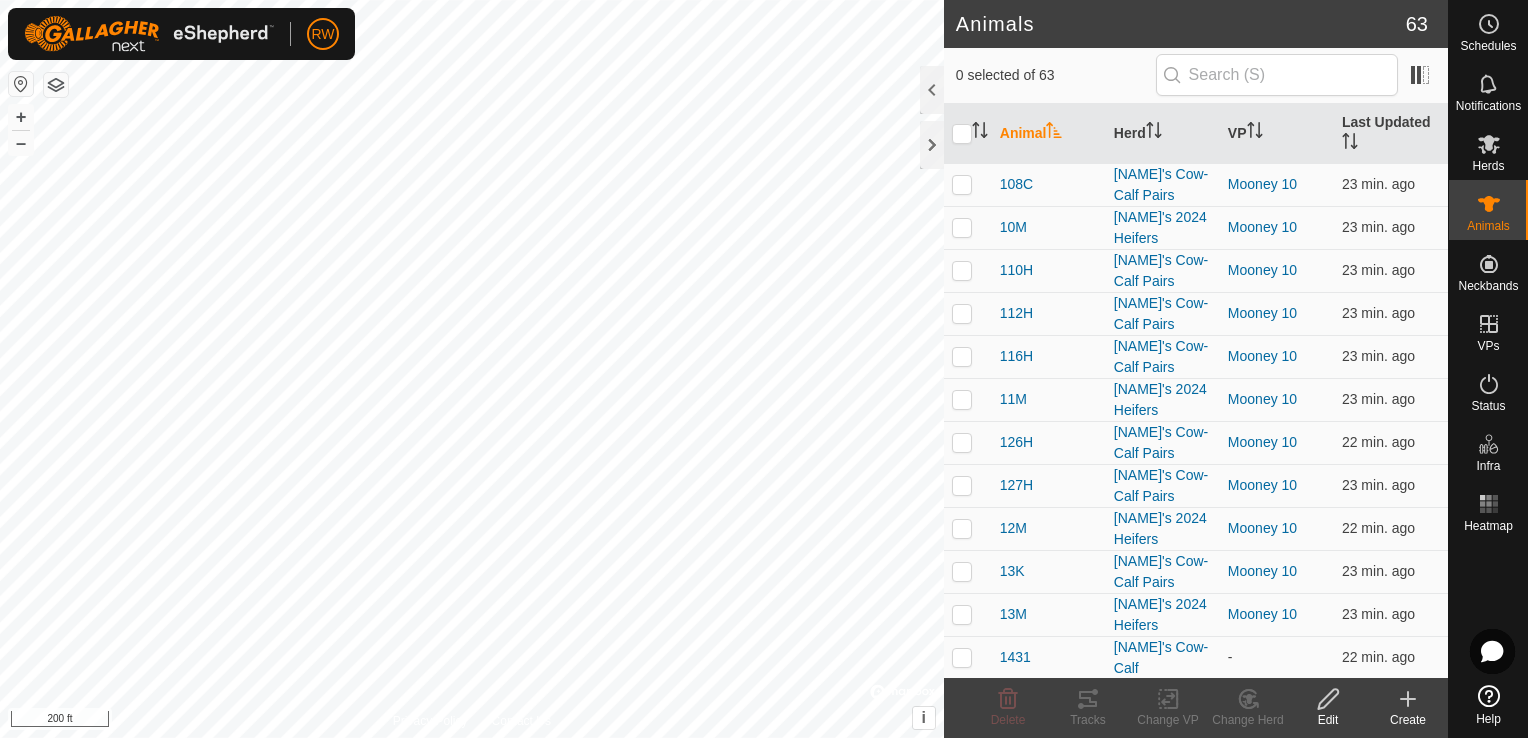 click 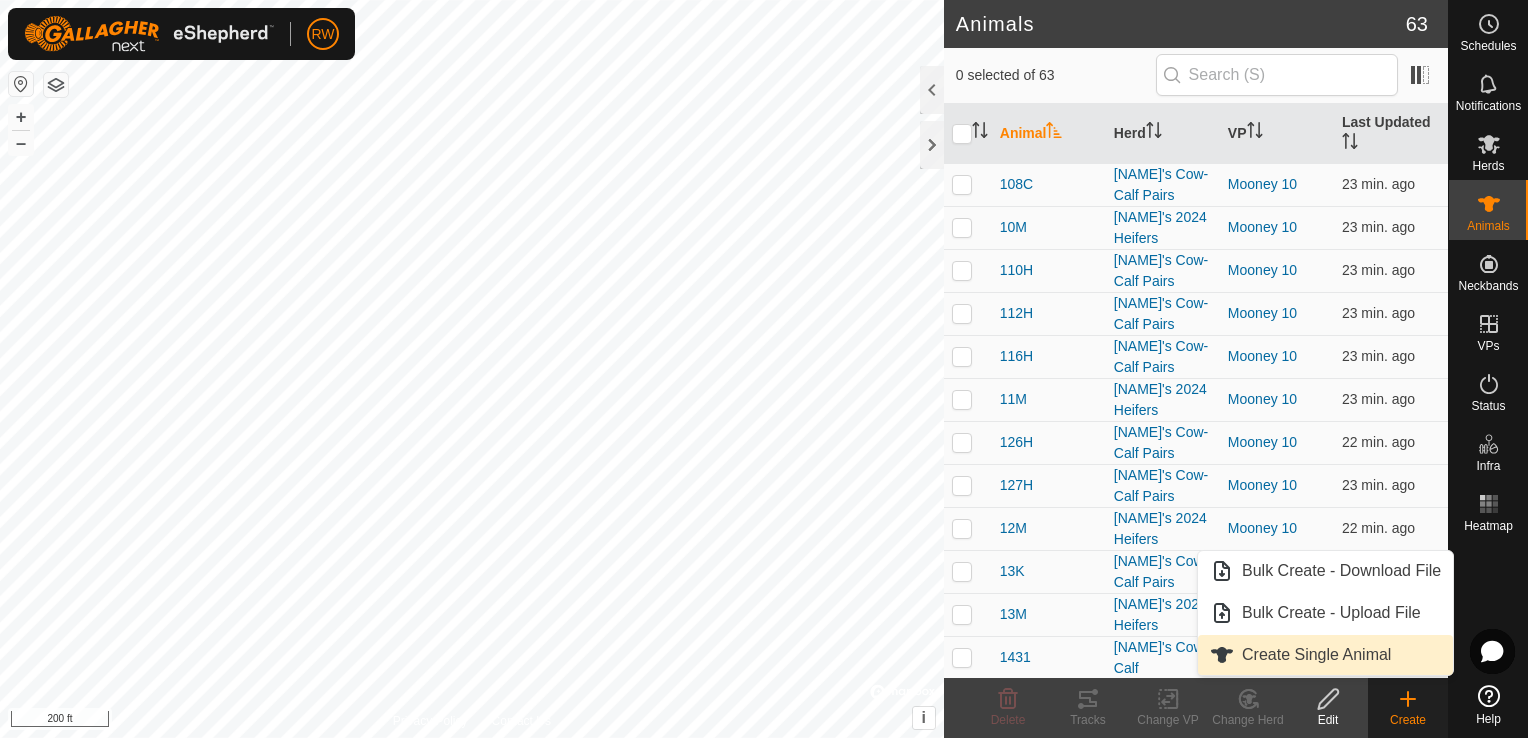 click on "Create Single Animal" at bounding box center [1325, 655] 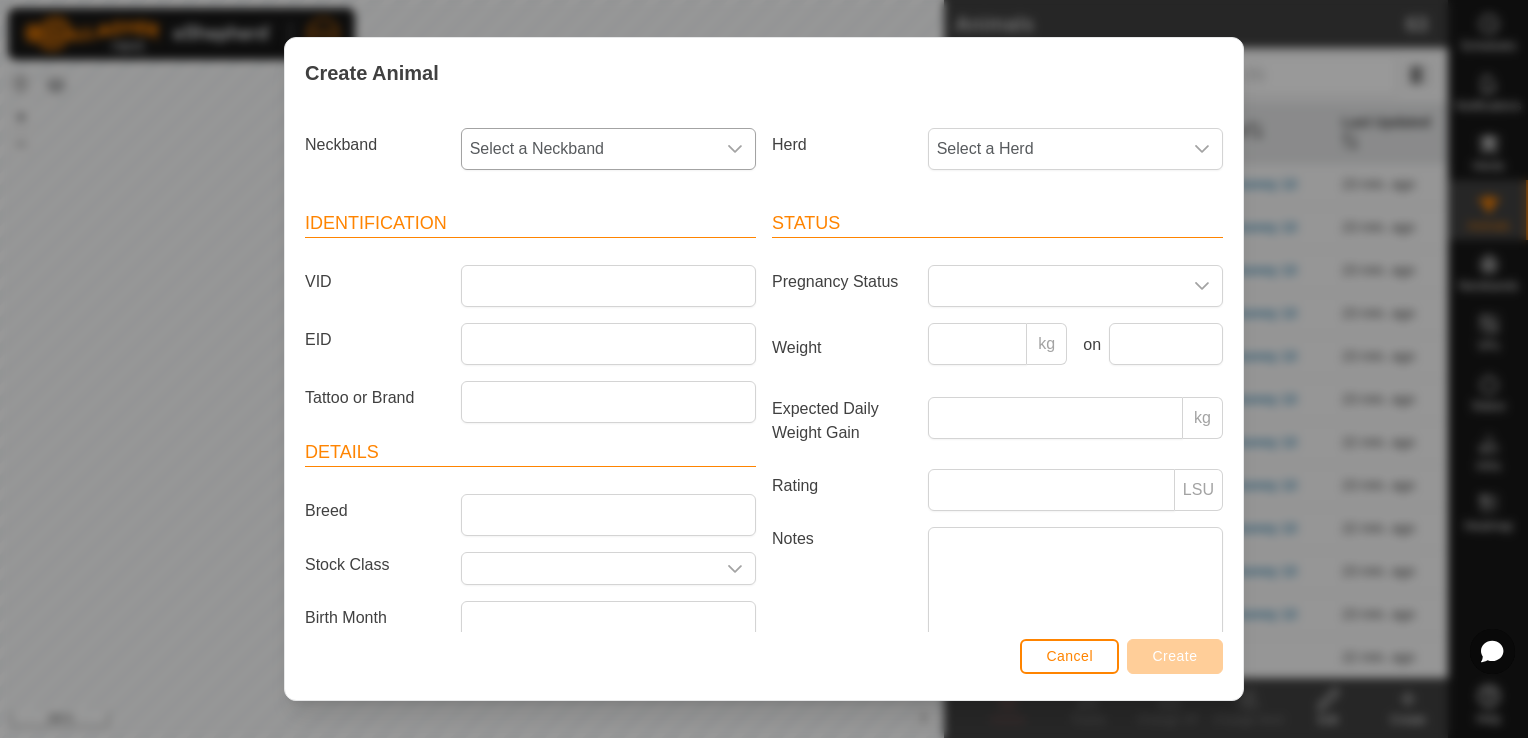 click on "Select a Neckband" at bounding box center (588, 149) 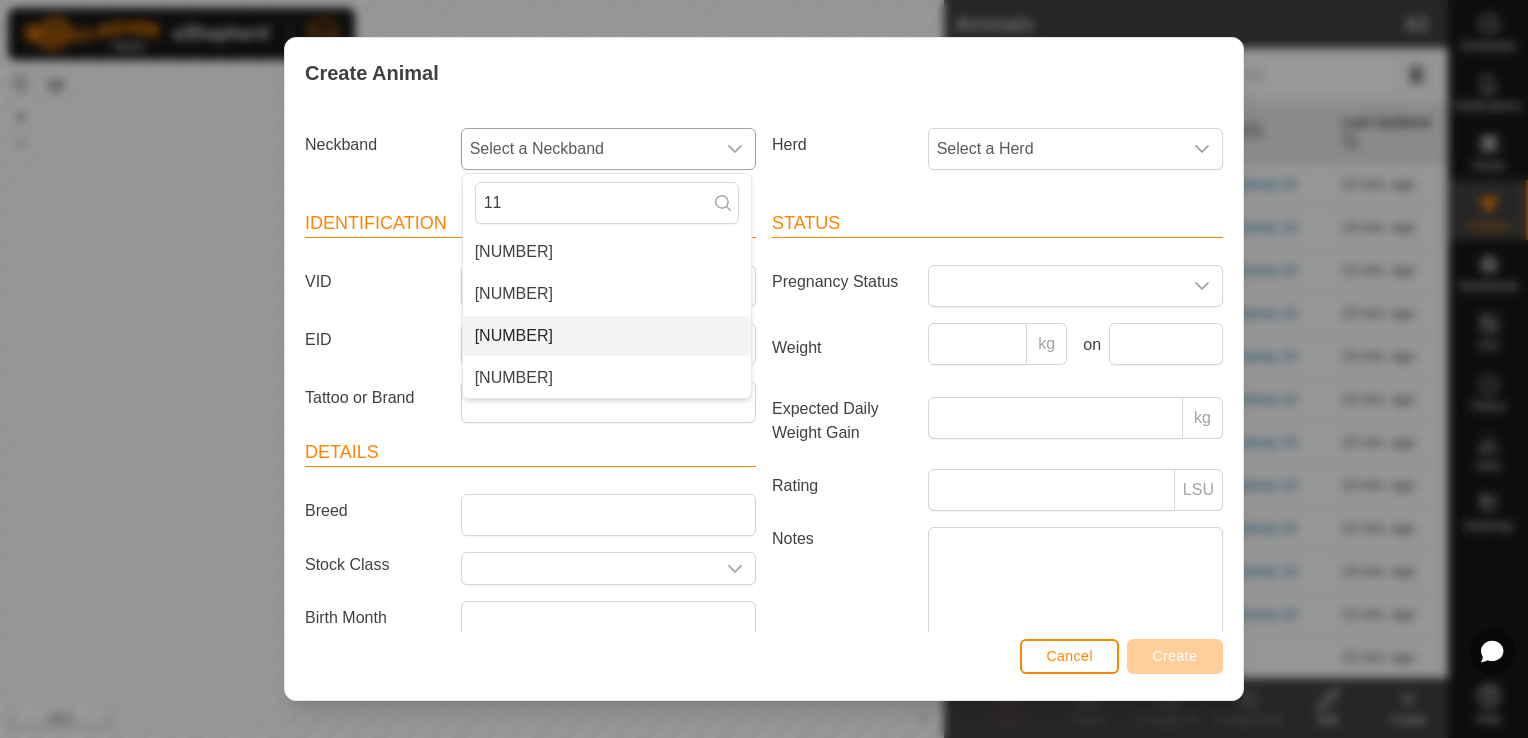 type on "11" 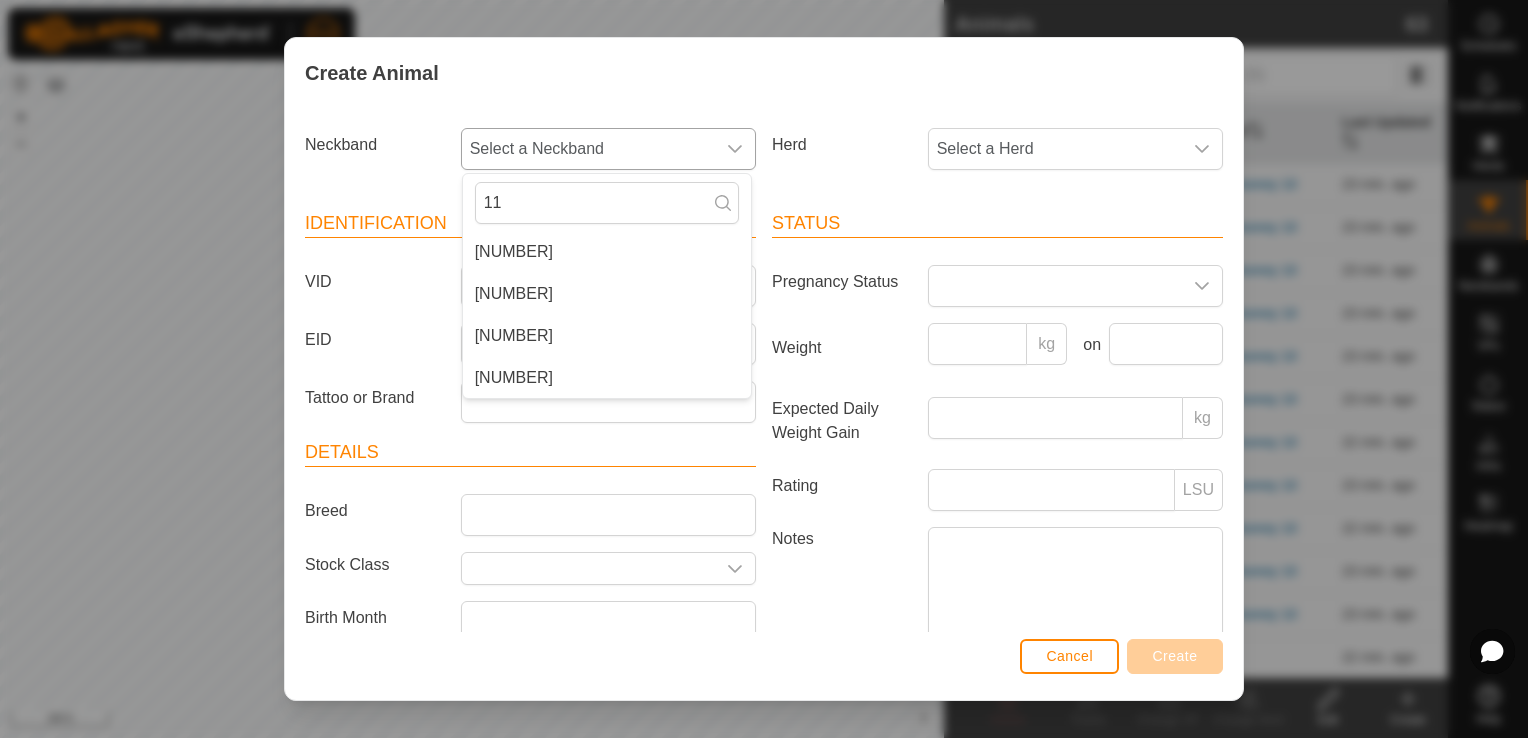 click on "[NUMBER]" at bounding box center (607, 336) 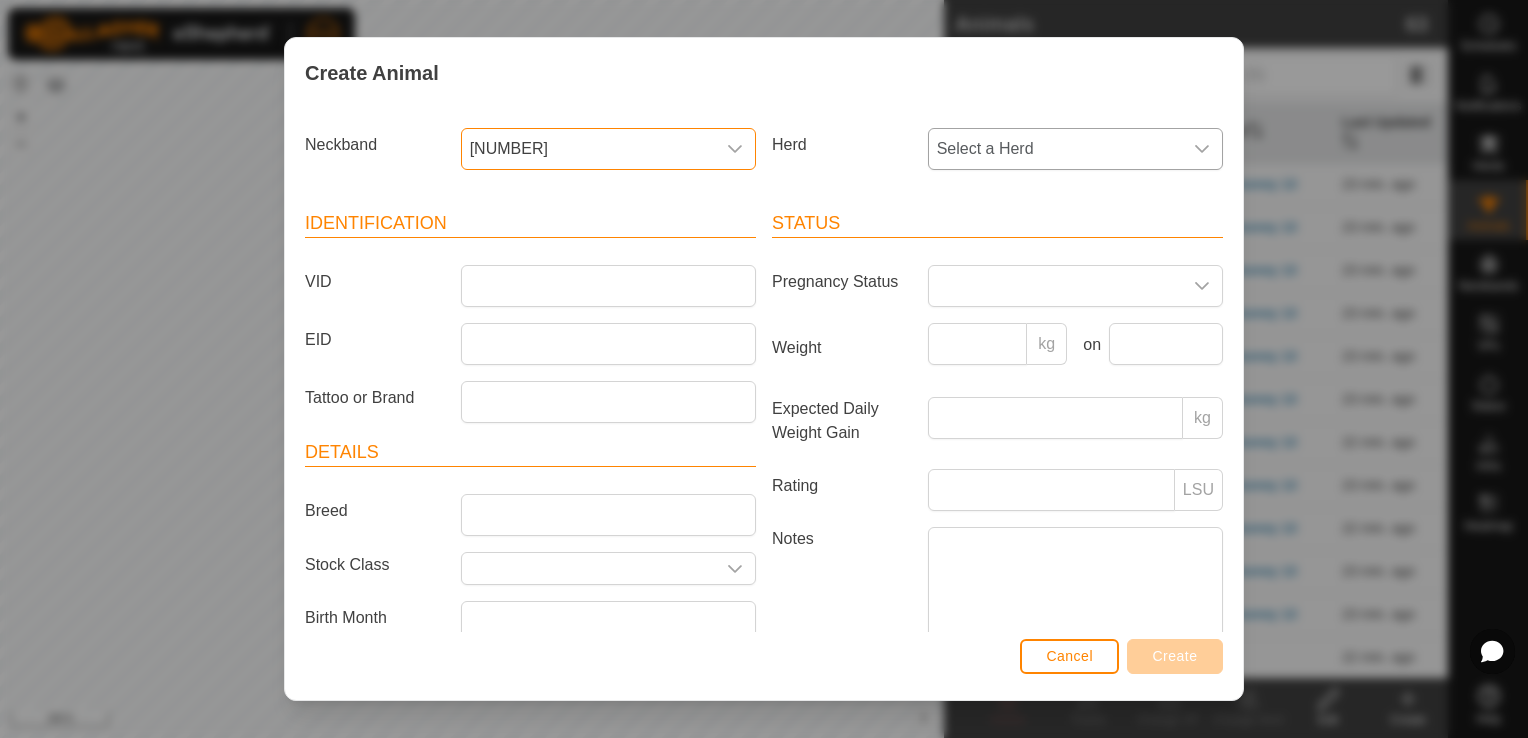 click at bounding box center (1202, 149) 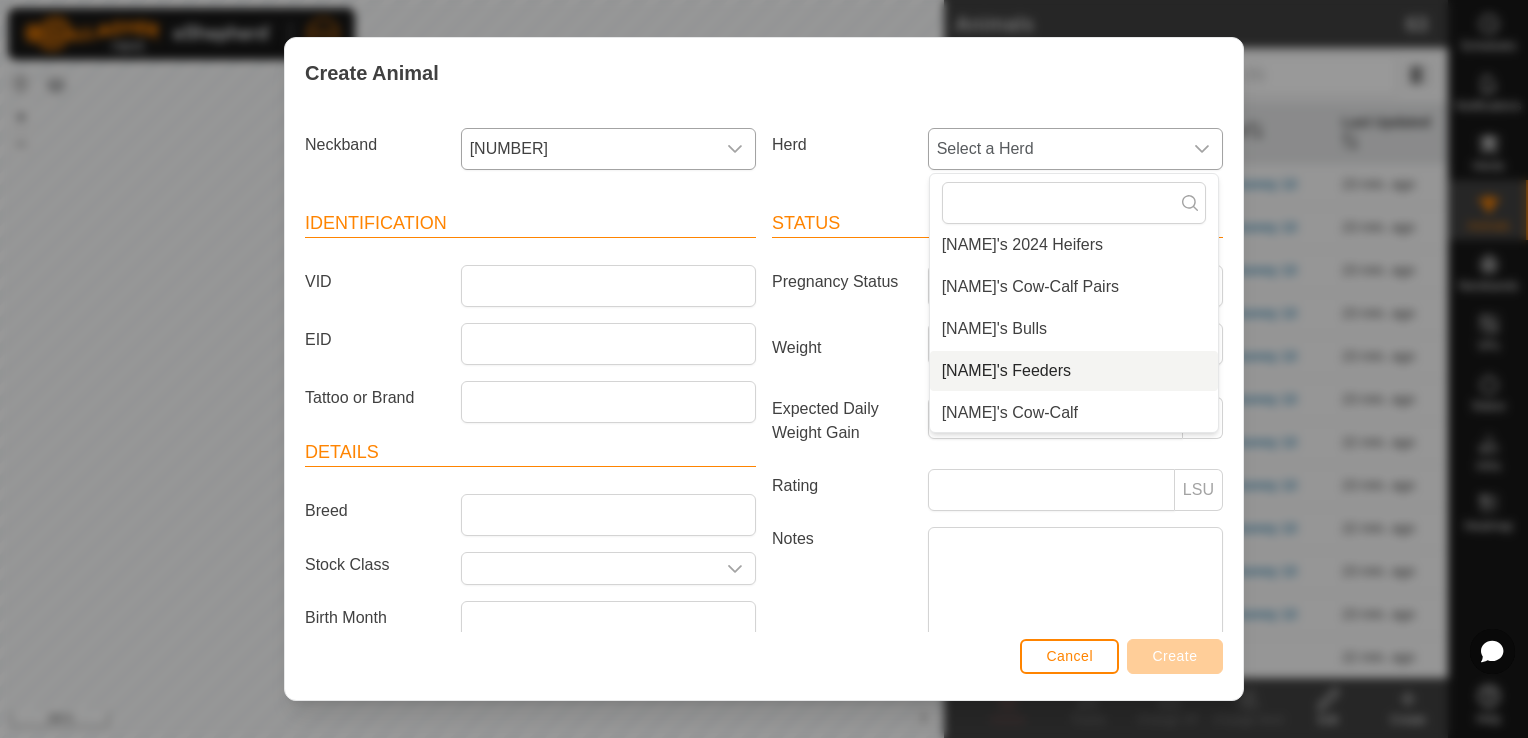 scroll, scrollTop: 50, scrollLeft: 0, axis: vertical 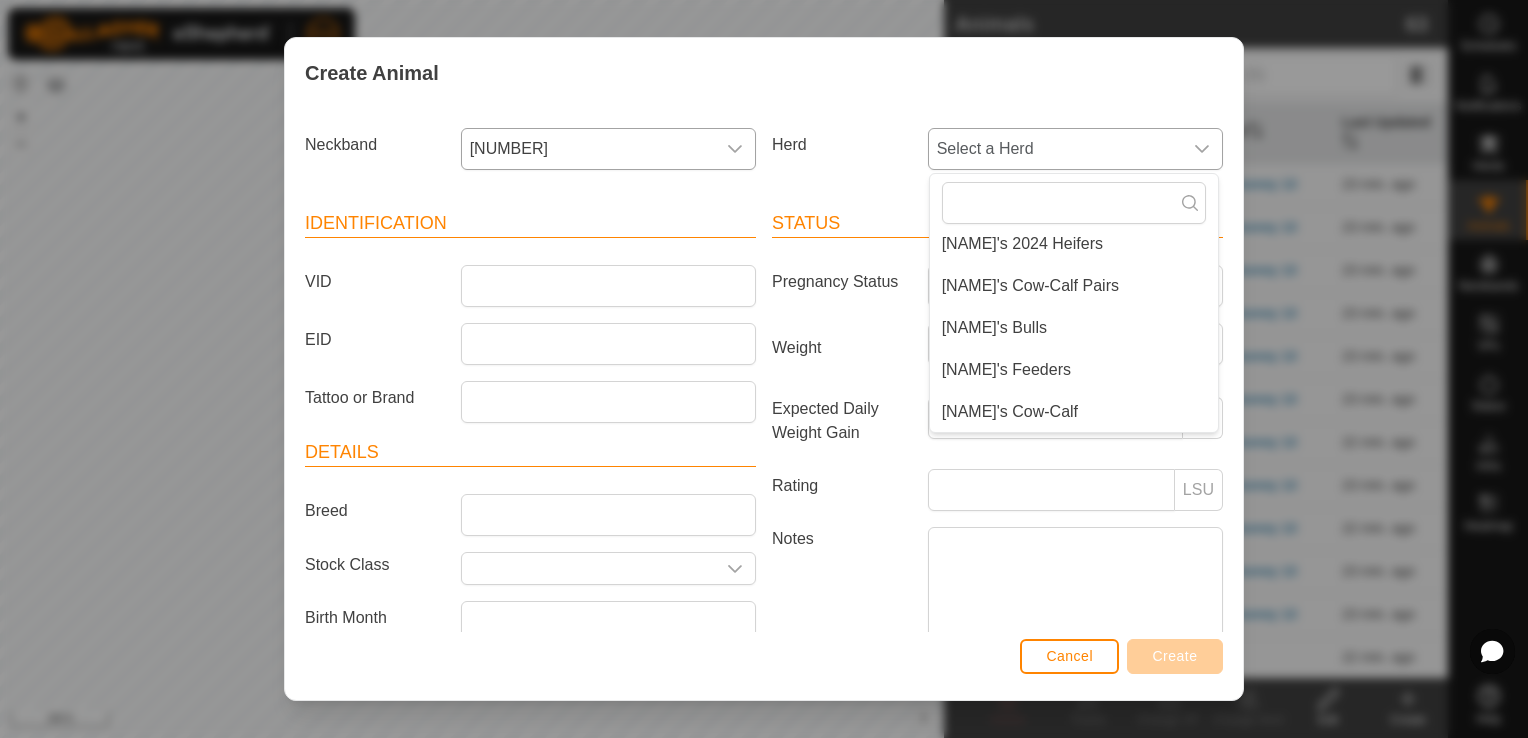 click on "[NAME]'s Cow-Calf" at bounding box center (1074, 412) 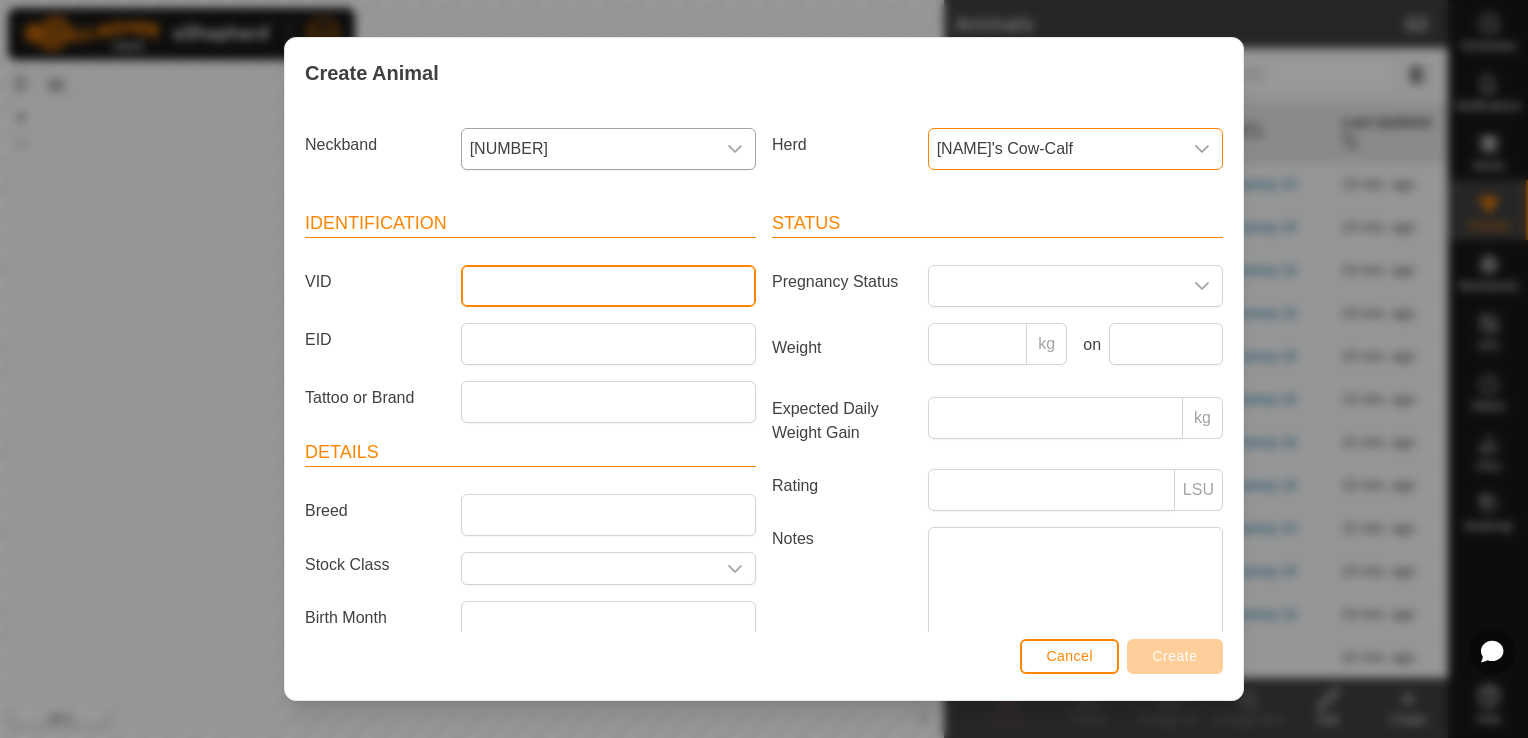 click on "VID" at bounding box center [608, 286] 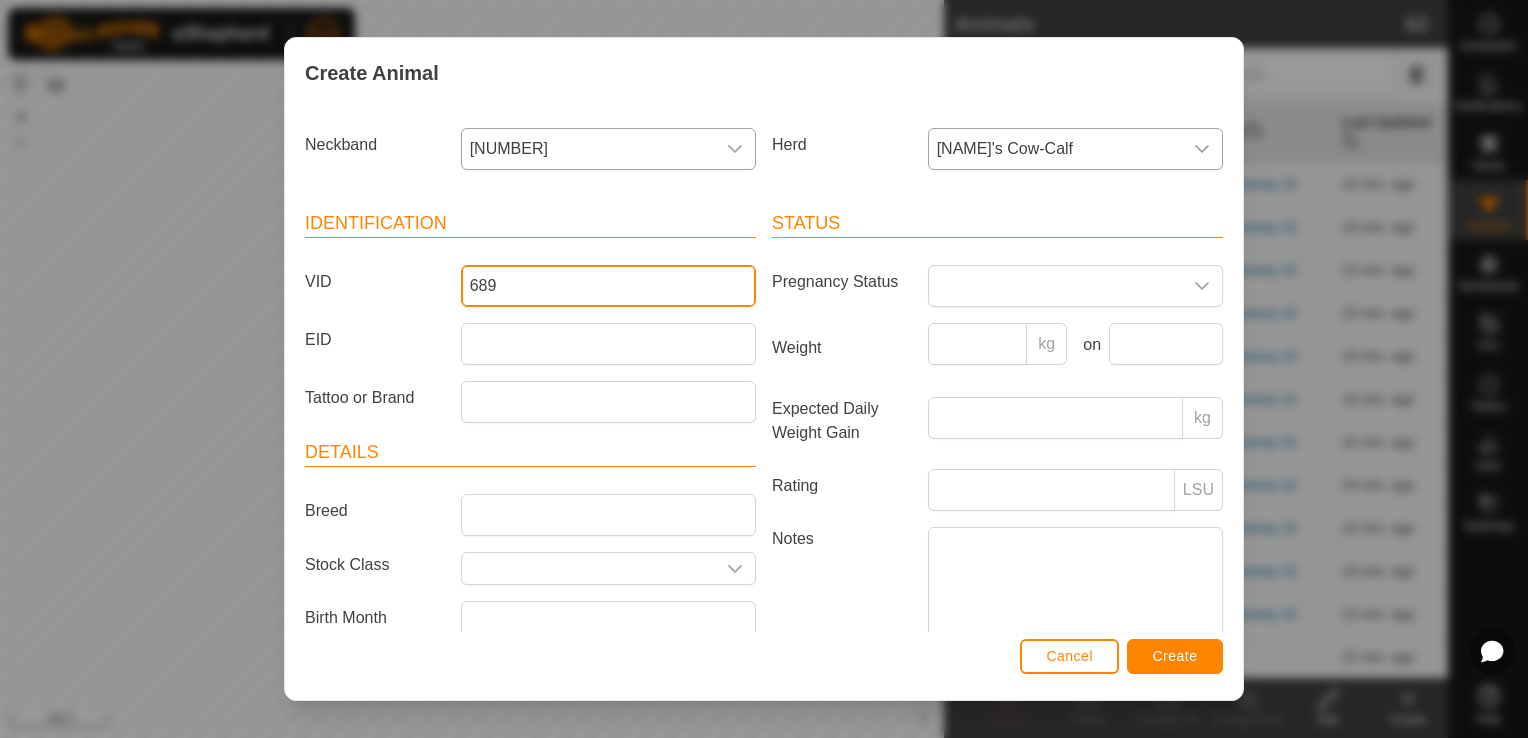 type on "689" 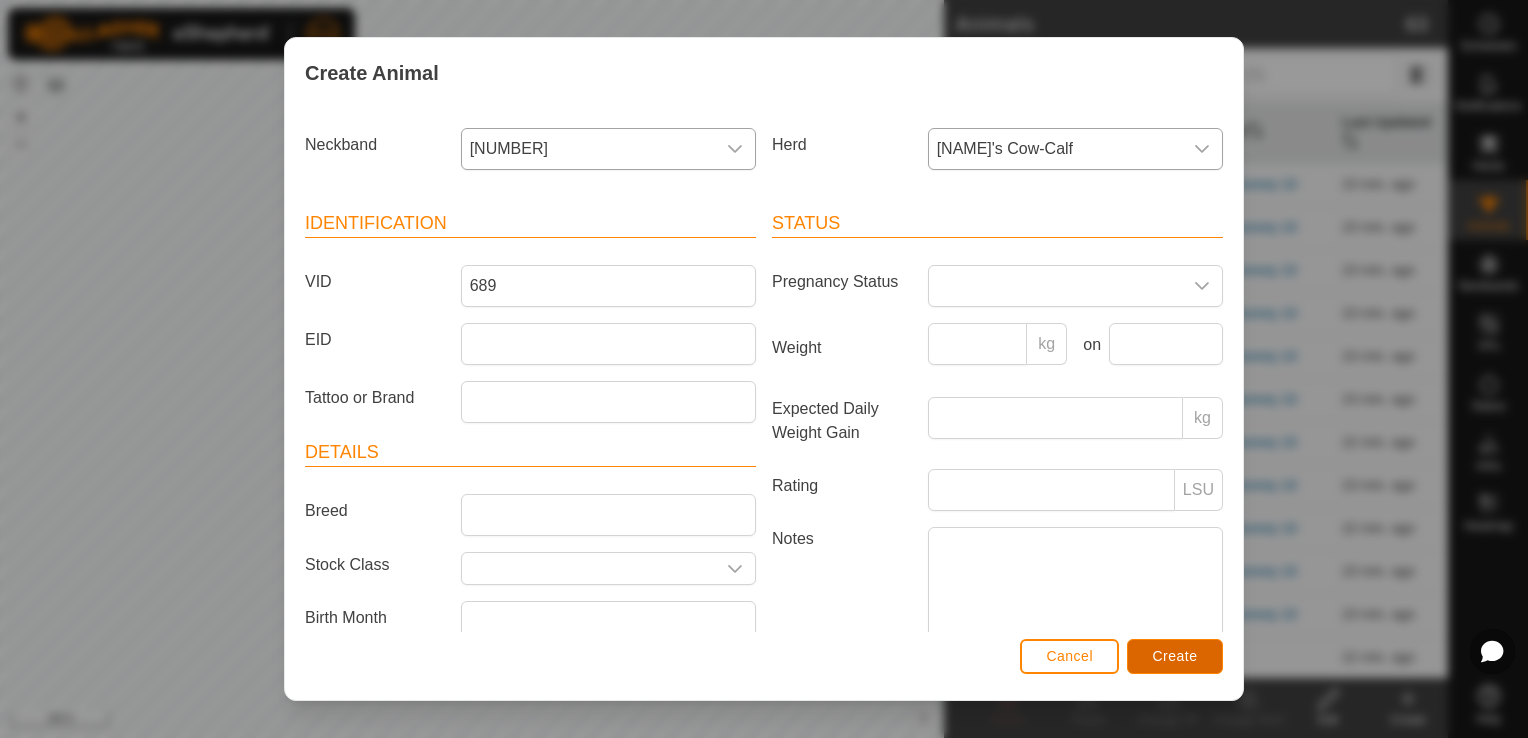 click on "Create" at bounding box center [1175, 656] 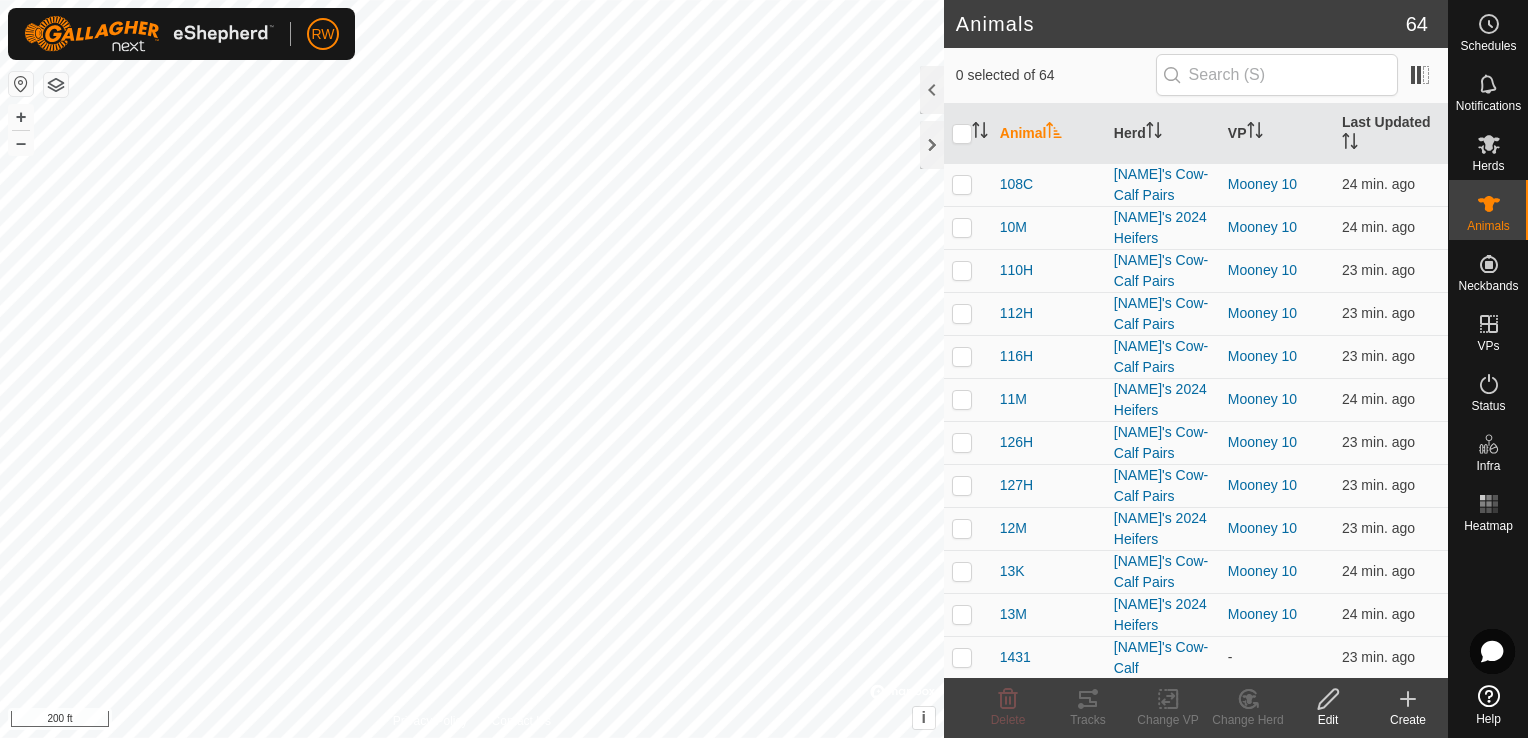 click 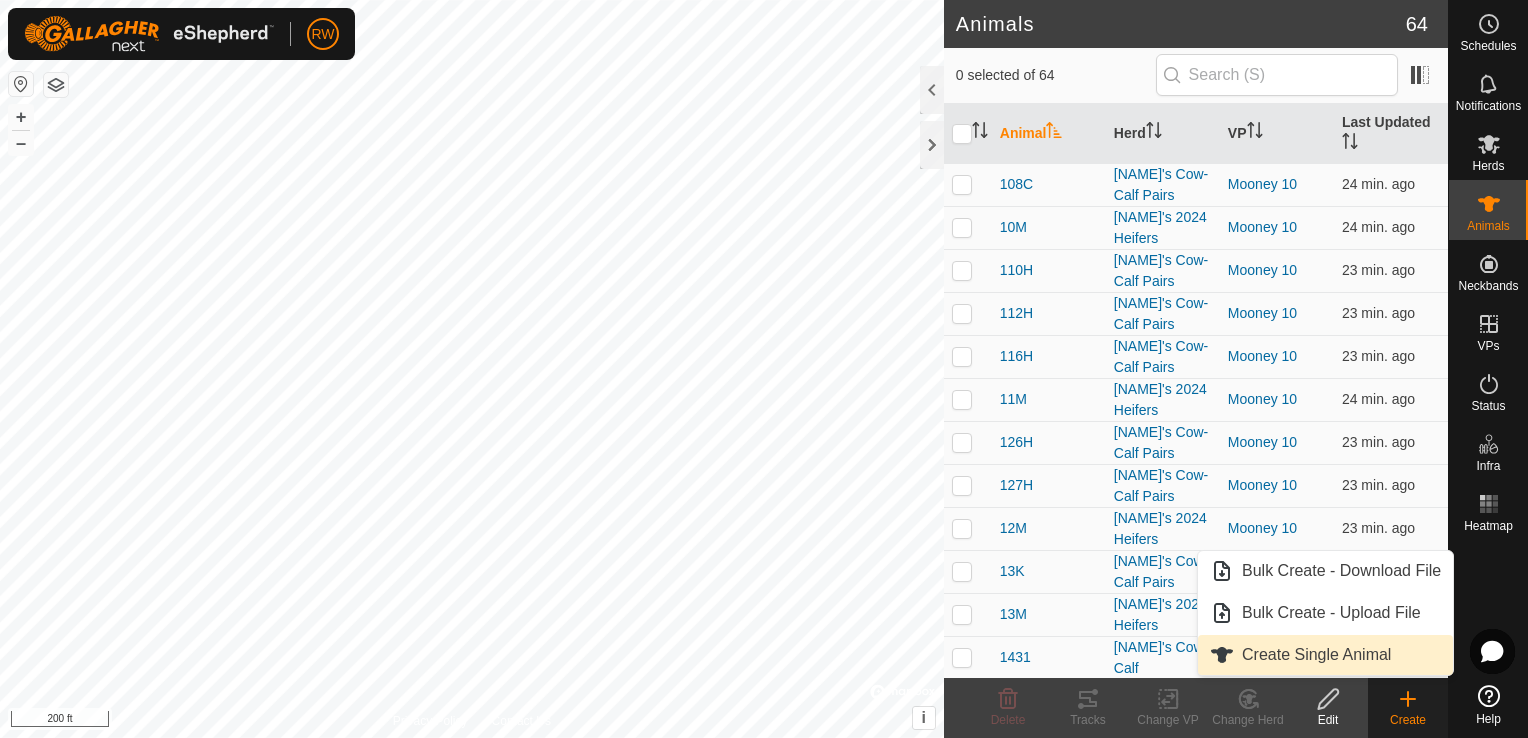 click on "Create Single Animal" at bounding box center (1325, 655) 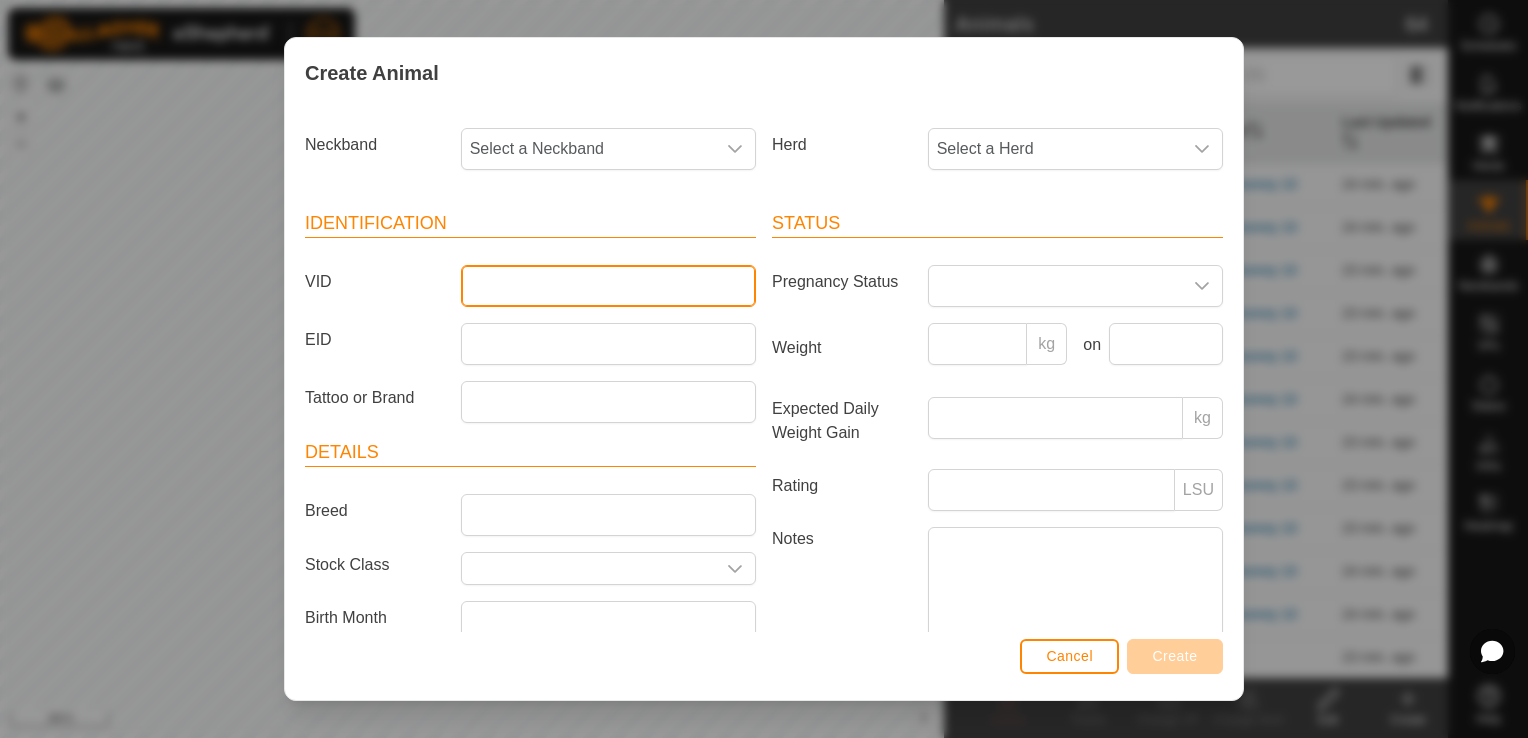 click on "VID" at bounding box center (608, 286) 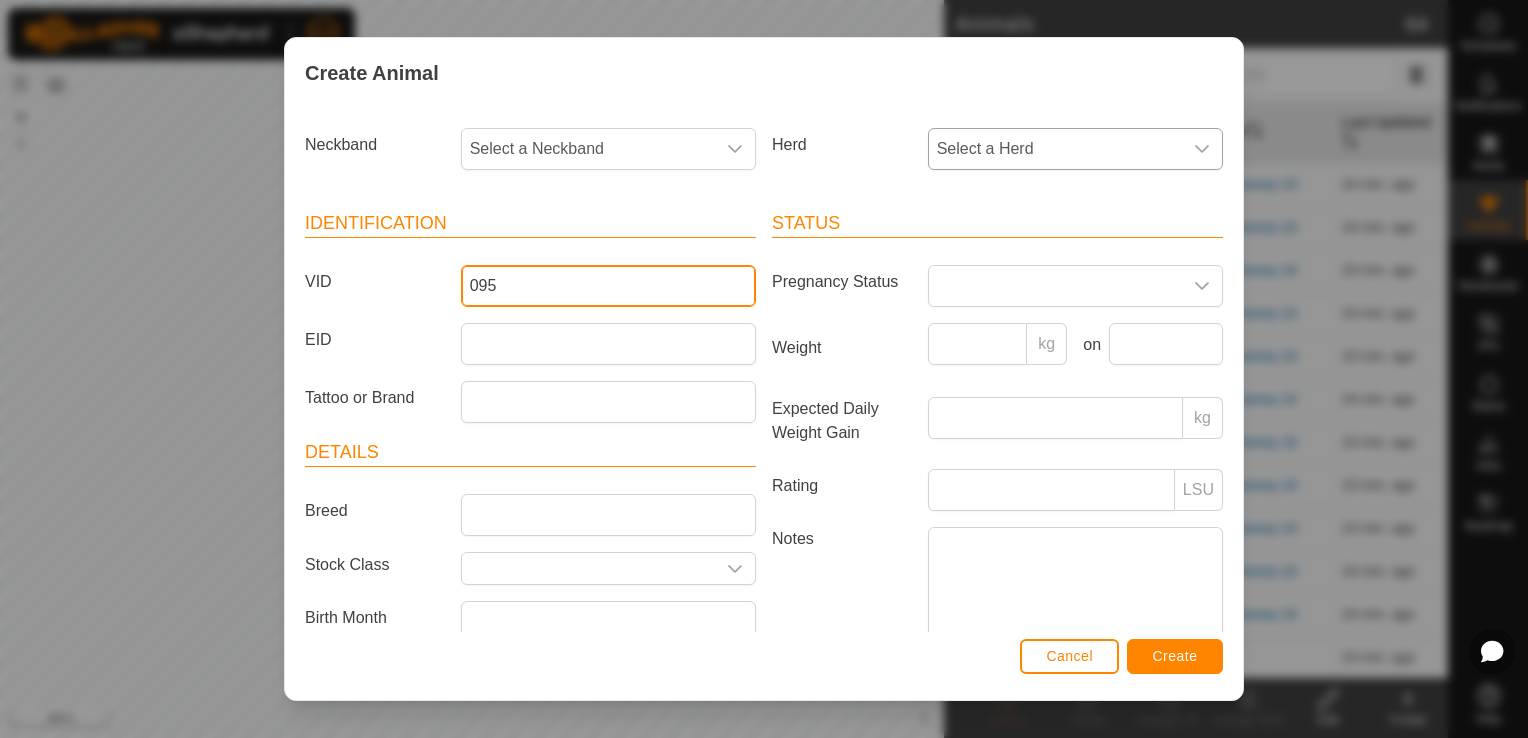 type on "095" 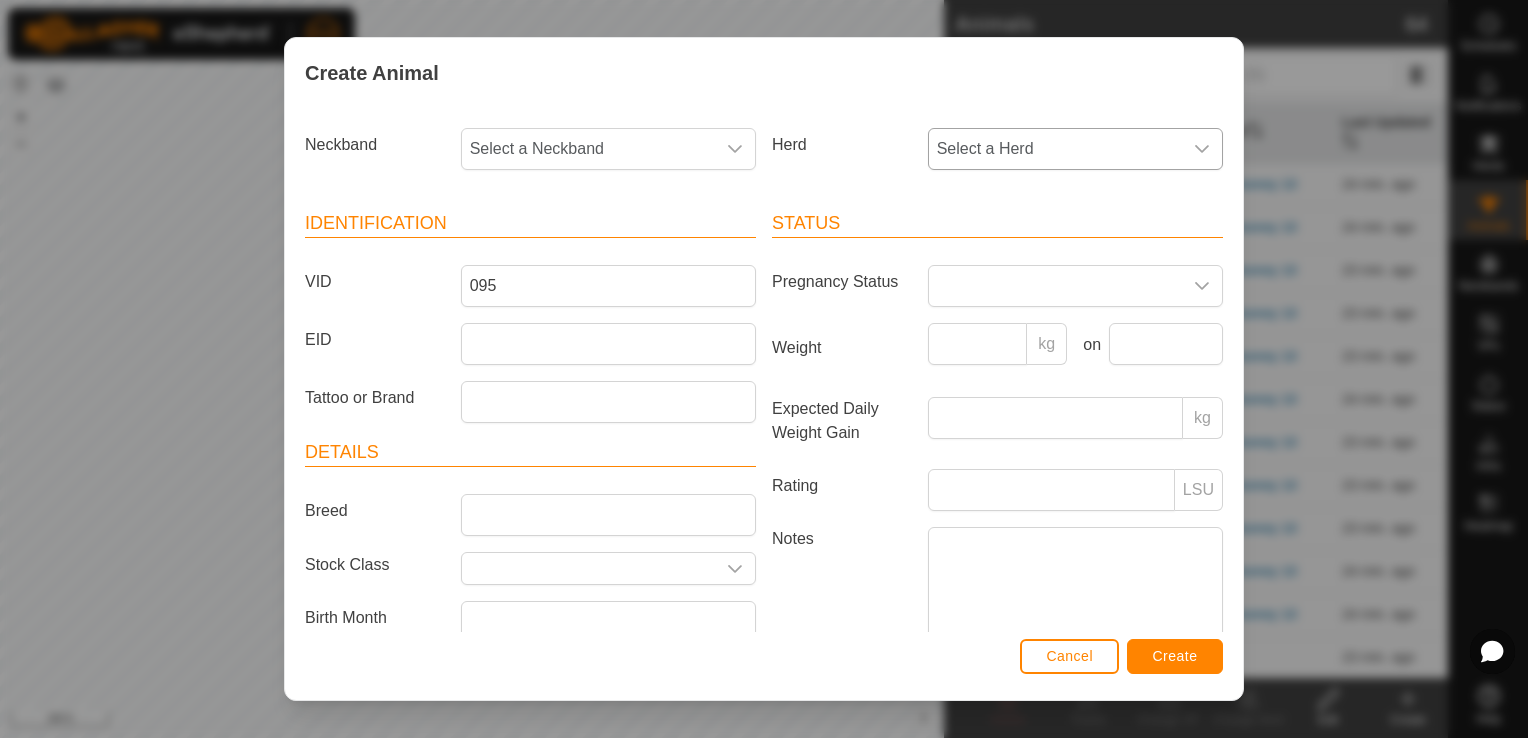 click 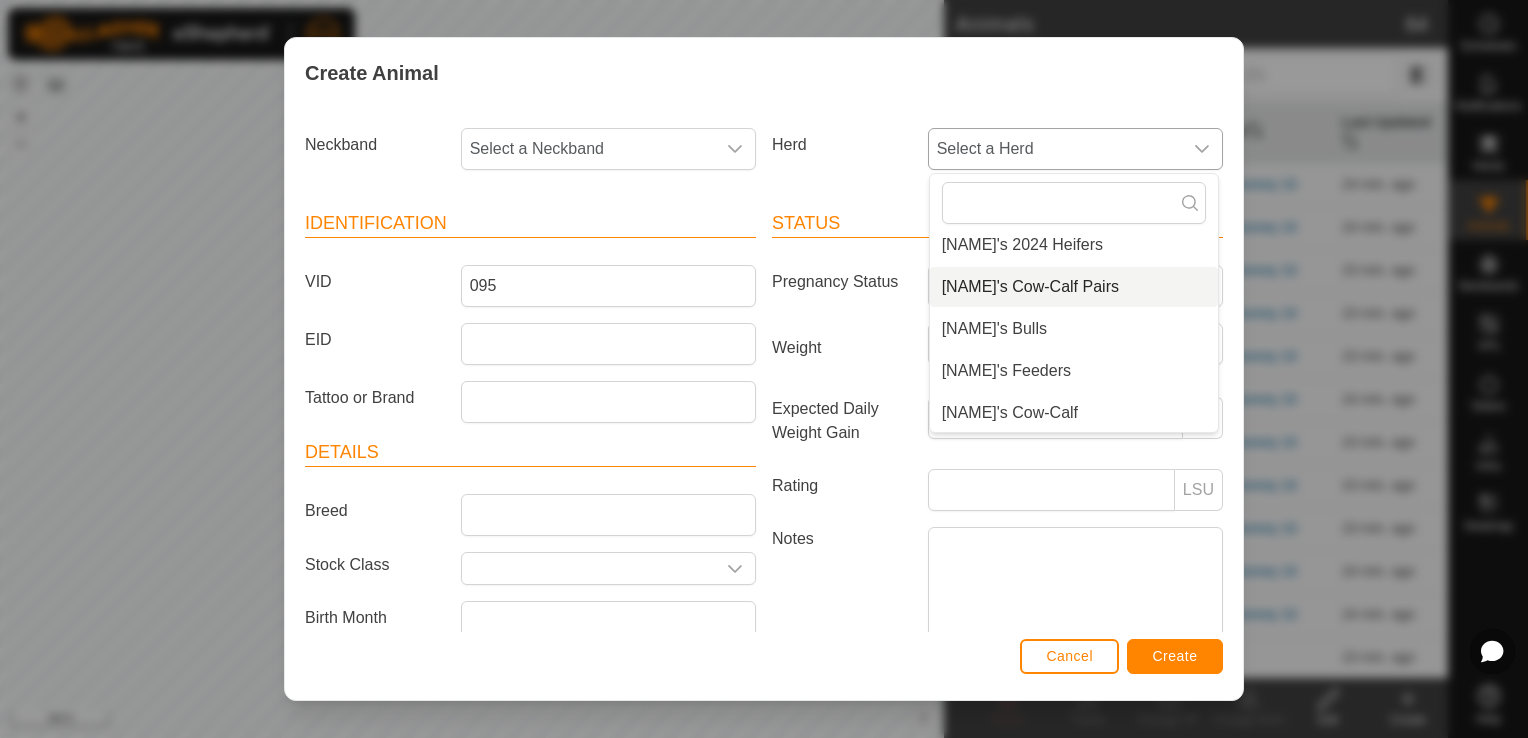 scroll, scrollTop: 50, scrollLeft: 0, axis: vertical 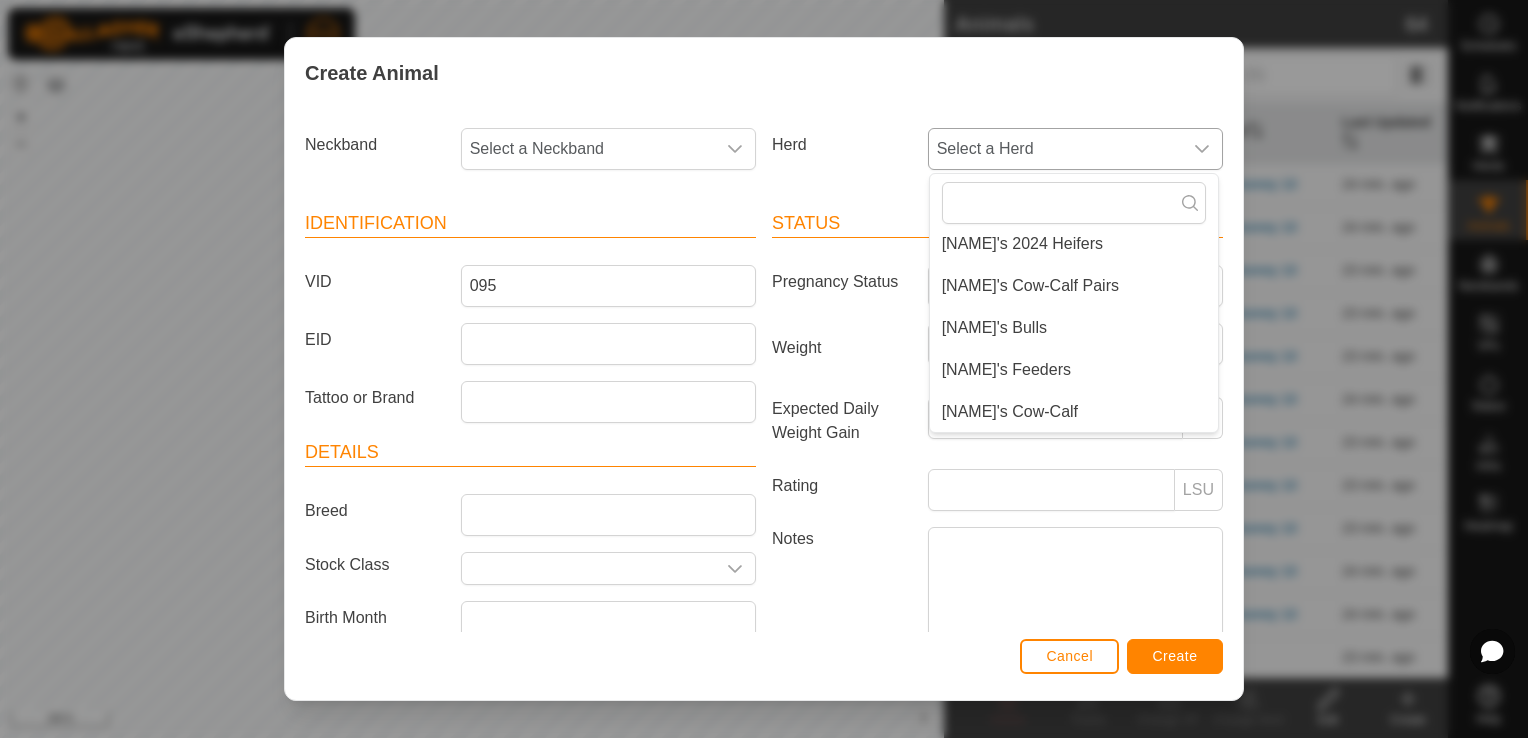 click on "[NAME]'s Cow-Calf" at bounding box center [1074, 412] 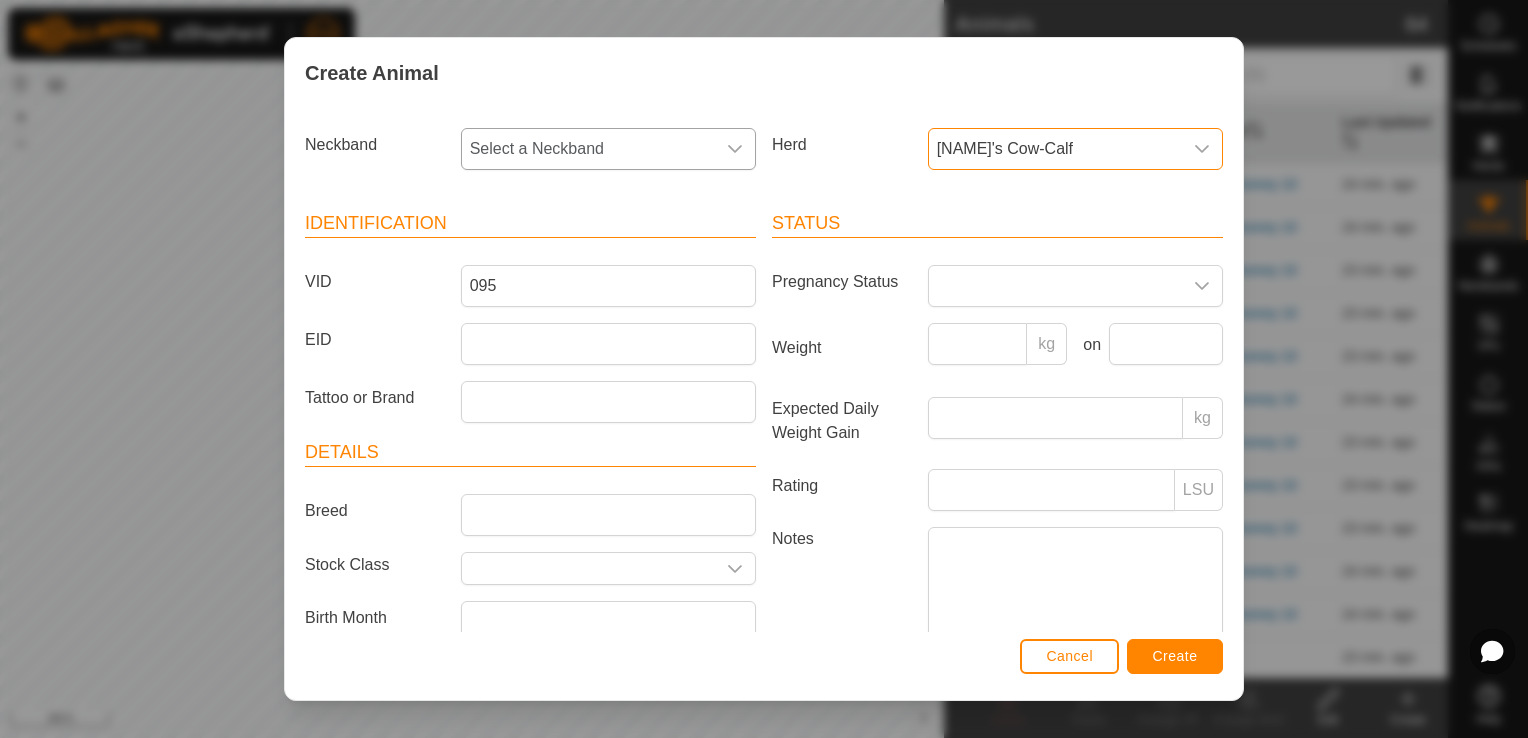 click on "Select a Neckband" at bounding box center [588, 149] 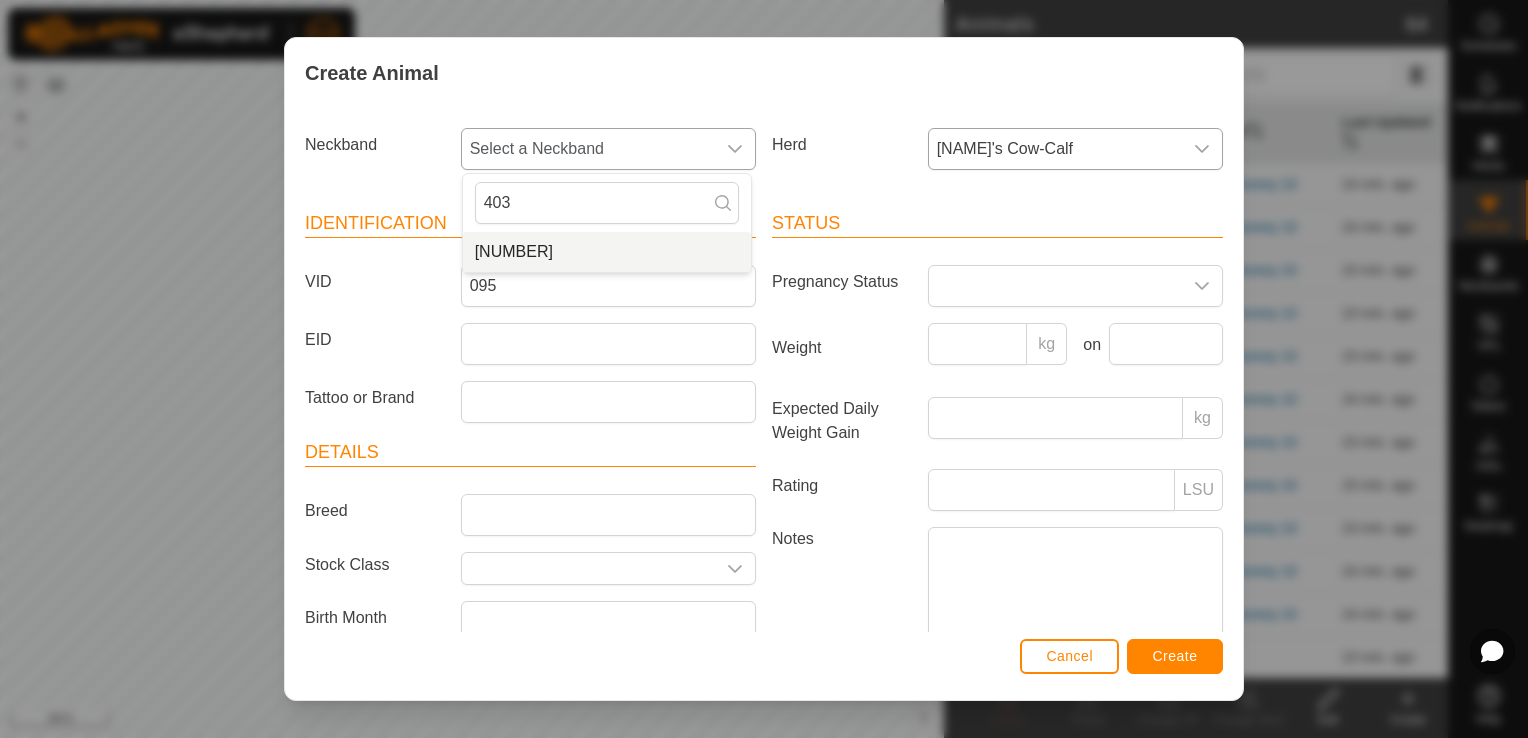 type on "403" 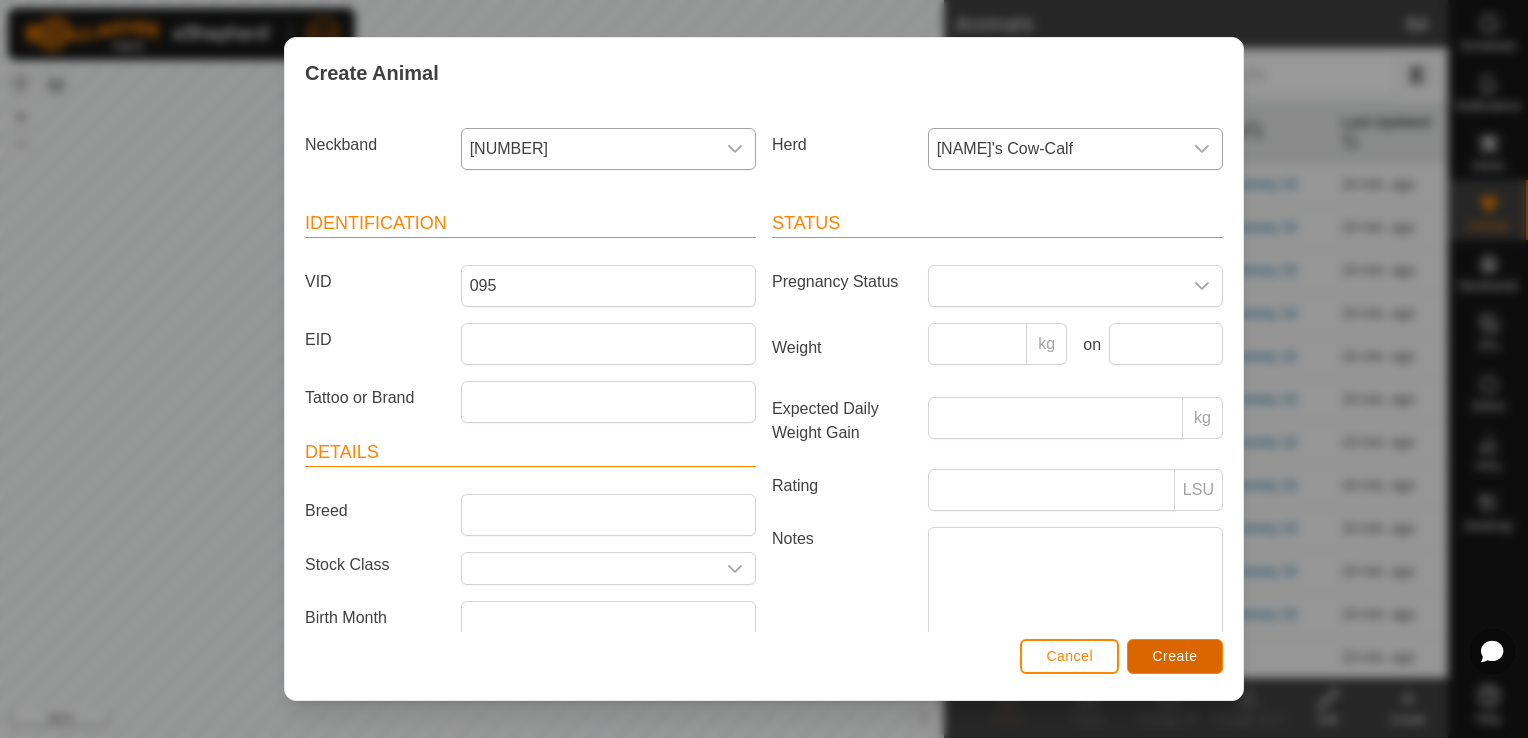 click on "Create" at bounding box center [1175, 656] 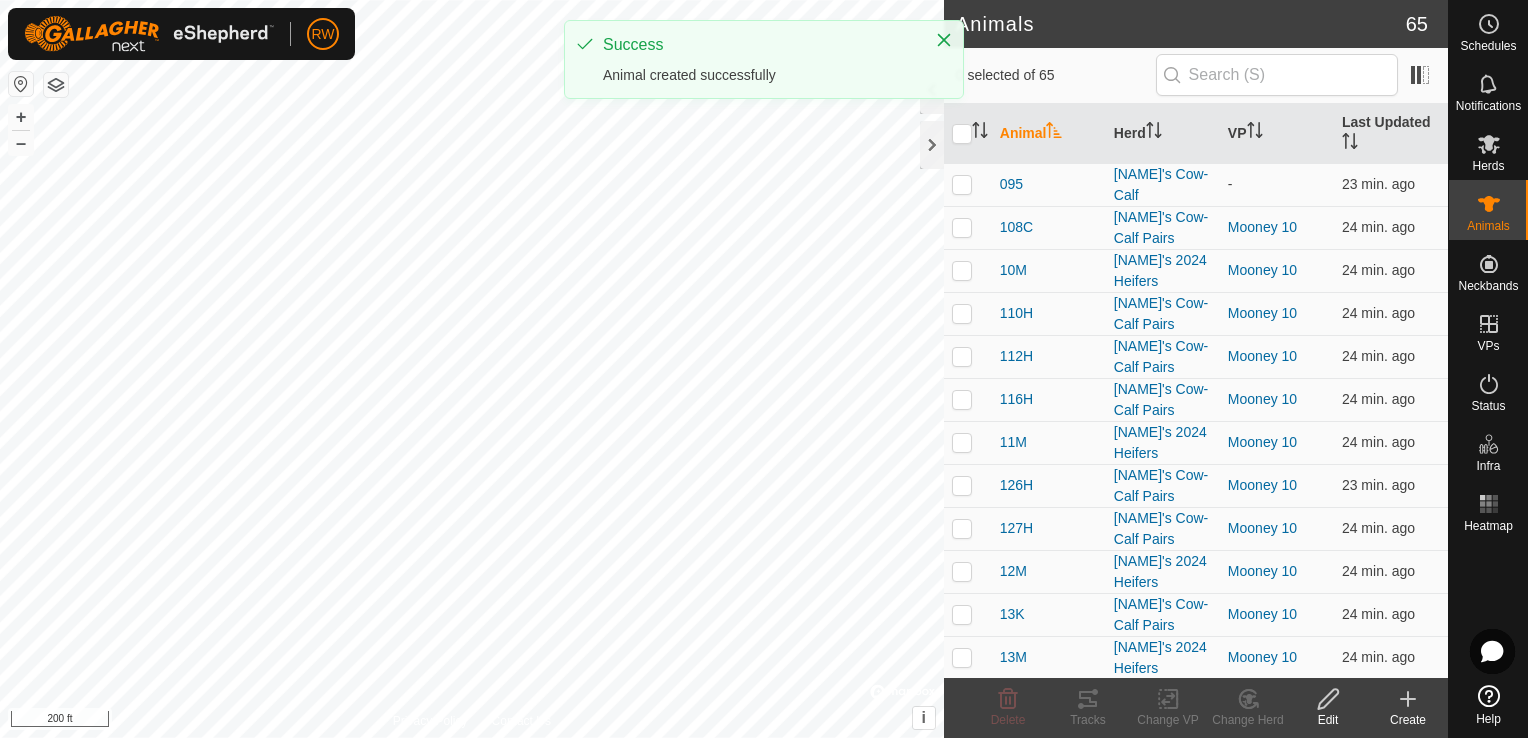 click 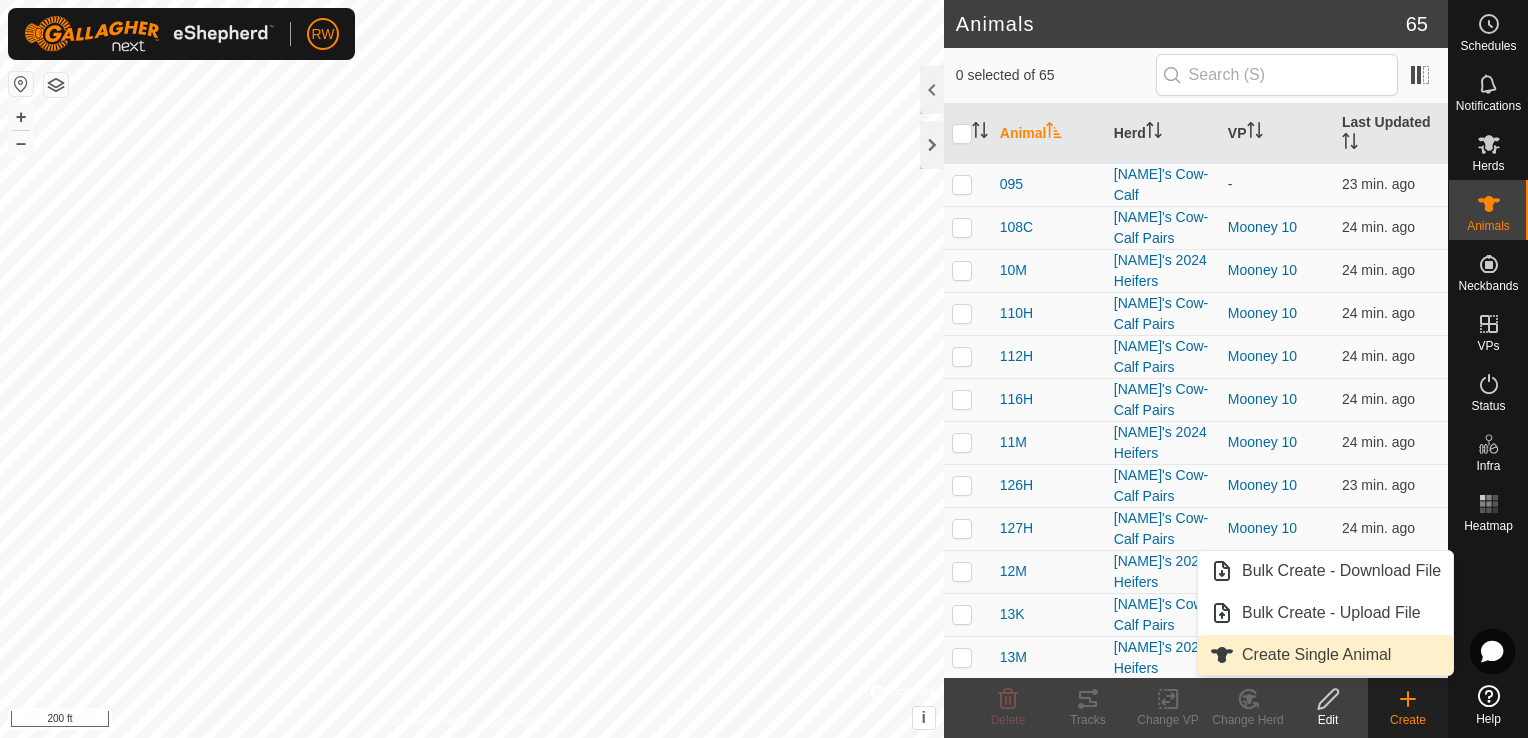 click on "Create Single Animal" at bounding box center (1325, 655) 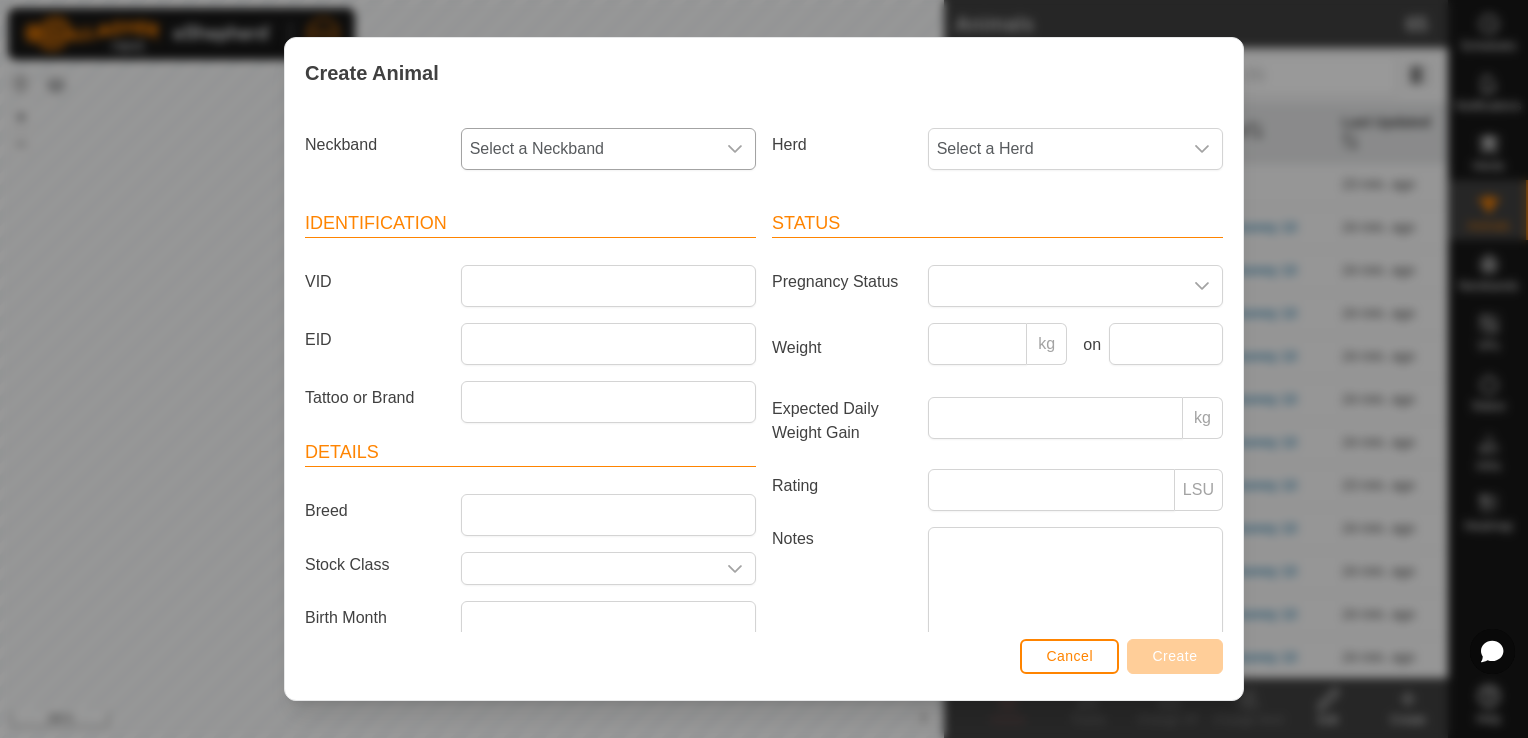 click 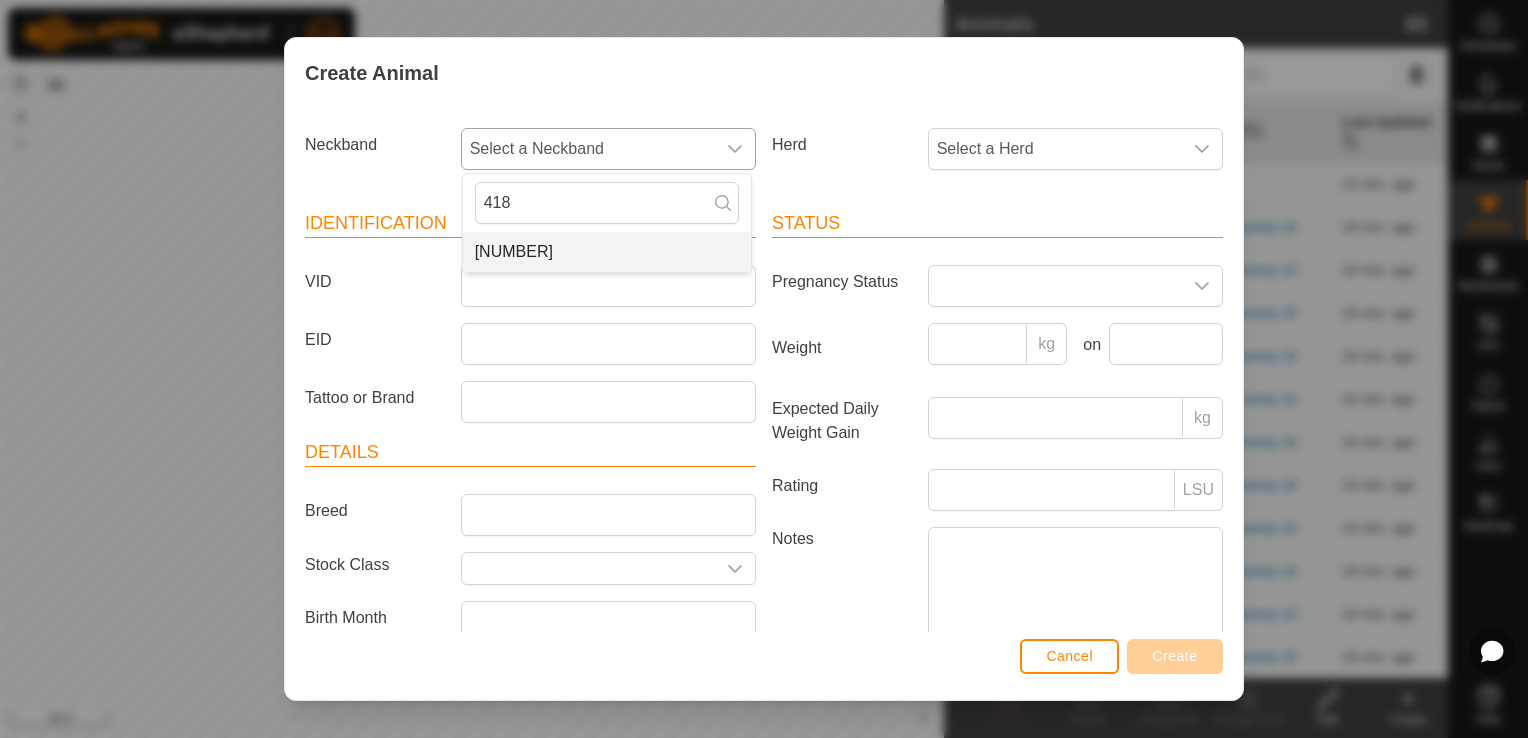 type on "418" 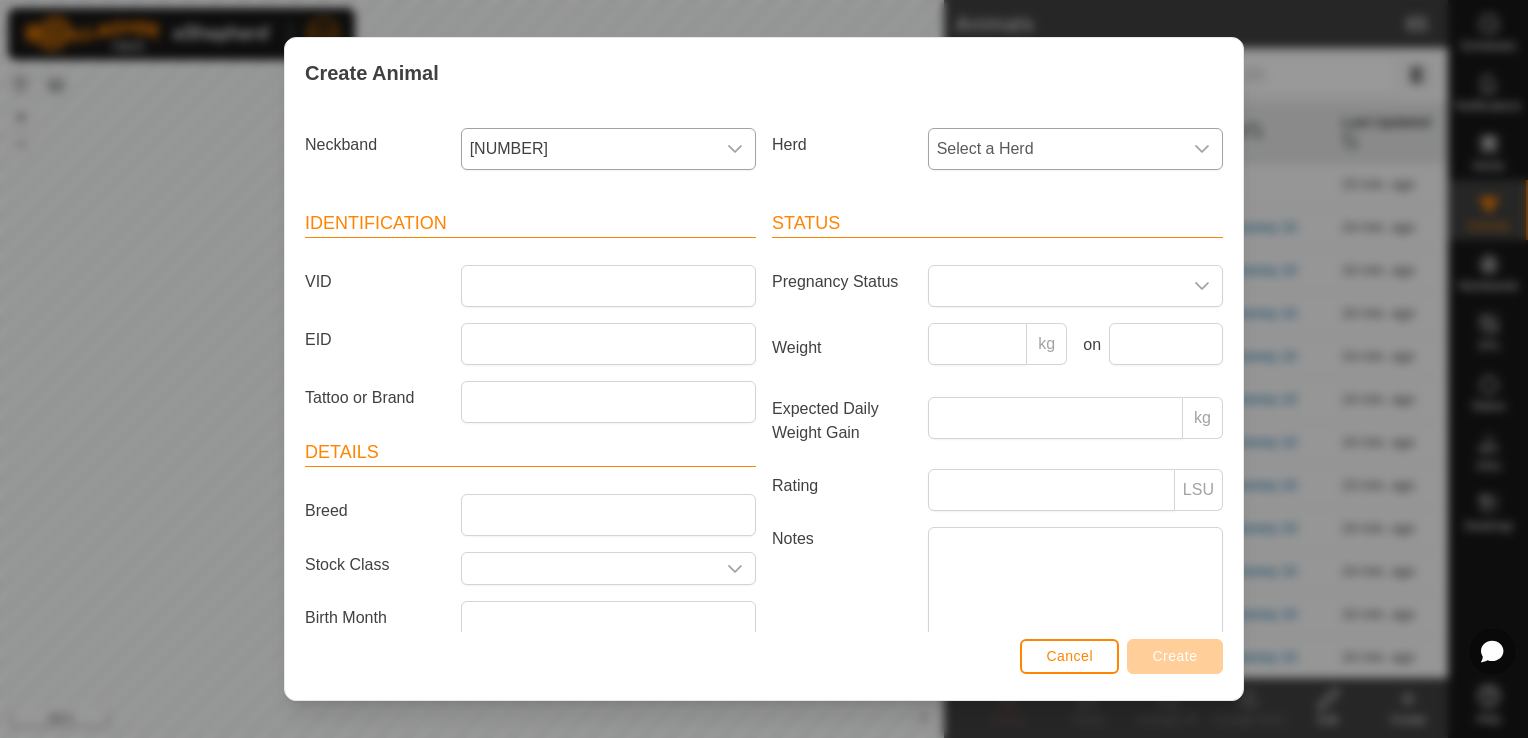 click 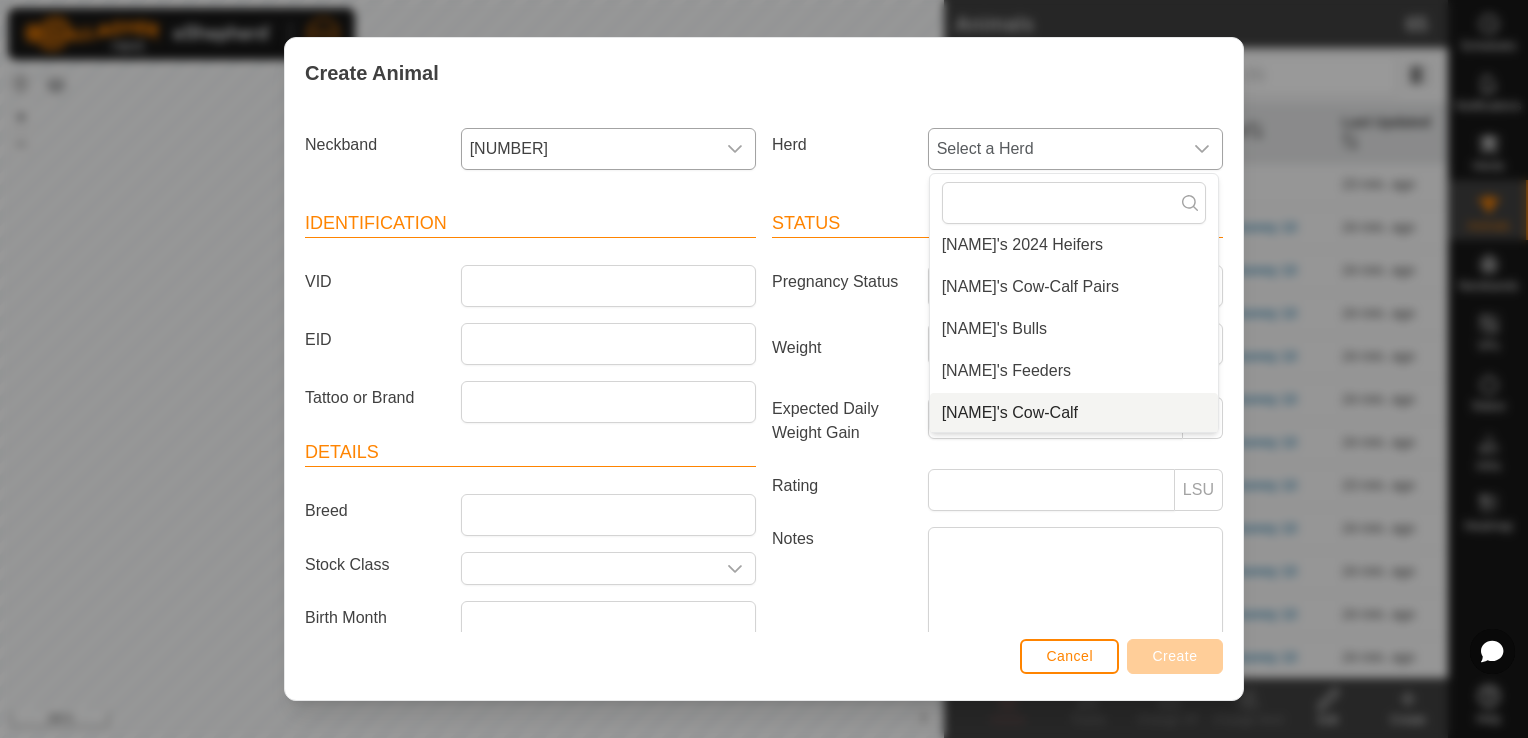 scroll, scrollTop: 50, scrollLeft: 0, axis: vertical 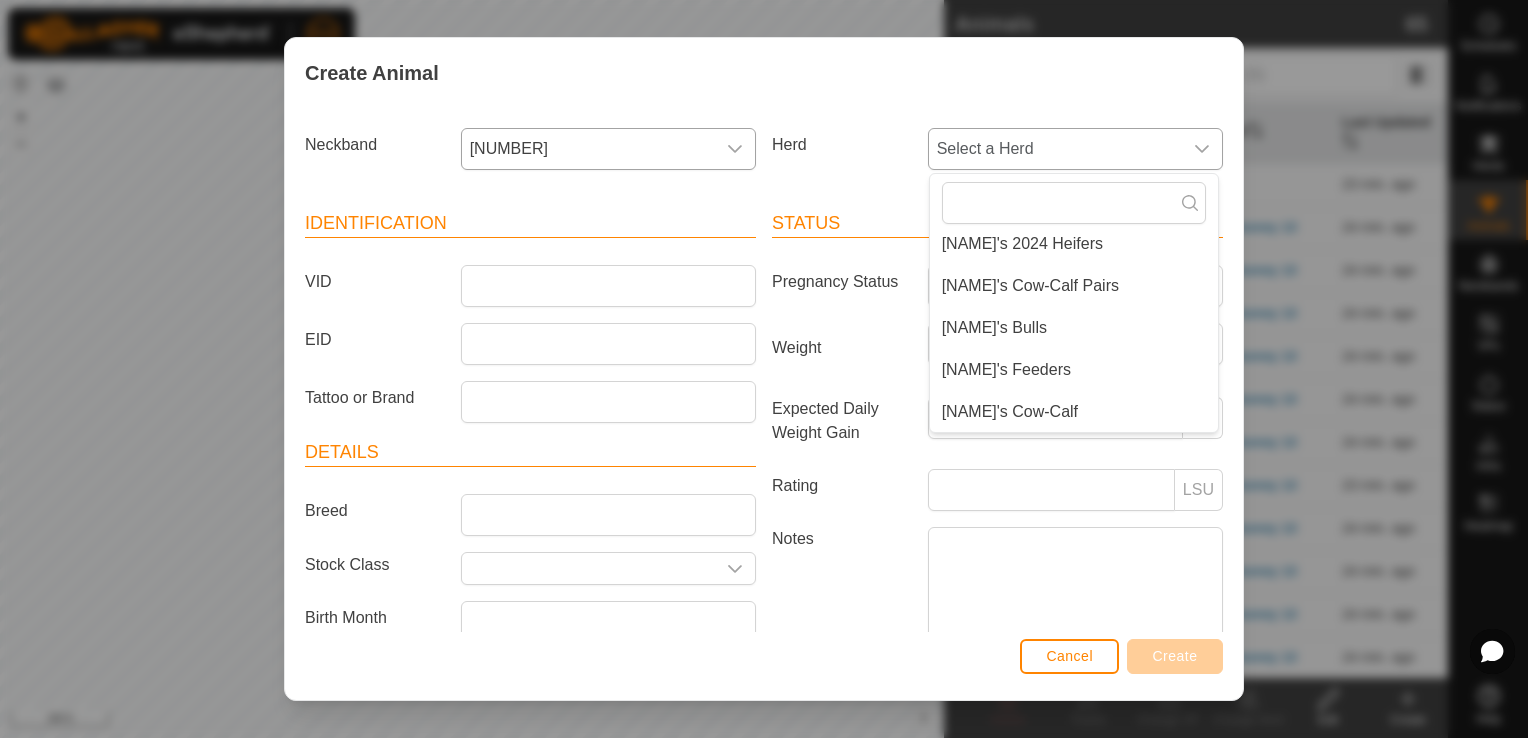 click on "[NAME]'s Cow-Calf" at bounding box center (1074, 412) 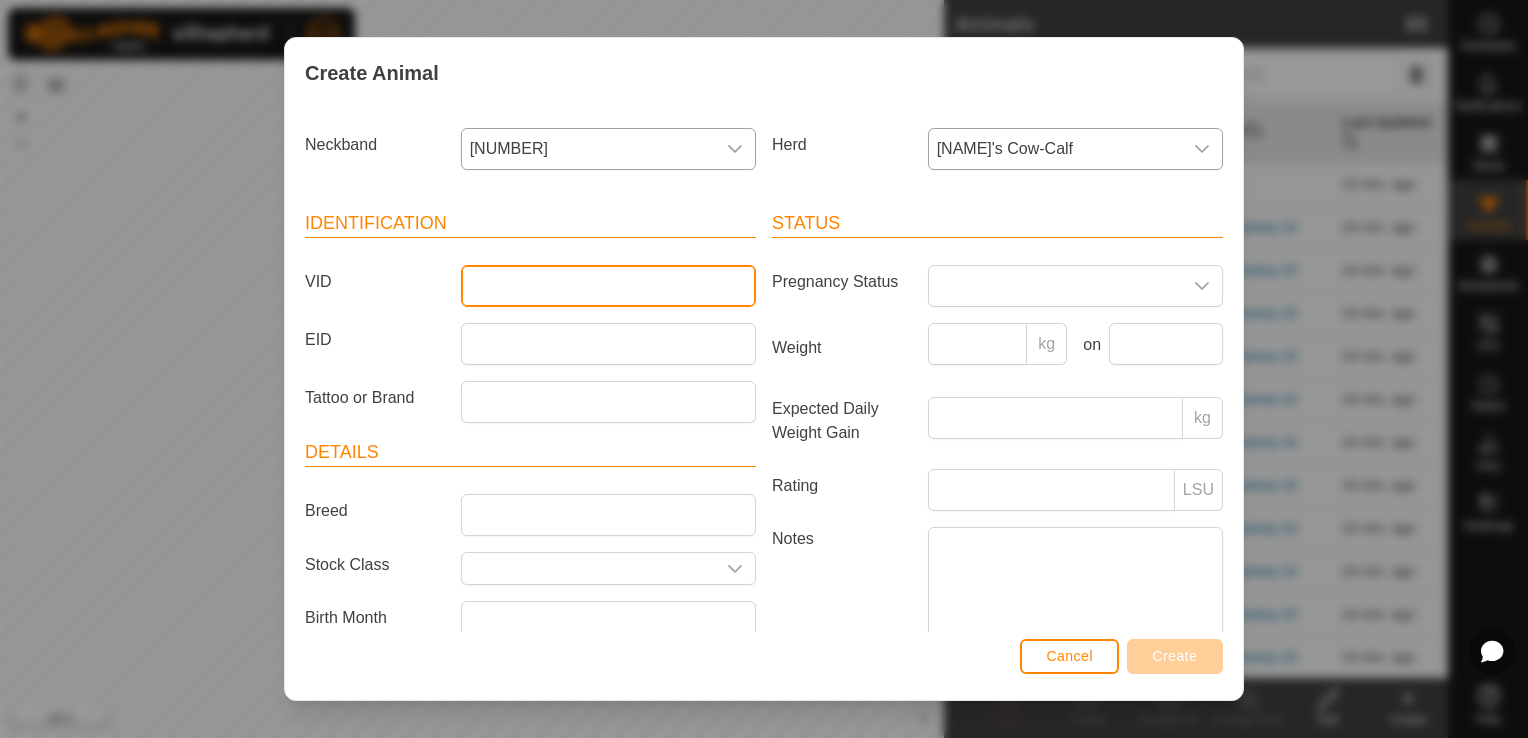 click on "VID" at bounding box center [608, 286] 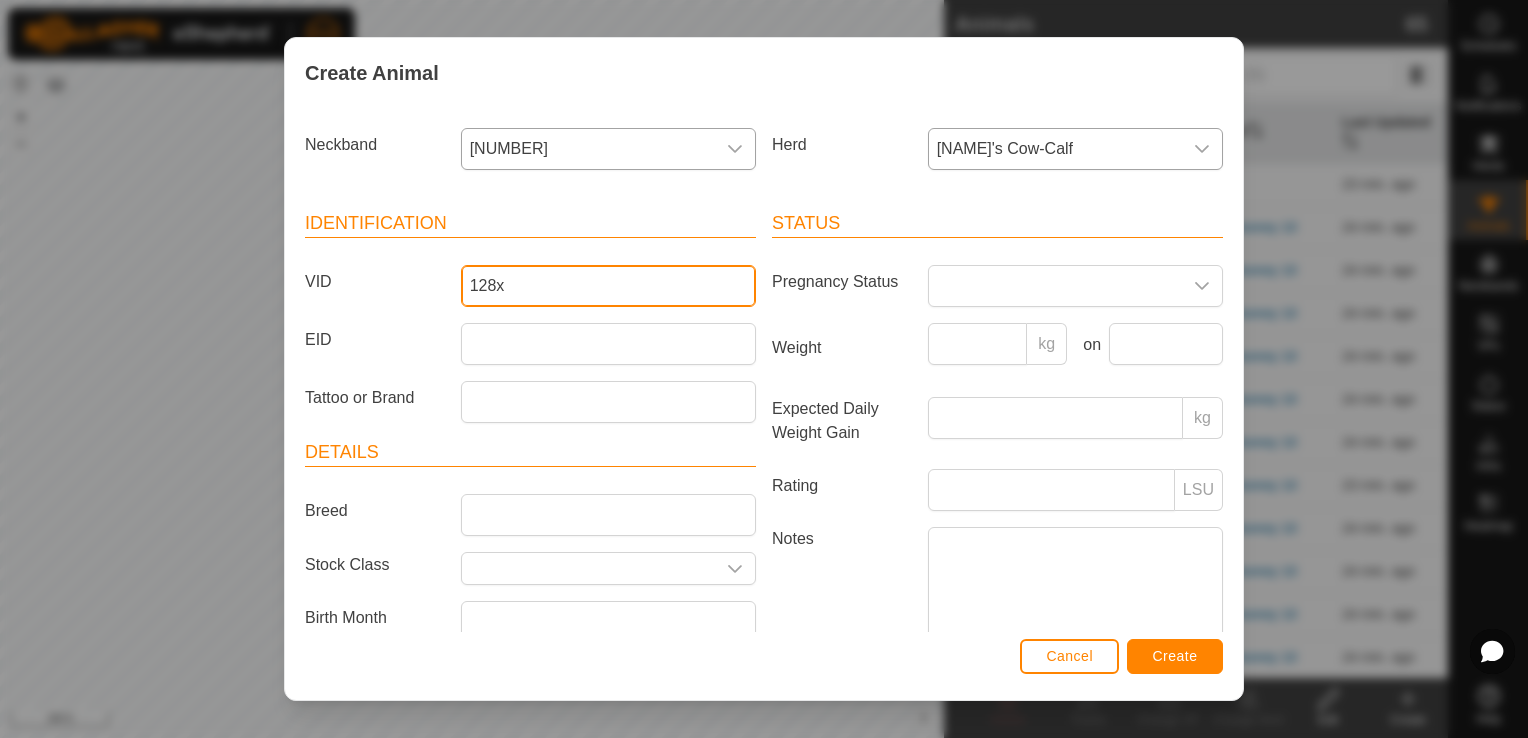 type on "128x" 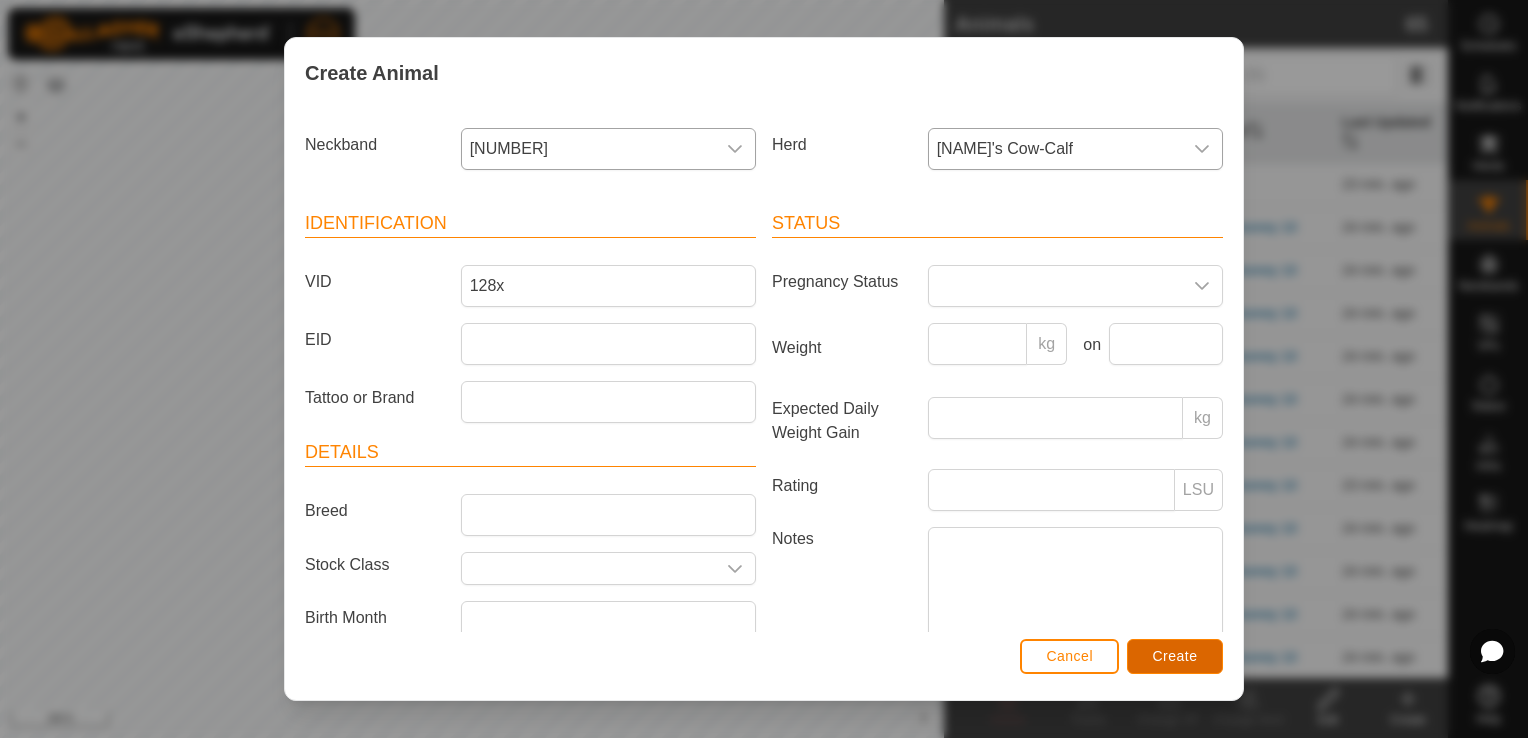 click on "Create" at bounding box center (1175, 656) 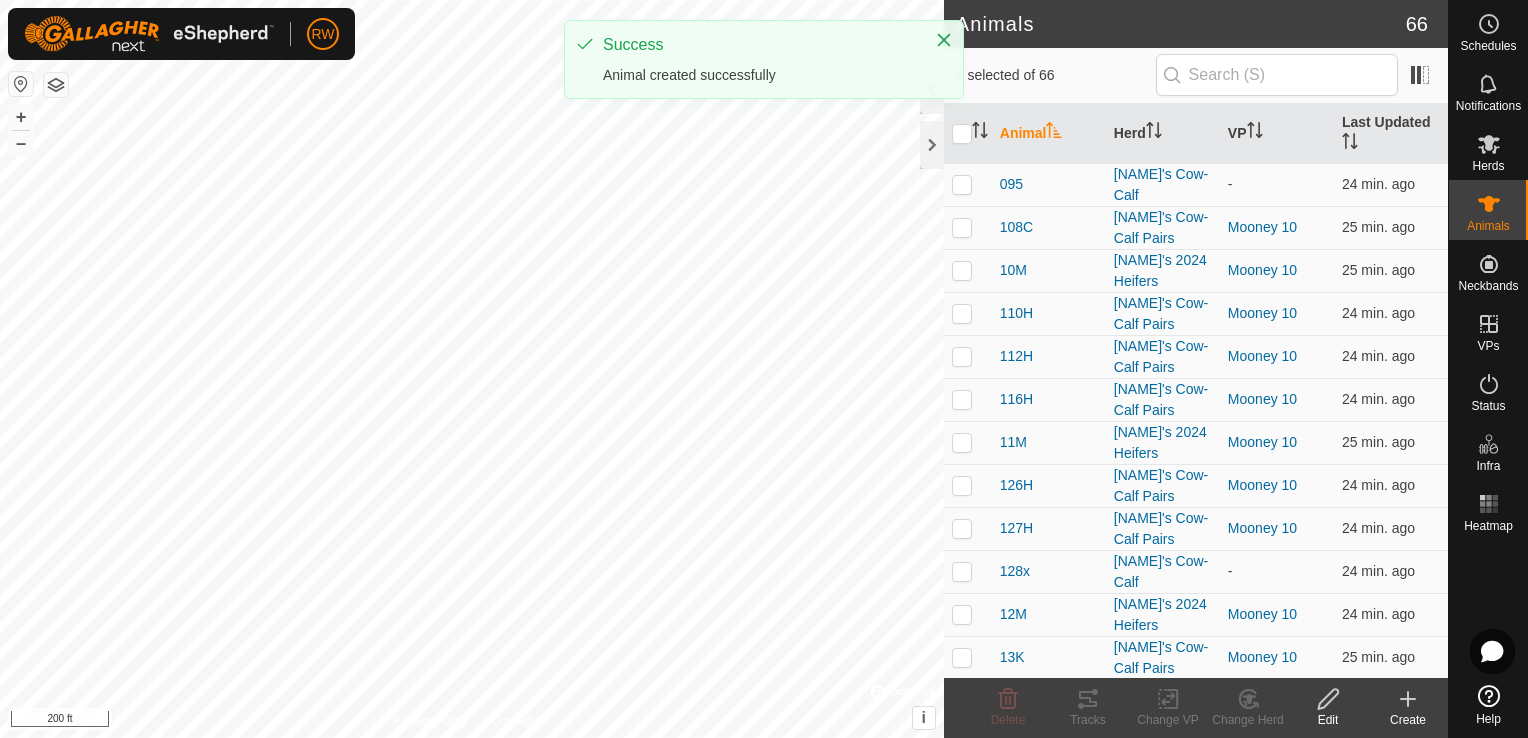 click 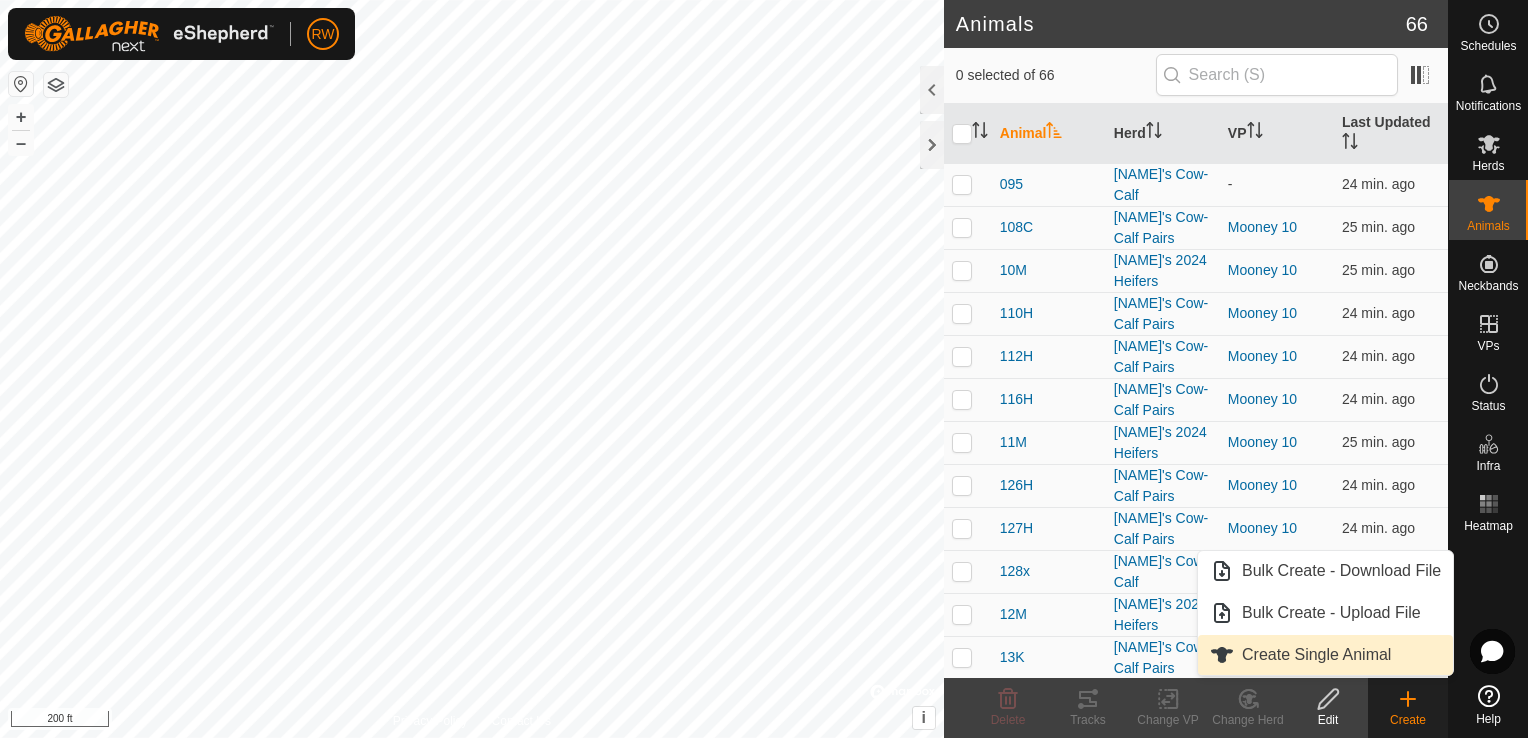 click on "Create Single Animal" at bounding box center [1325, 655] 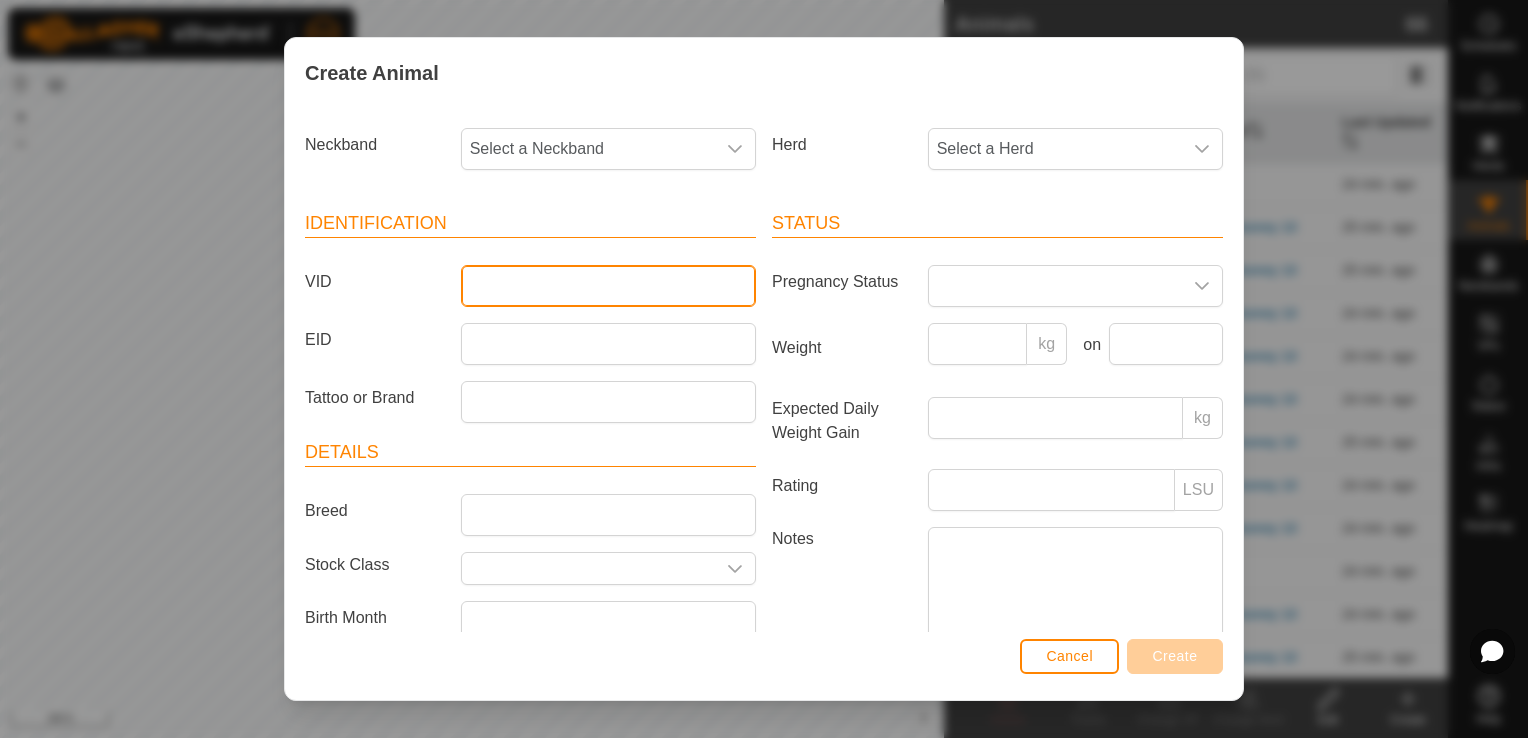 click on "VID" at bounding box center (608, 286) 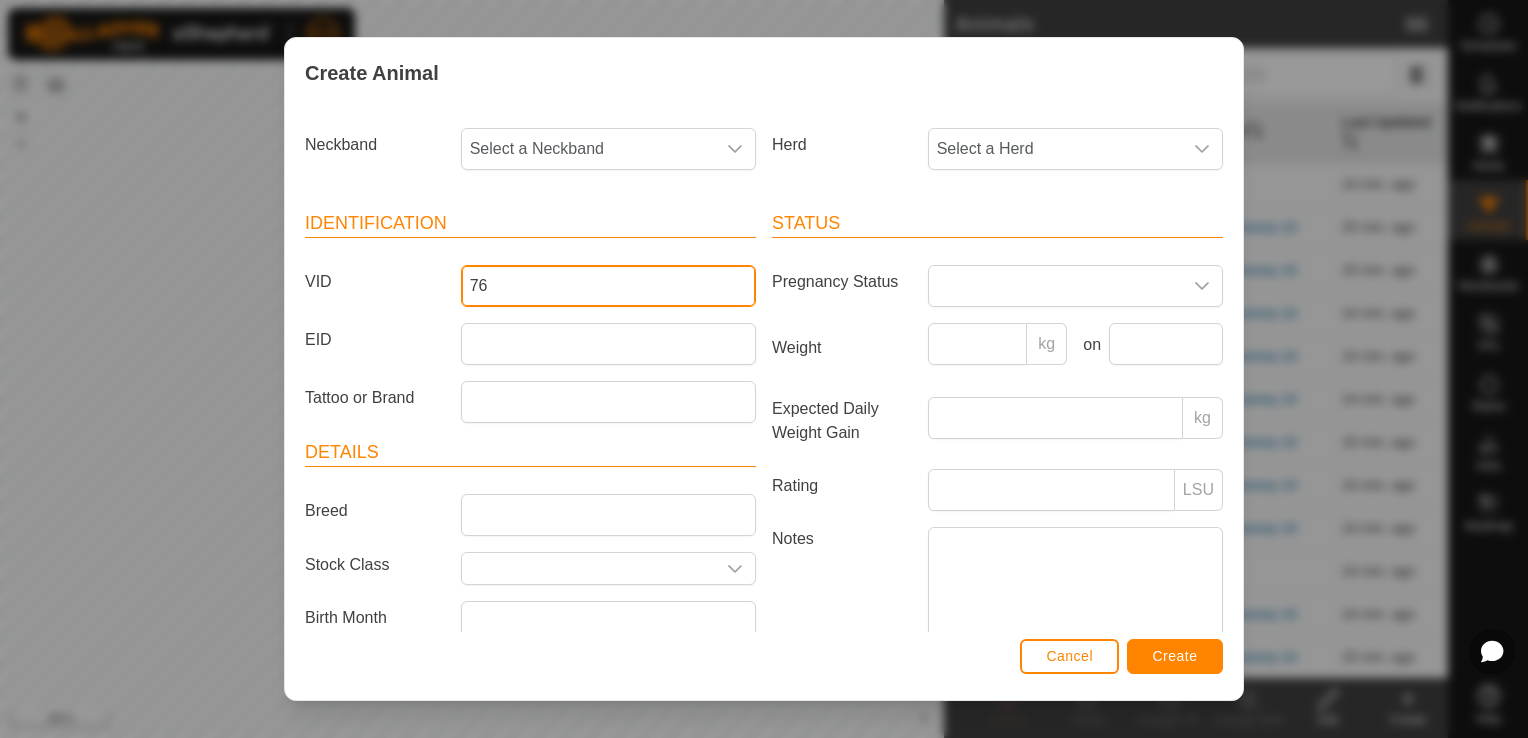 type on "7" 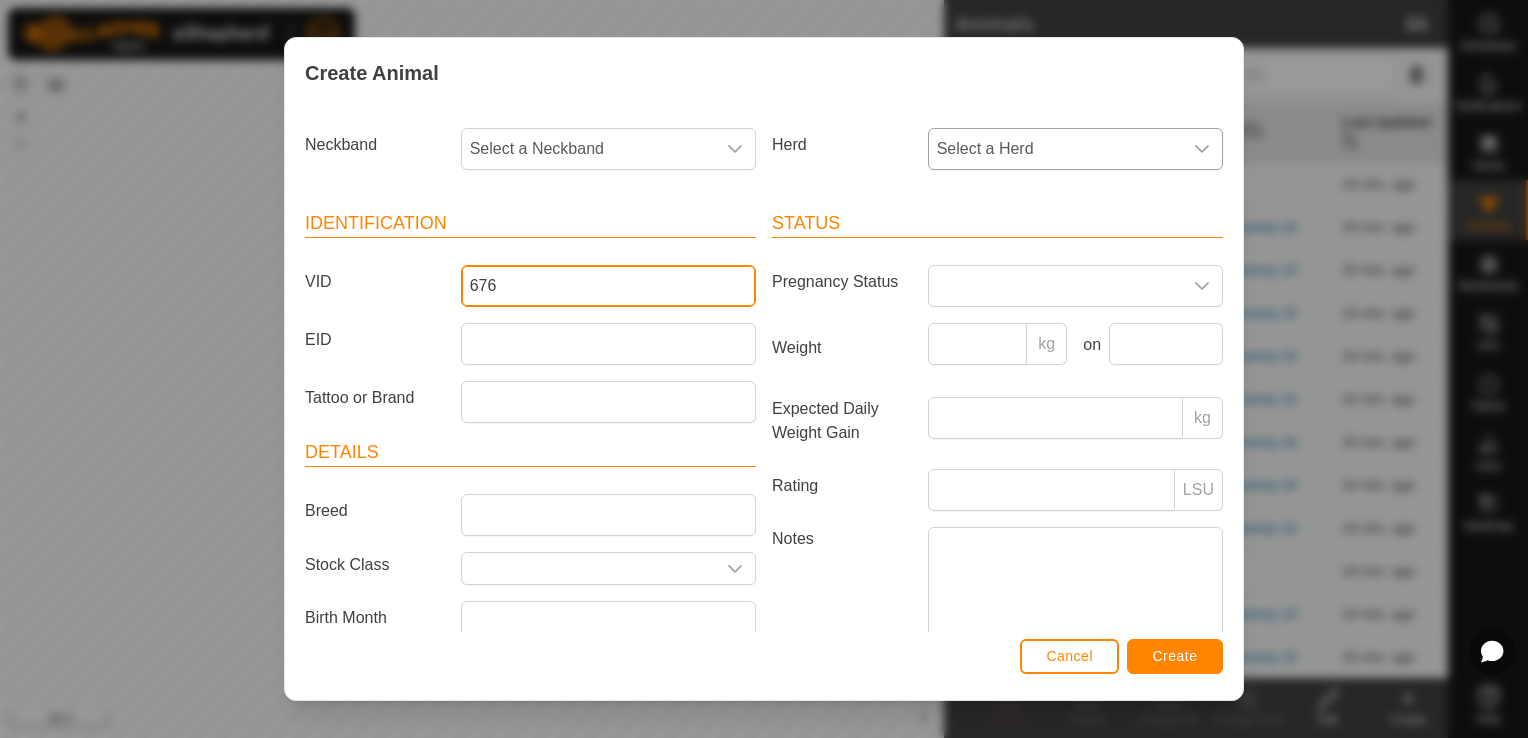 type on "676" 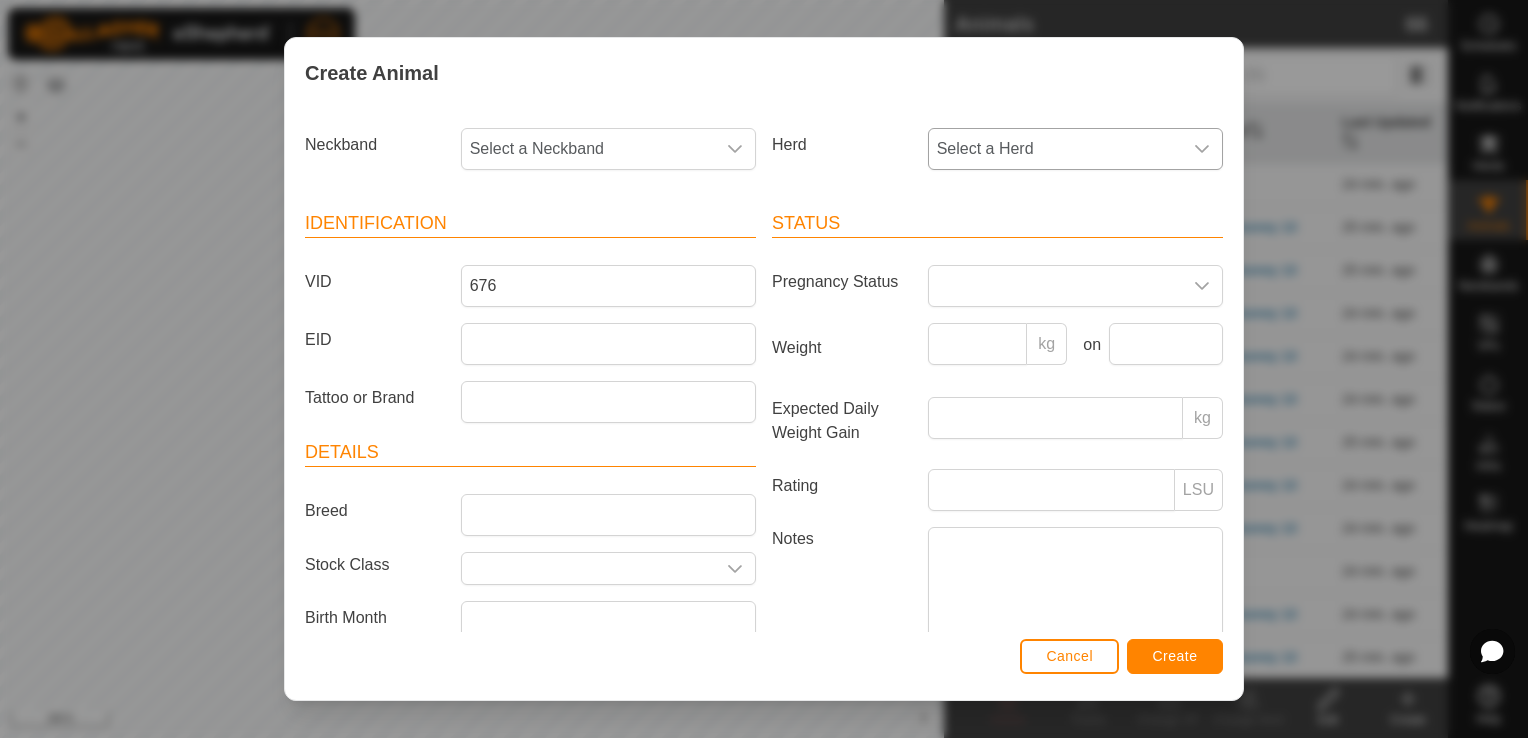 drag, startPoint x: 1200, startPoint y: 150, endPoint x: 1189, endPoint y: 150, distance: 11 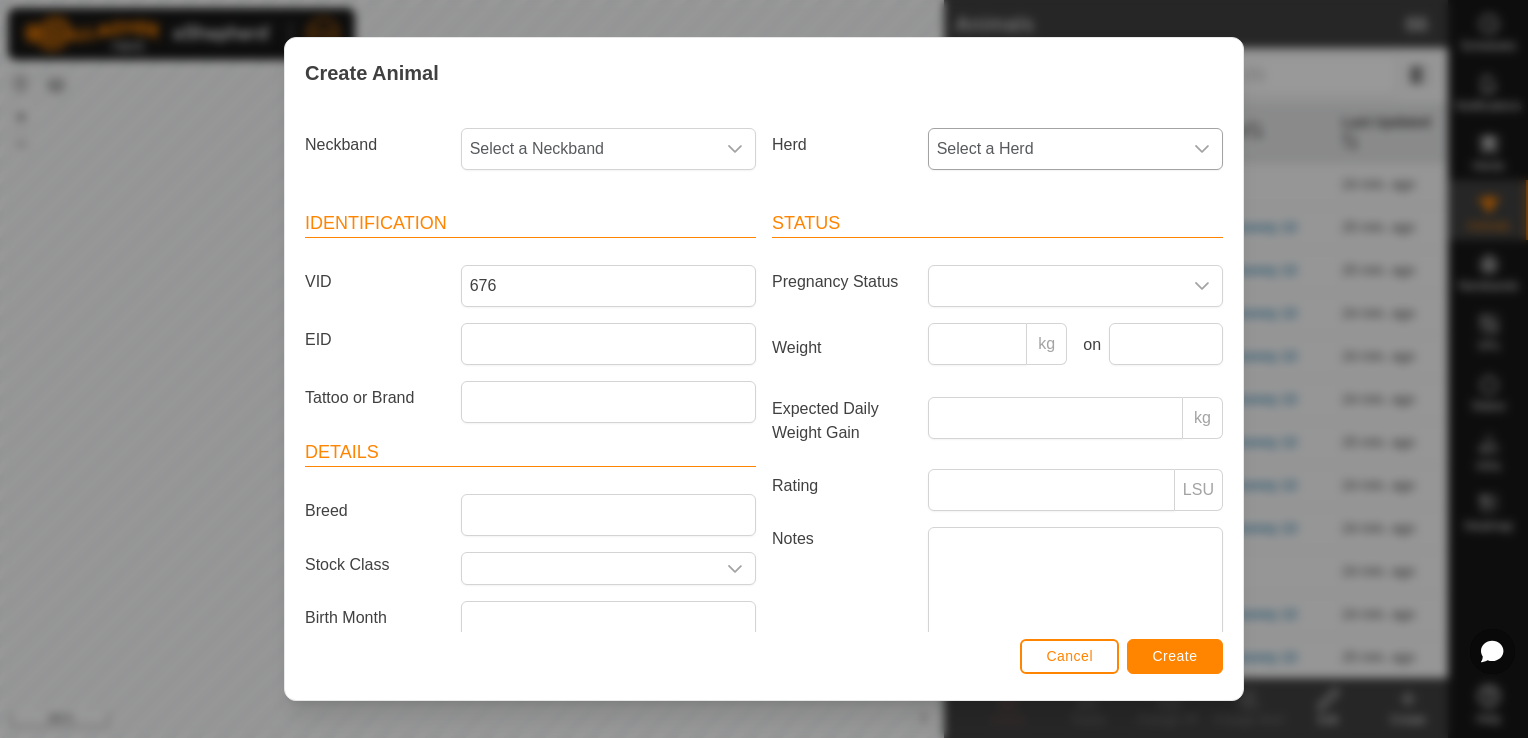 click at bounding box center [1202, 149] 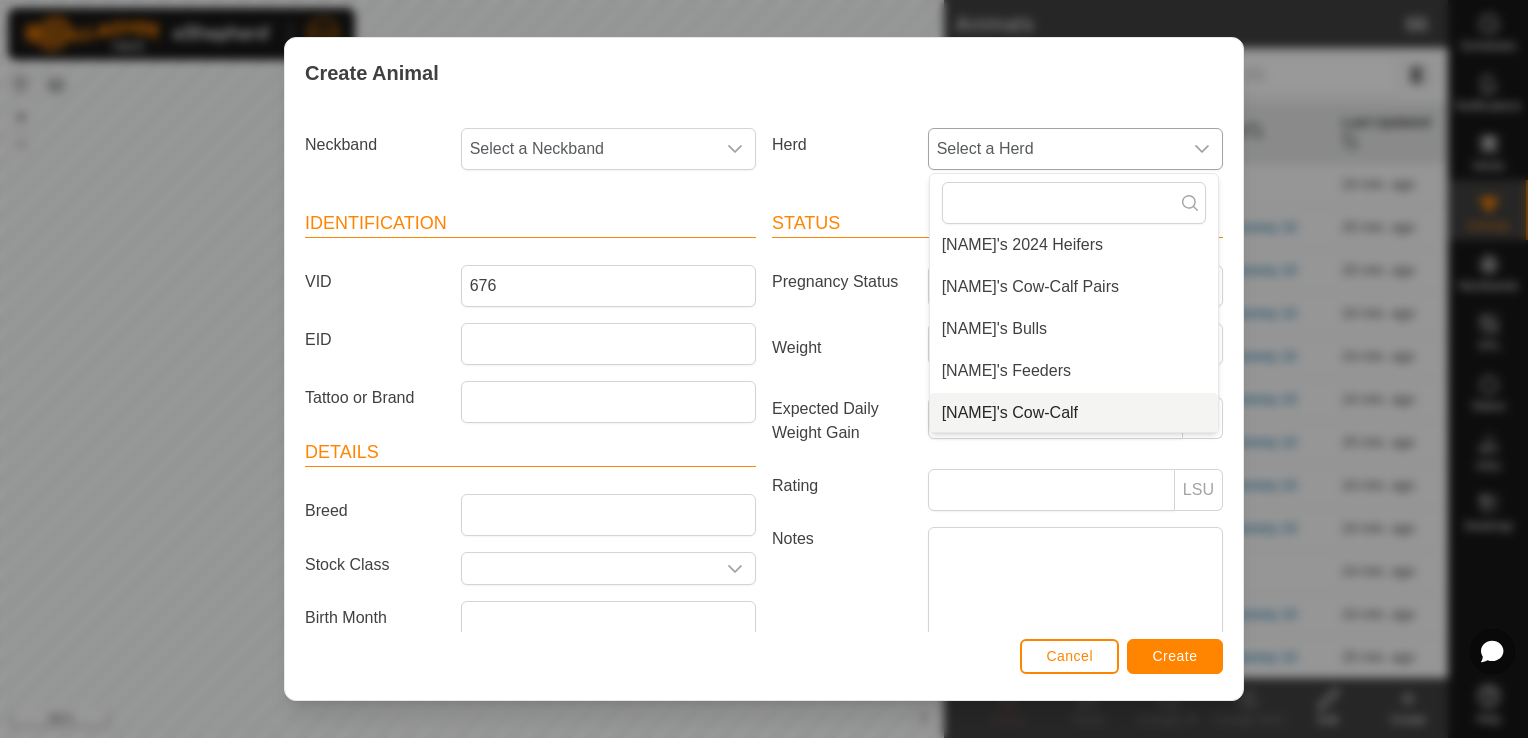 scroll, scrollTop: 50, scrollLeft: 0, axis: vertical 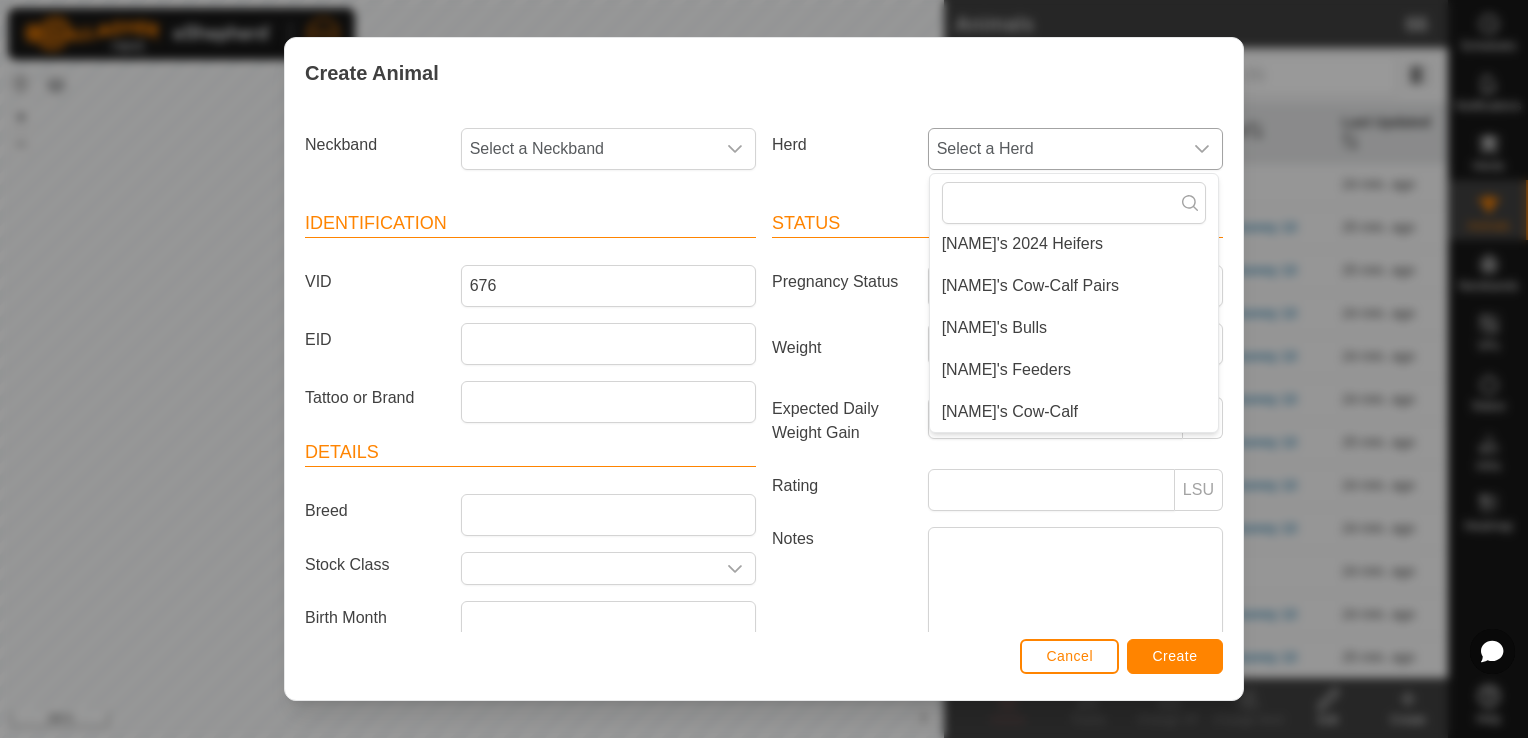 click on "[NAME]'s Cow-Calf" at bounding box center (1074, 412) 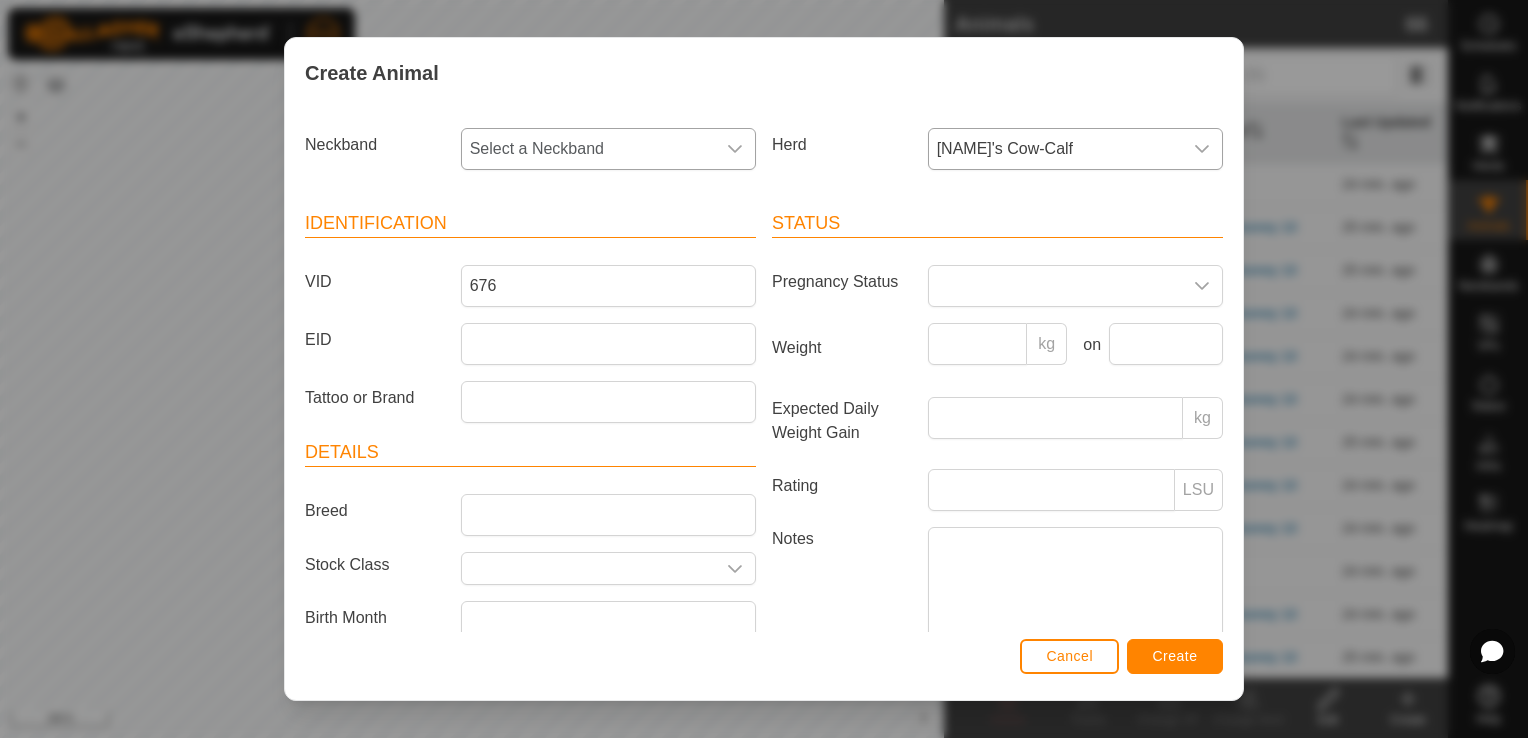 click 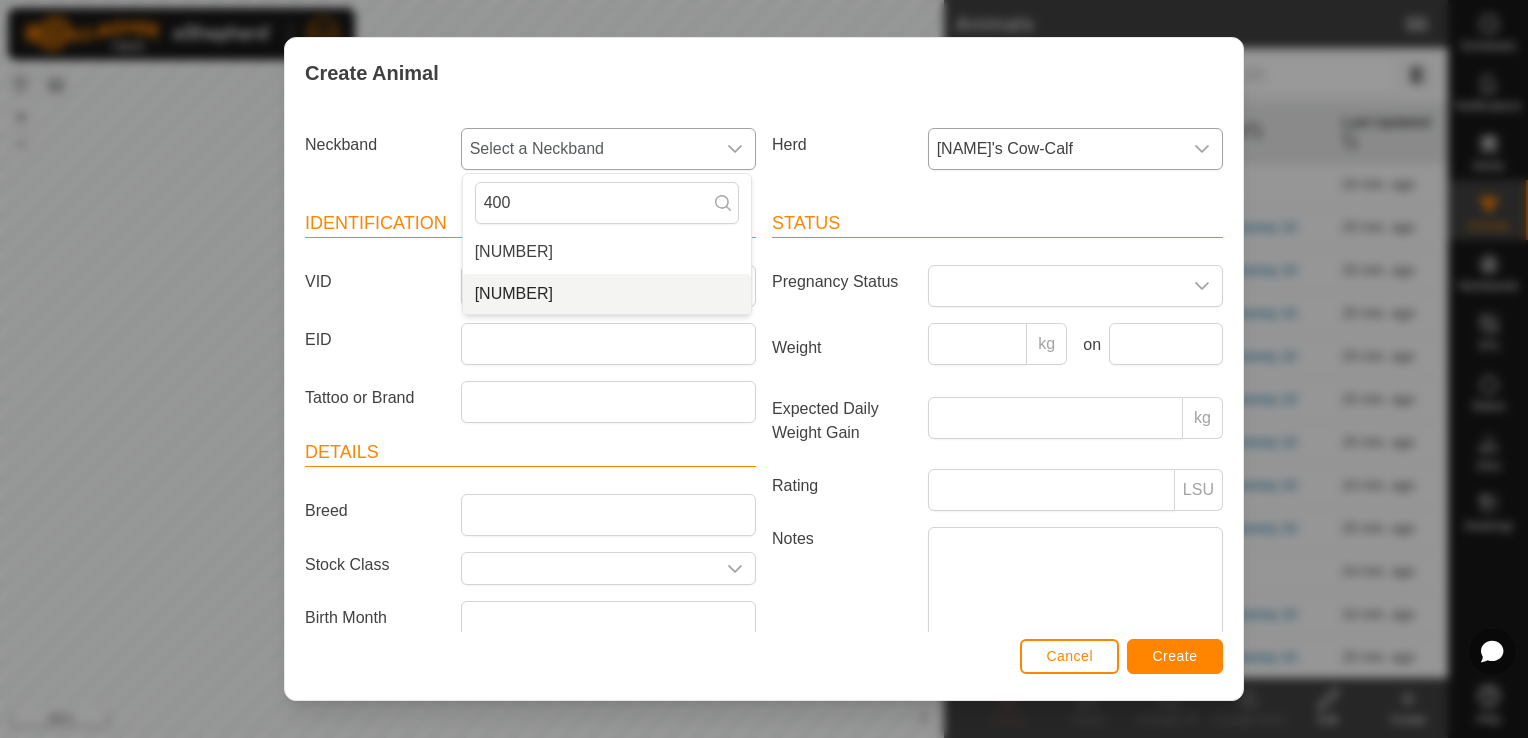 type on "400" 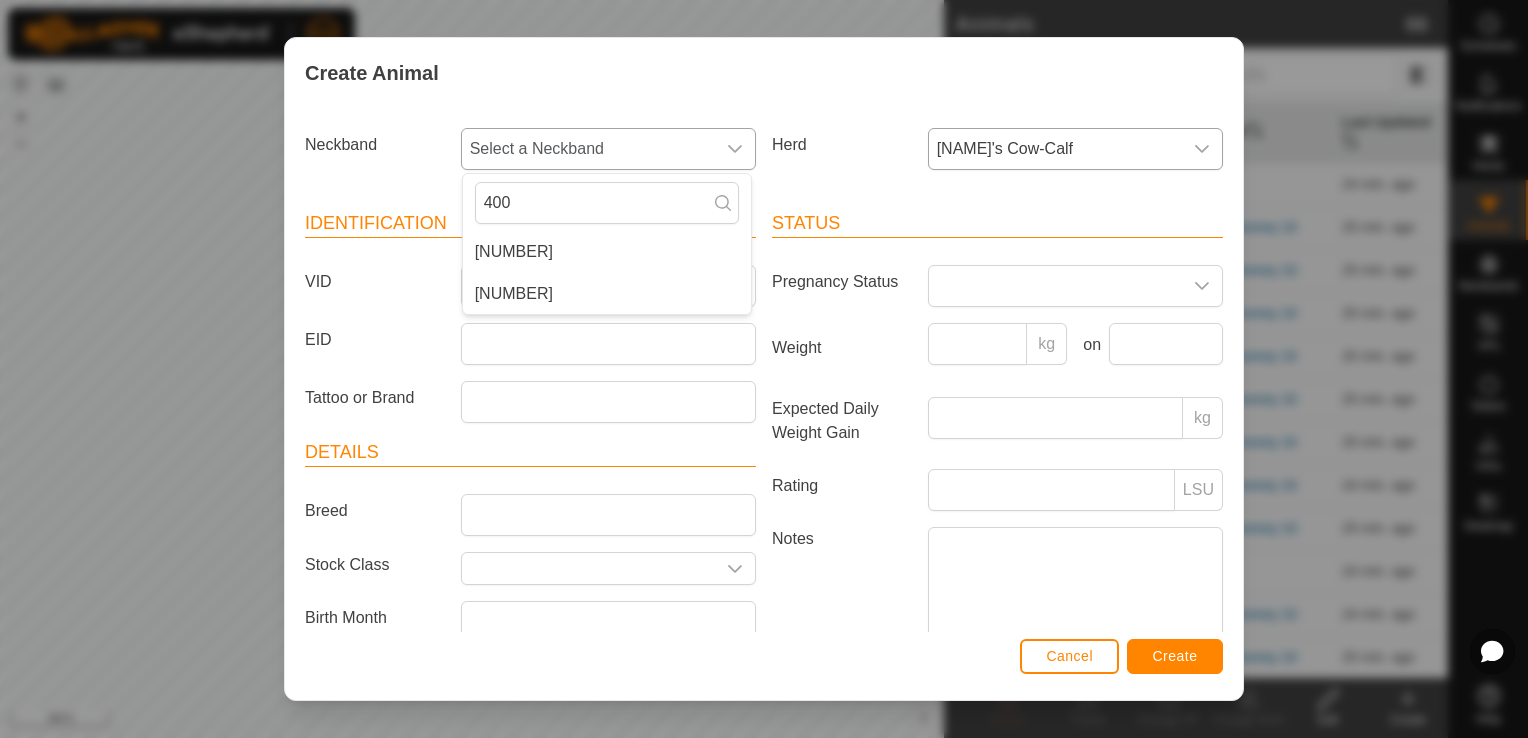 click on "[NUMBER]" at bounding box center (607, 294) 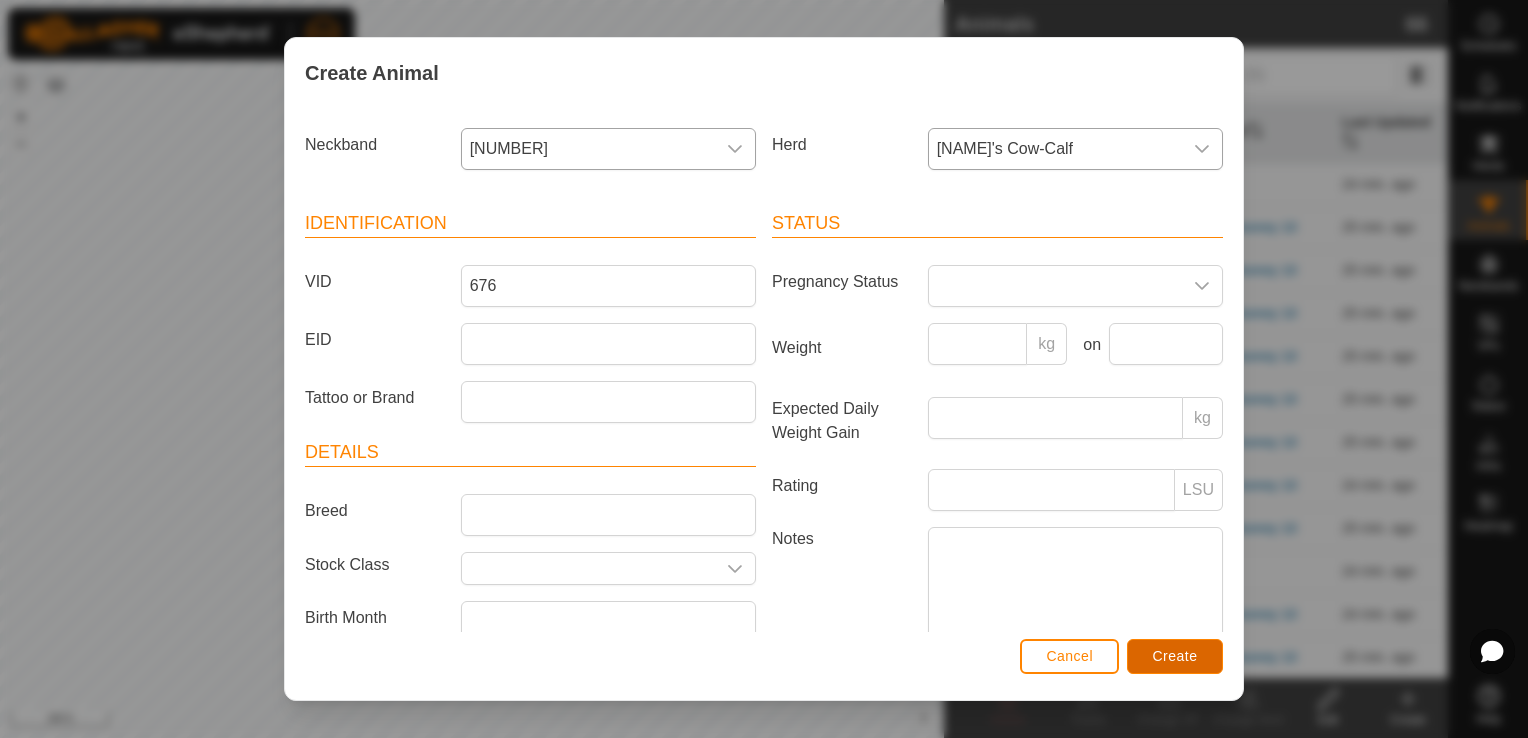 click on "Create" at bounding box center (1175, 656) 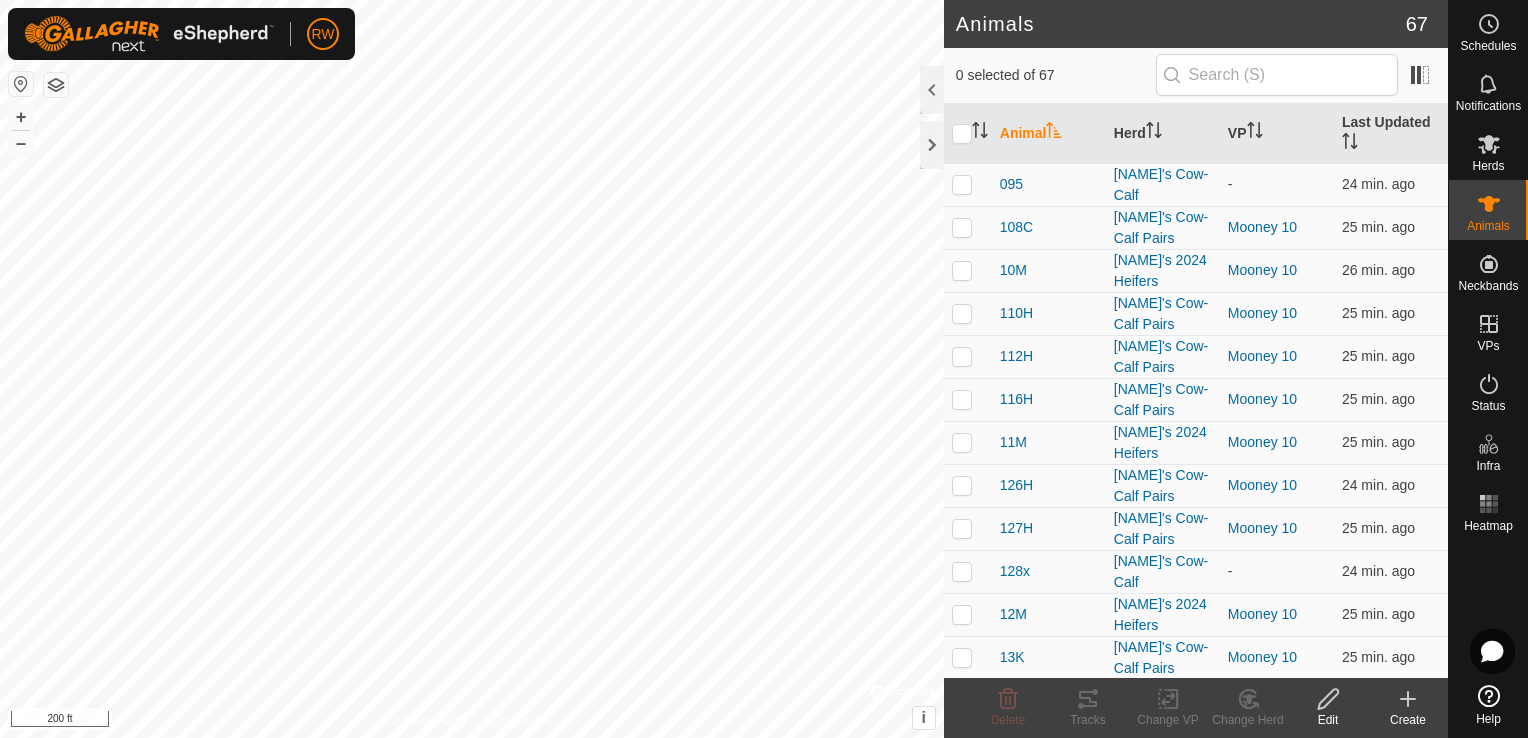 click 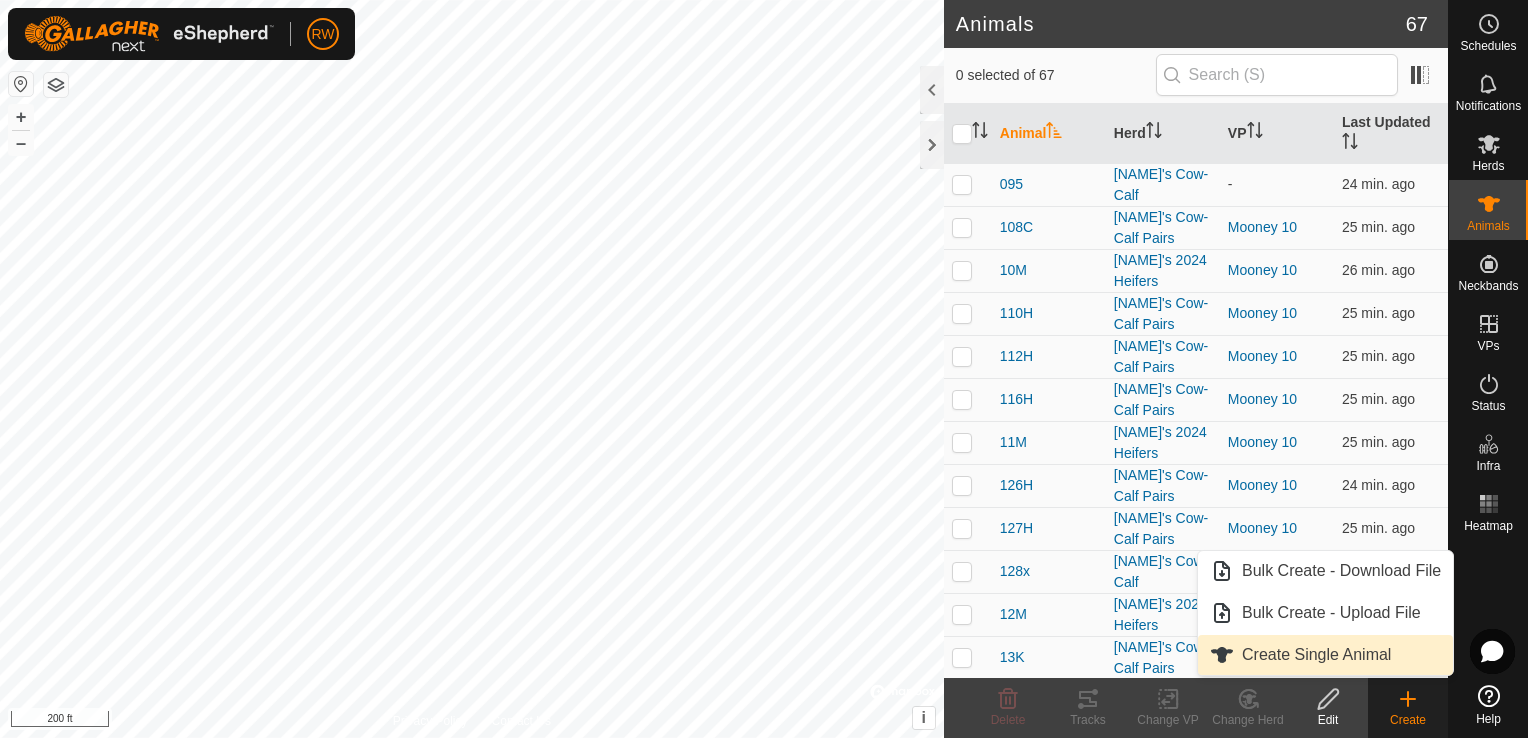 click on "Create Single Animal" at bounding box center [1325, 655] 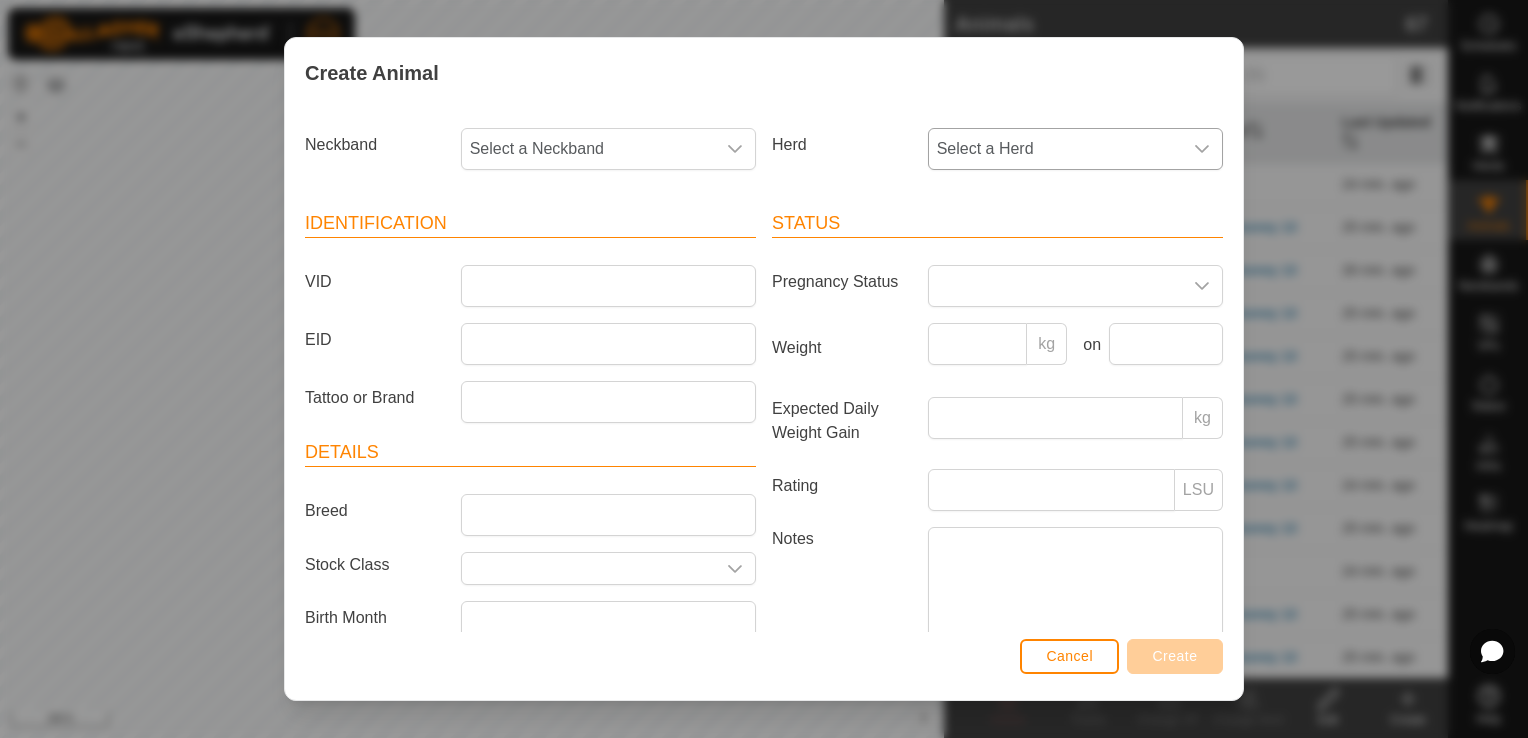 click 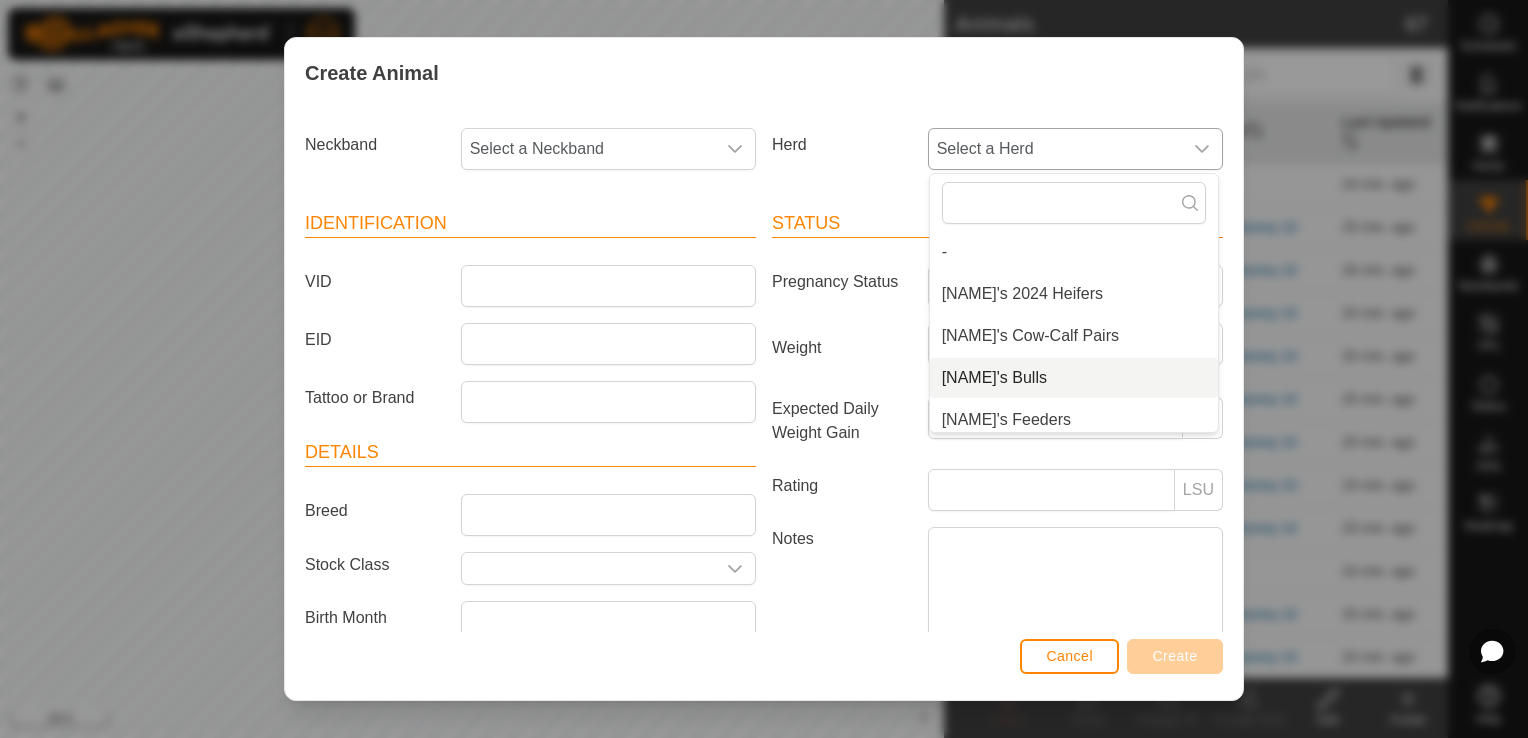 scroll, scrollTop: 8, scrollLeft: 0, axis: vertical 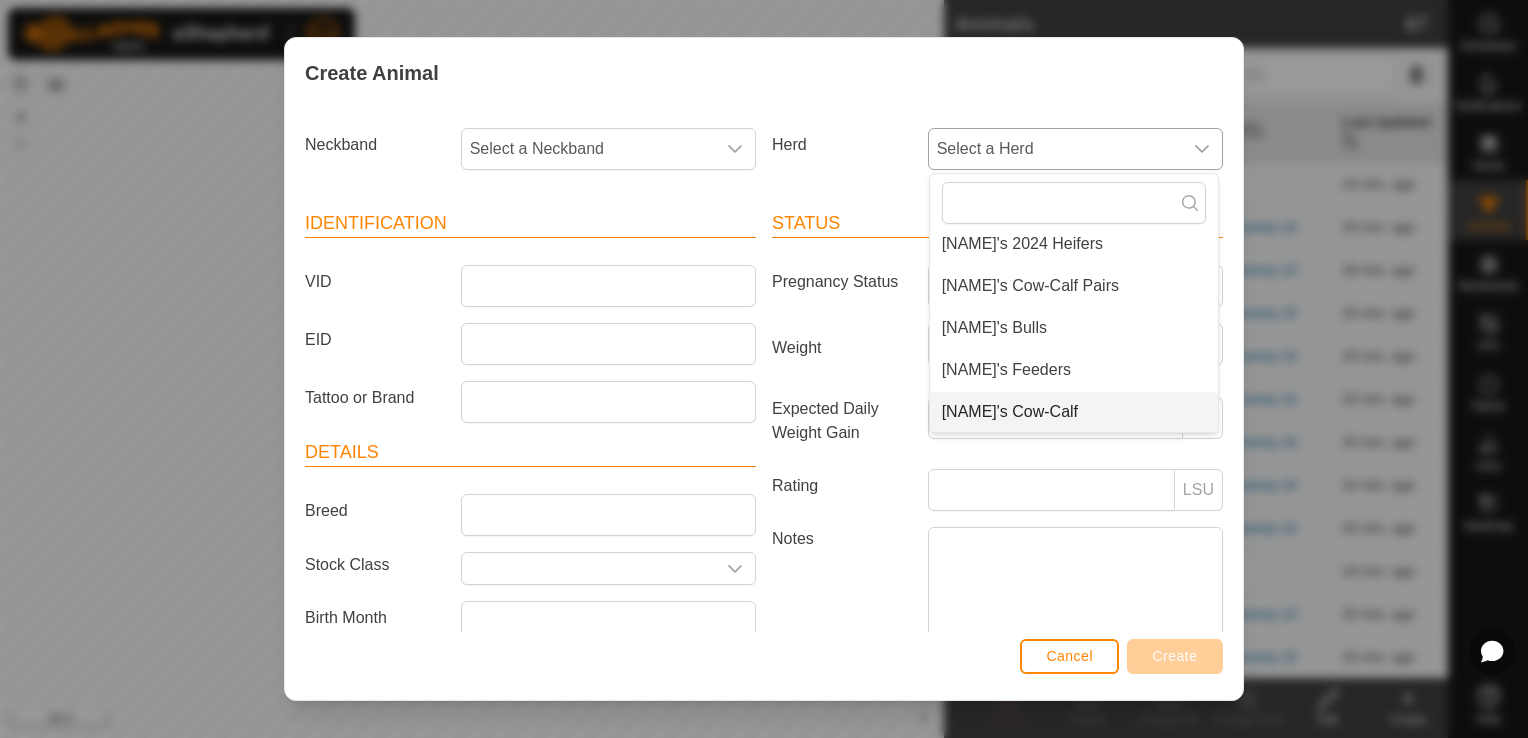 click on "[NAME]'s Cow-Calf" at bounding box center (1074, 412) 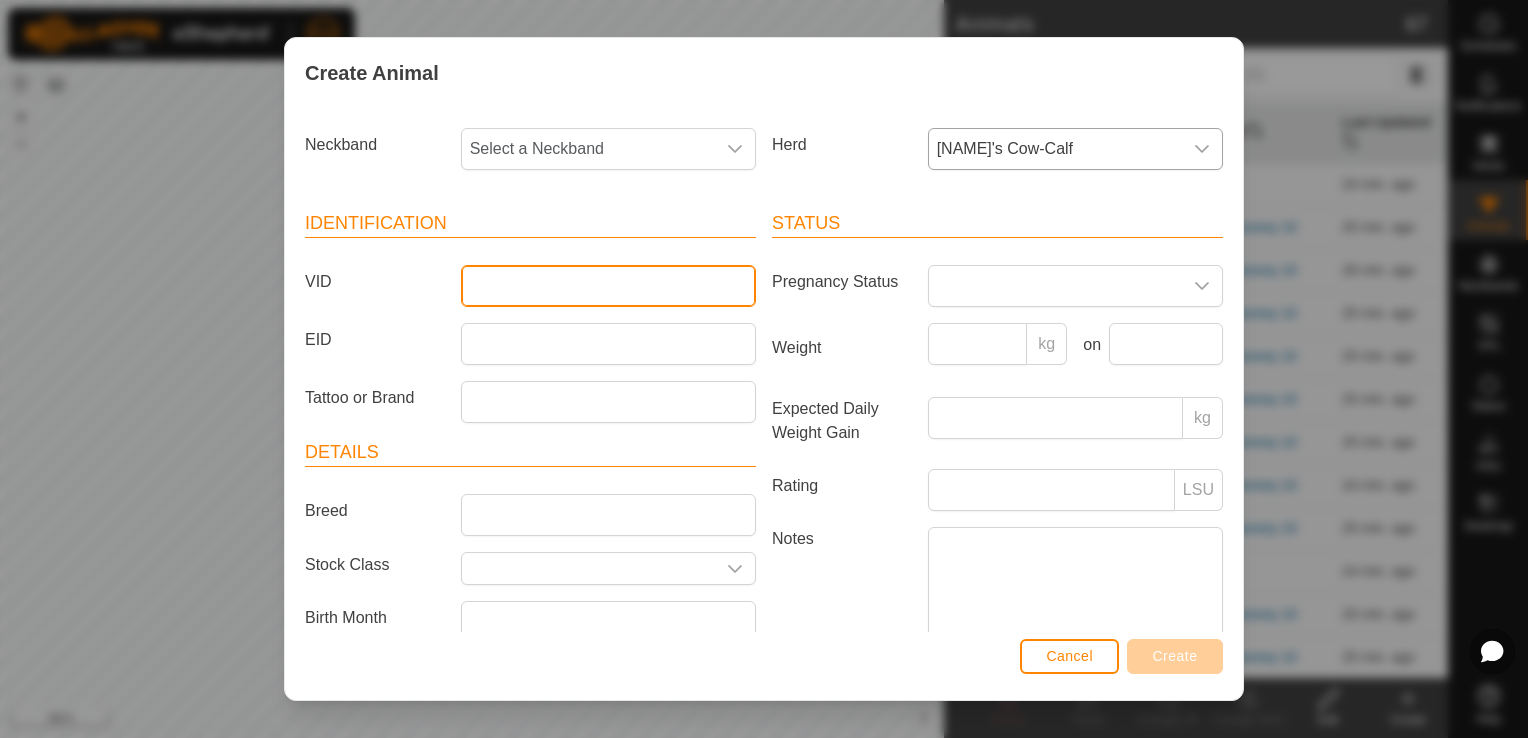 click on "VID" at bounding box center (608, 286) 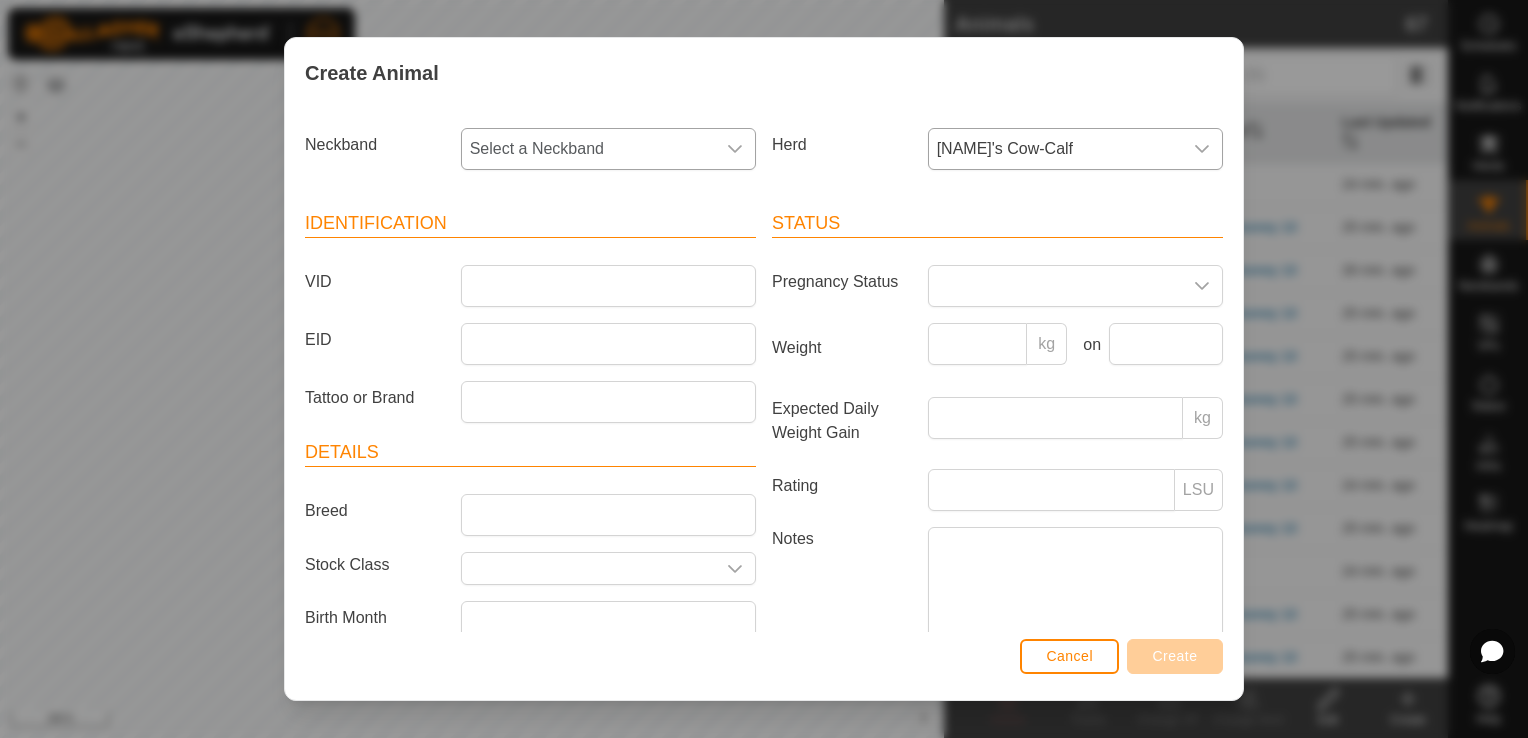click 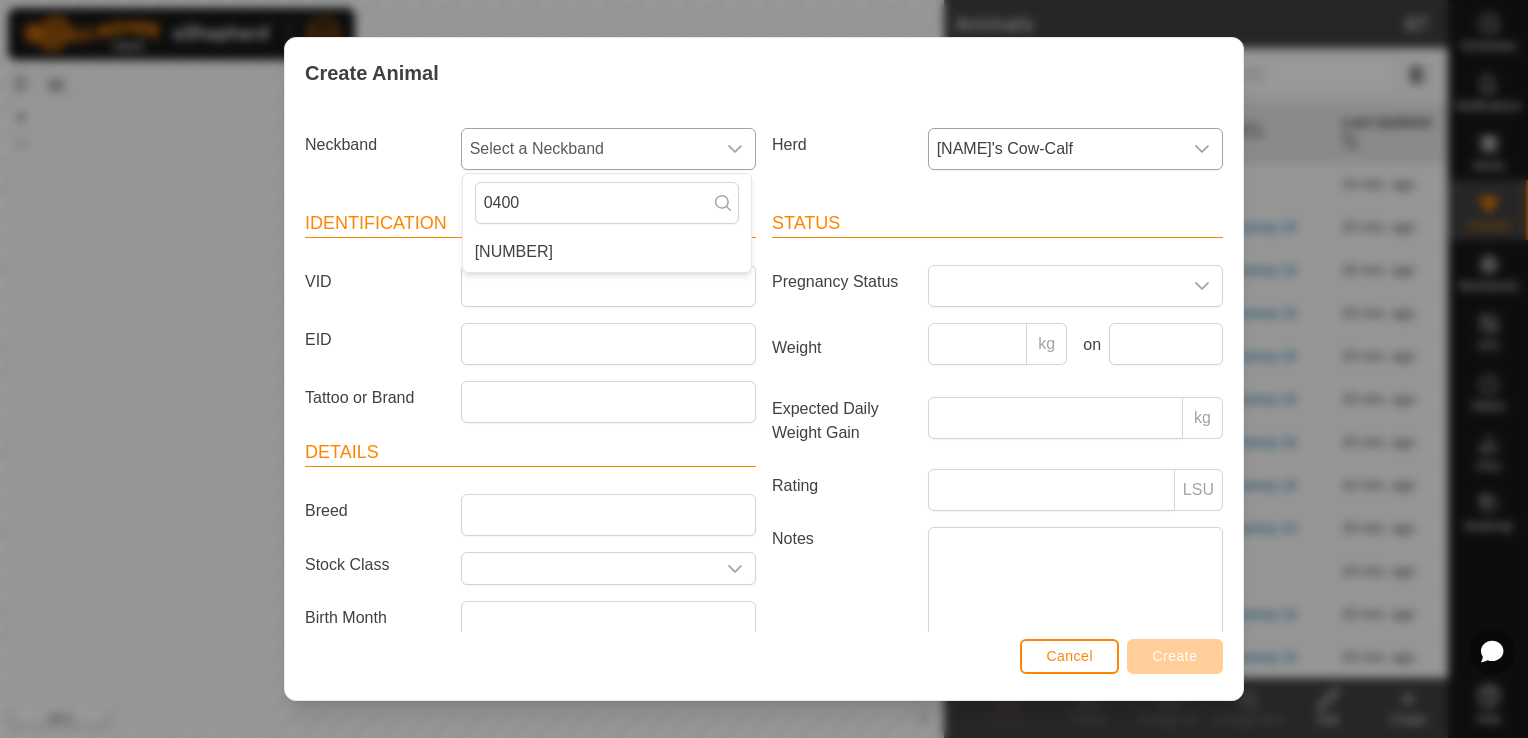 type on "0400" 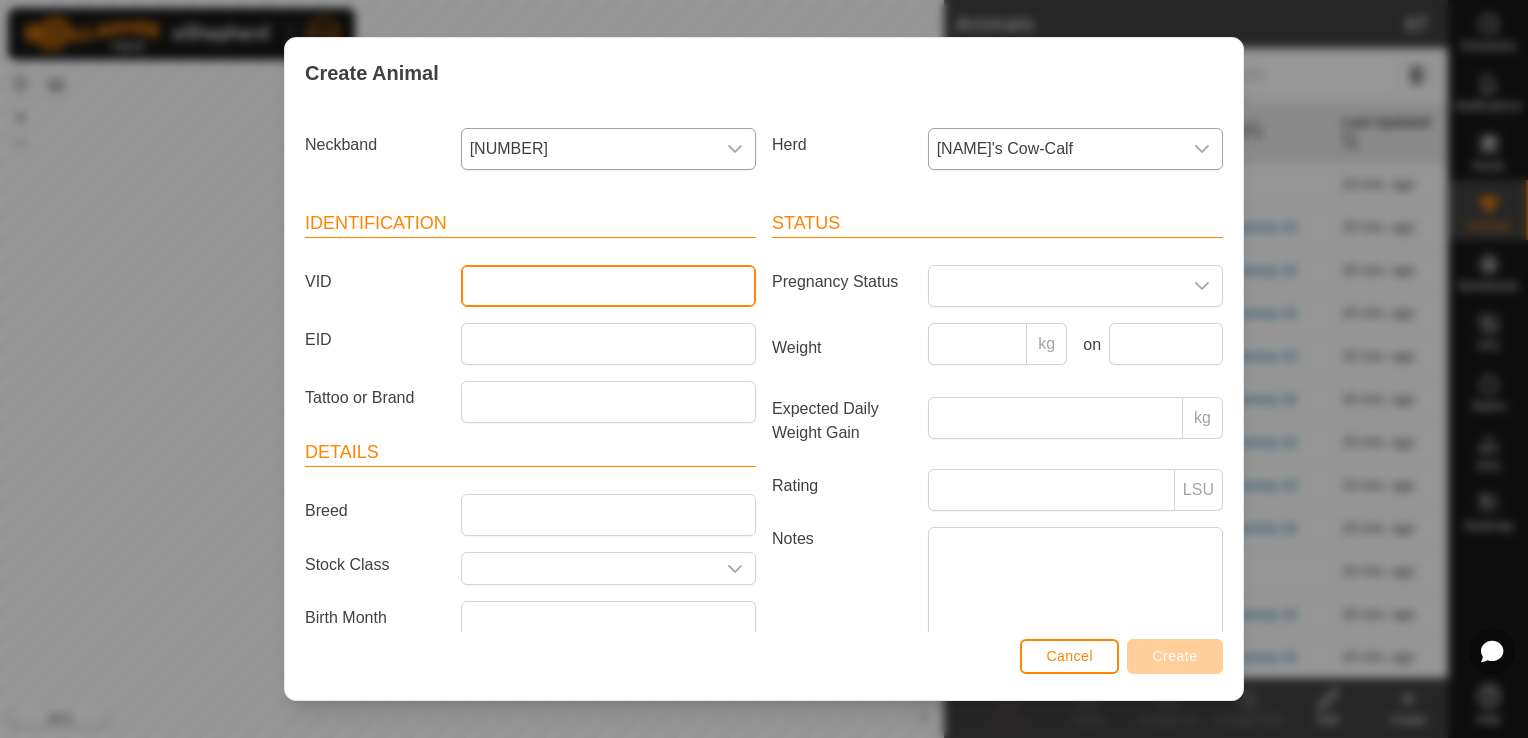 click on "VID" at bounding box center (608, 286) 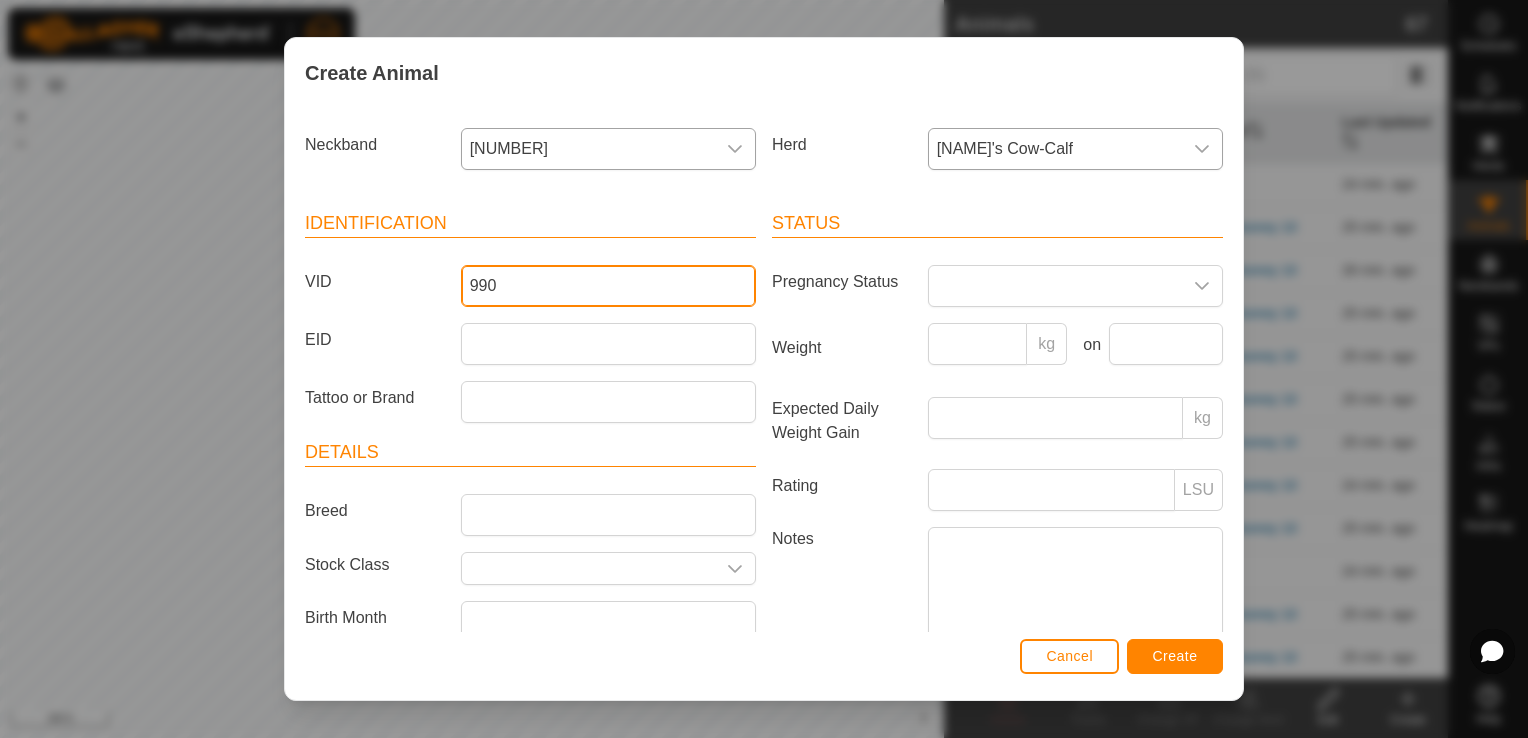 type on "990" 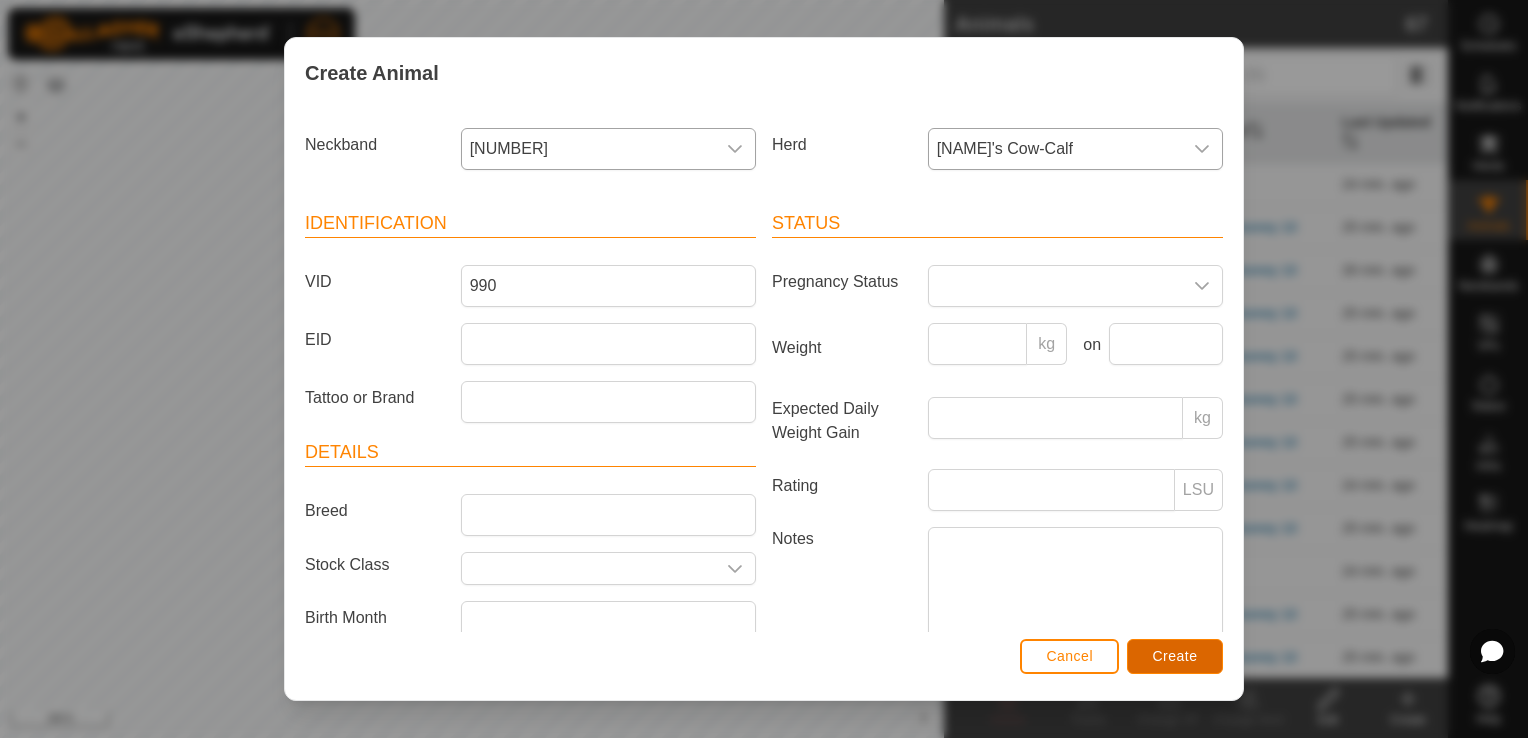click on "Create" at bounding box center (1175, 656) 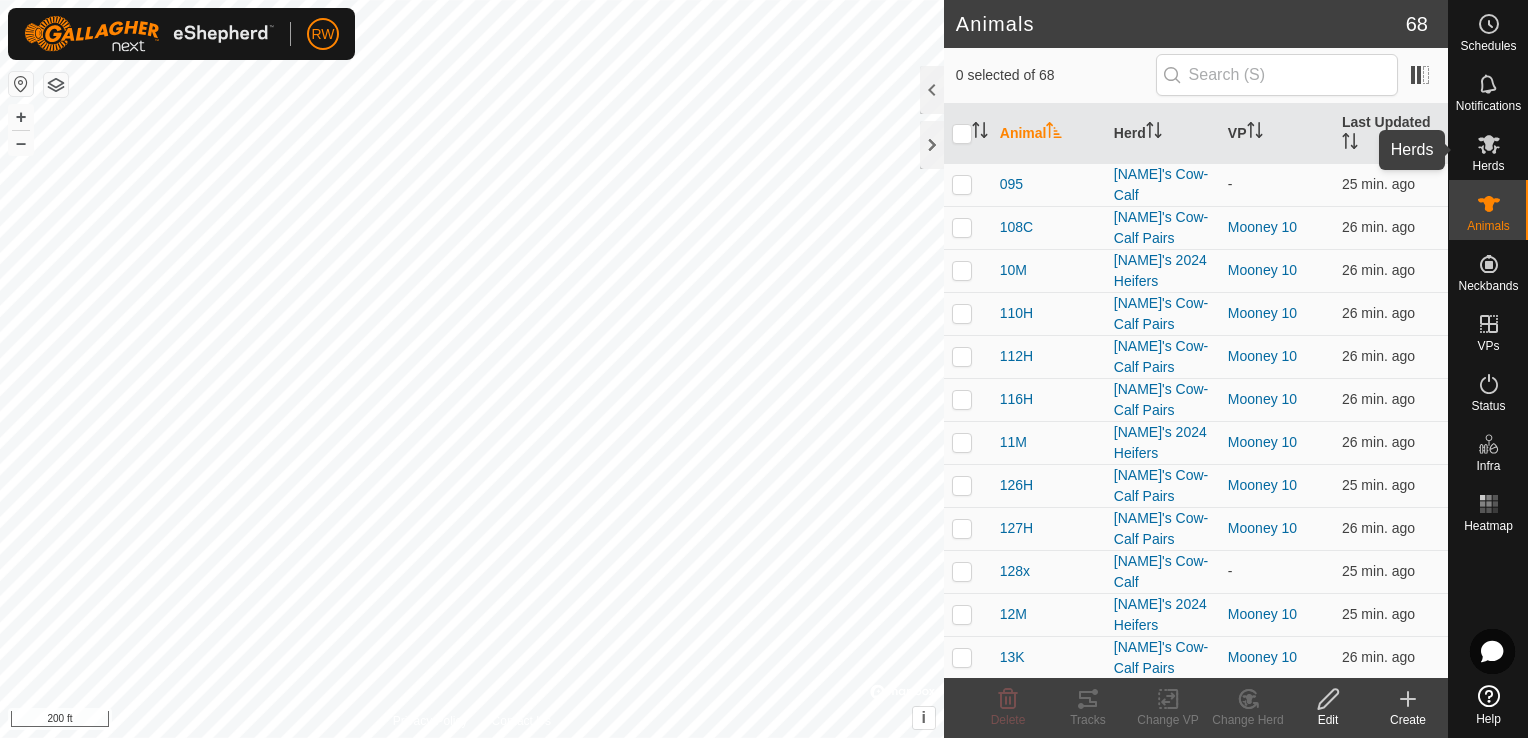 click 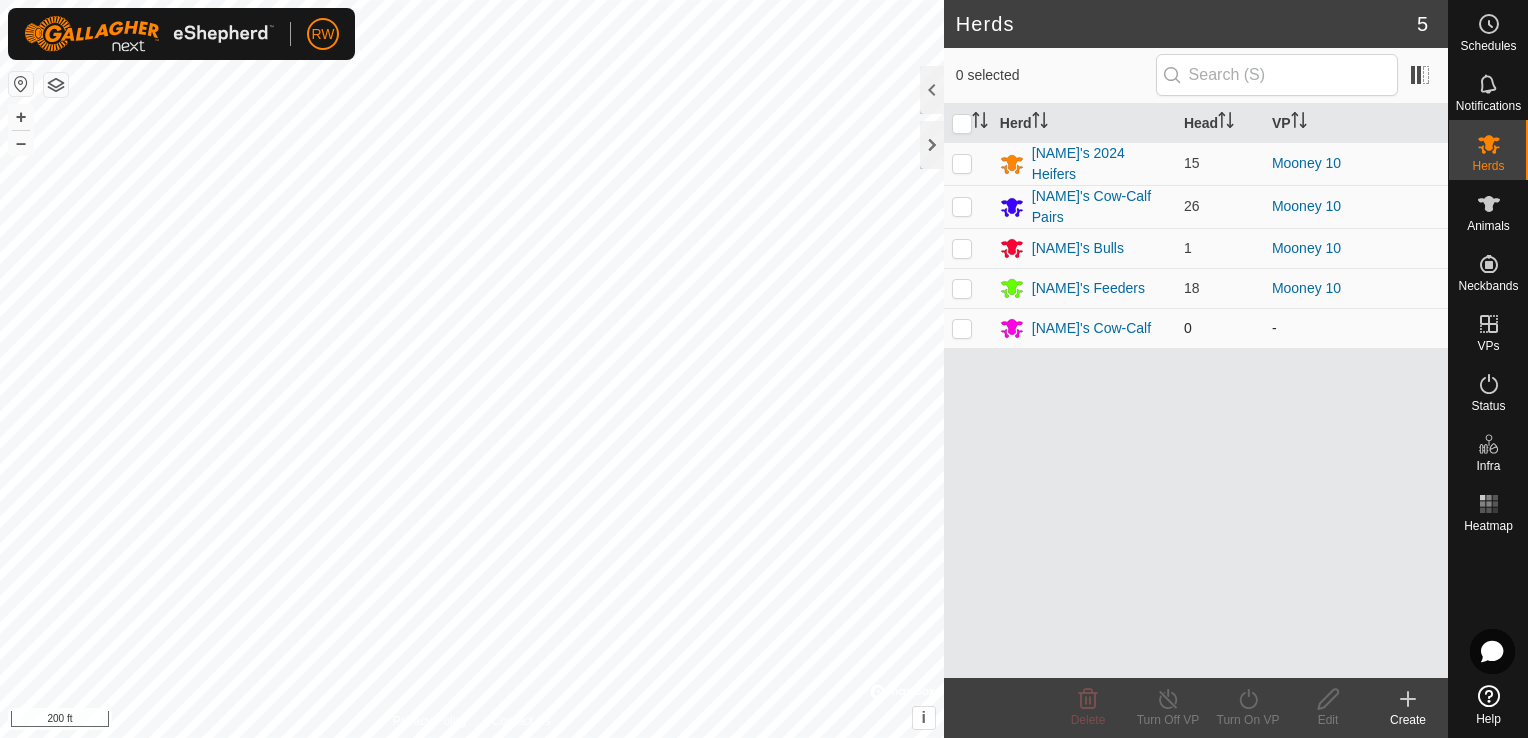 click at bounding box center [962, 328] 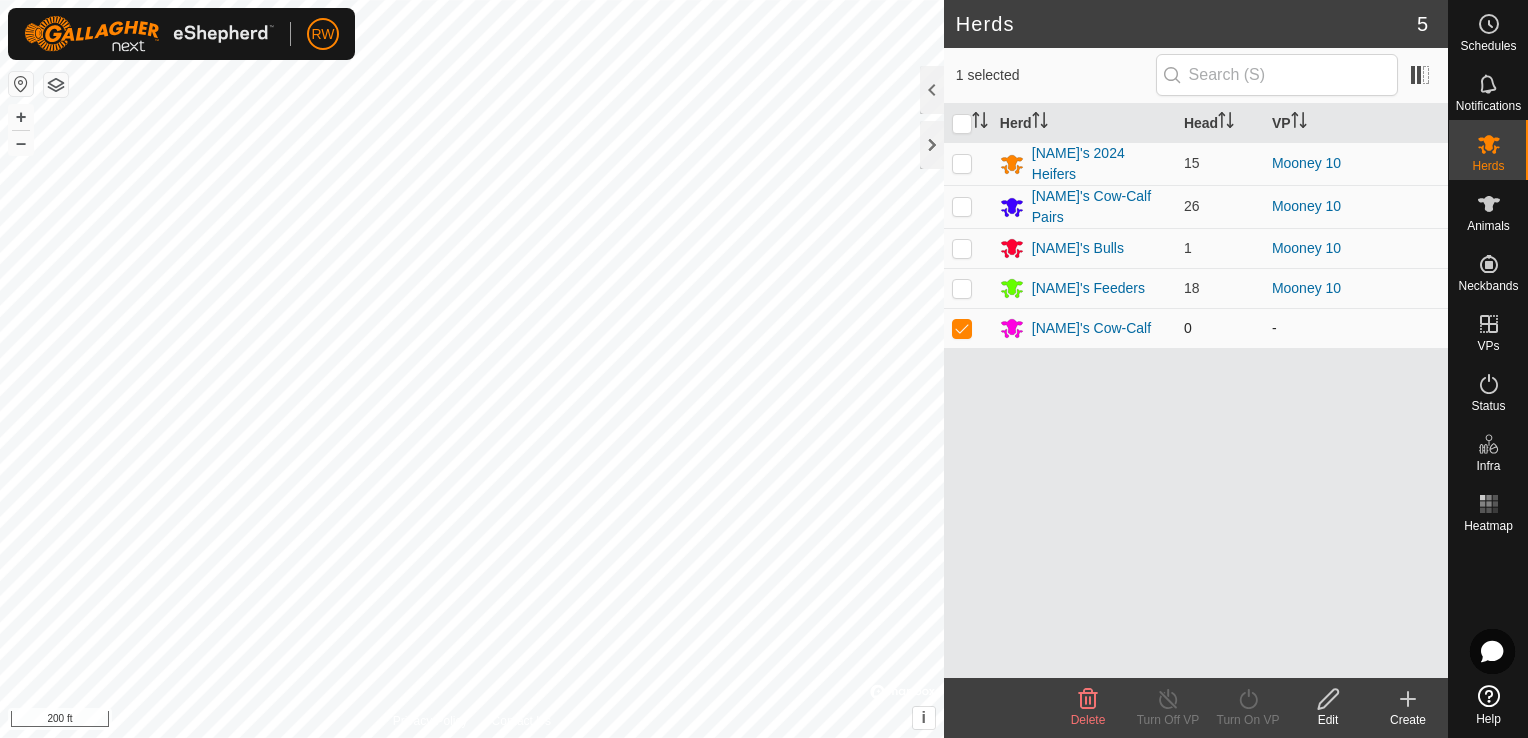 click at bounding box center (962, 328) 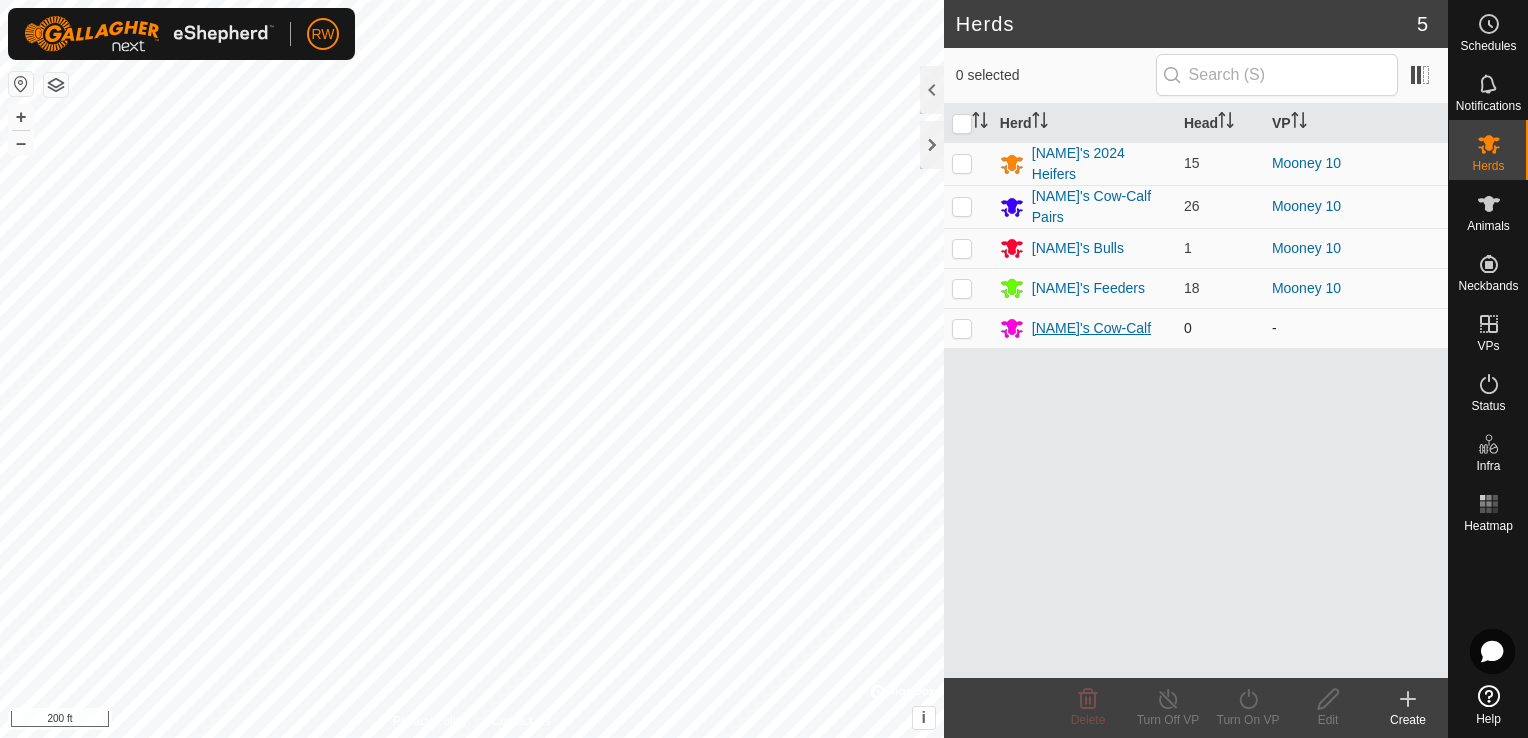 click on "[NAME]'s Cow-Calf" at bounding box center [1091, 328] 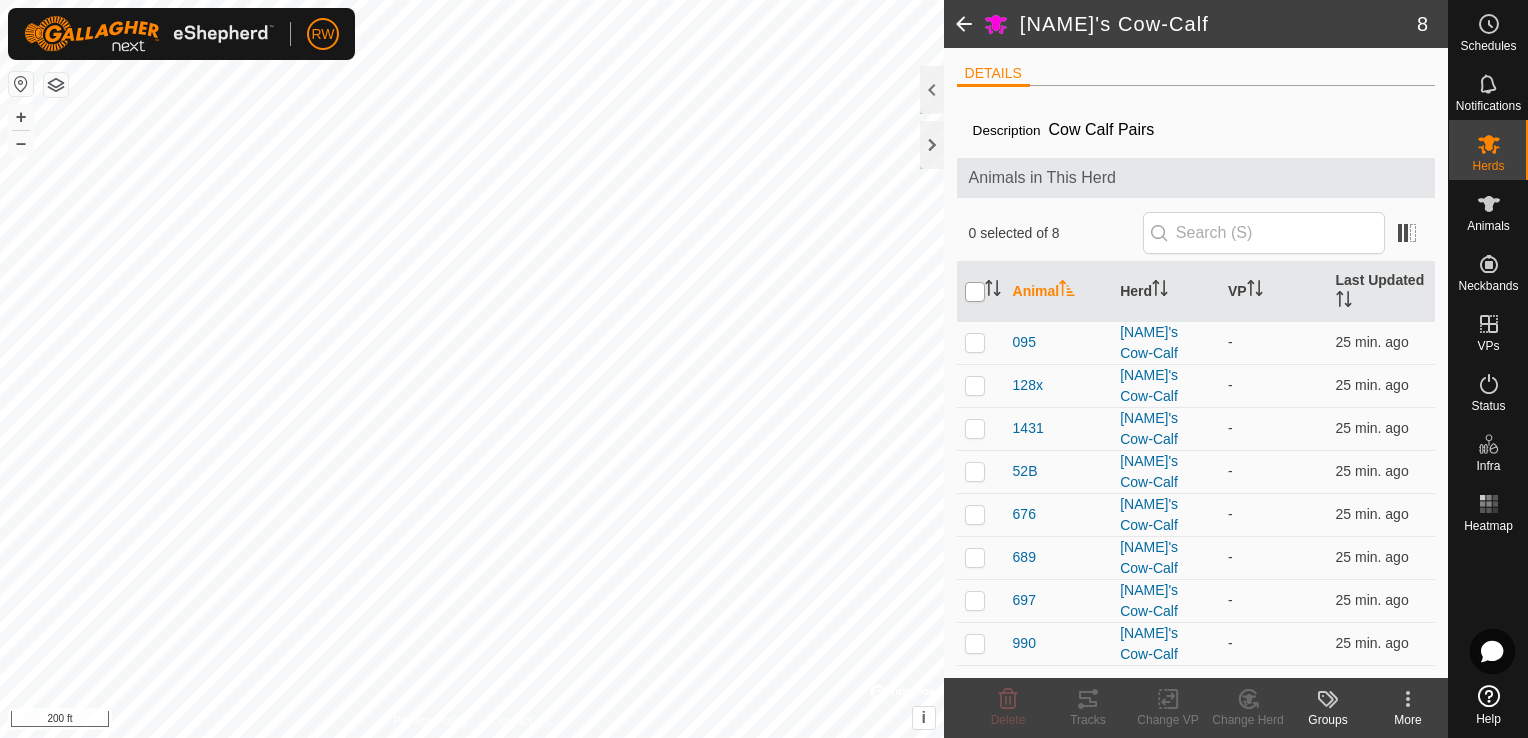 click at bounding box center (975, 292) 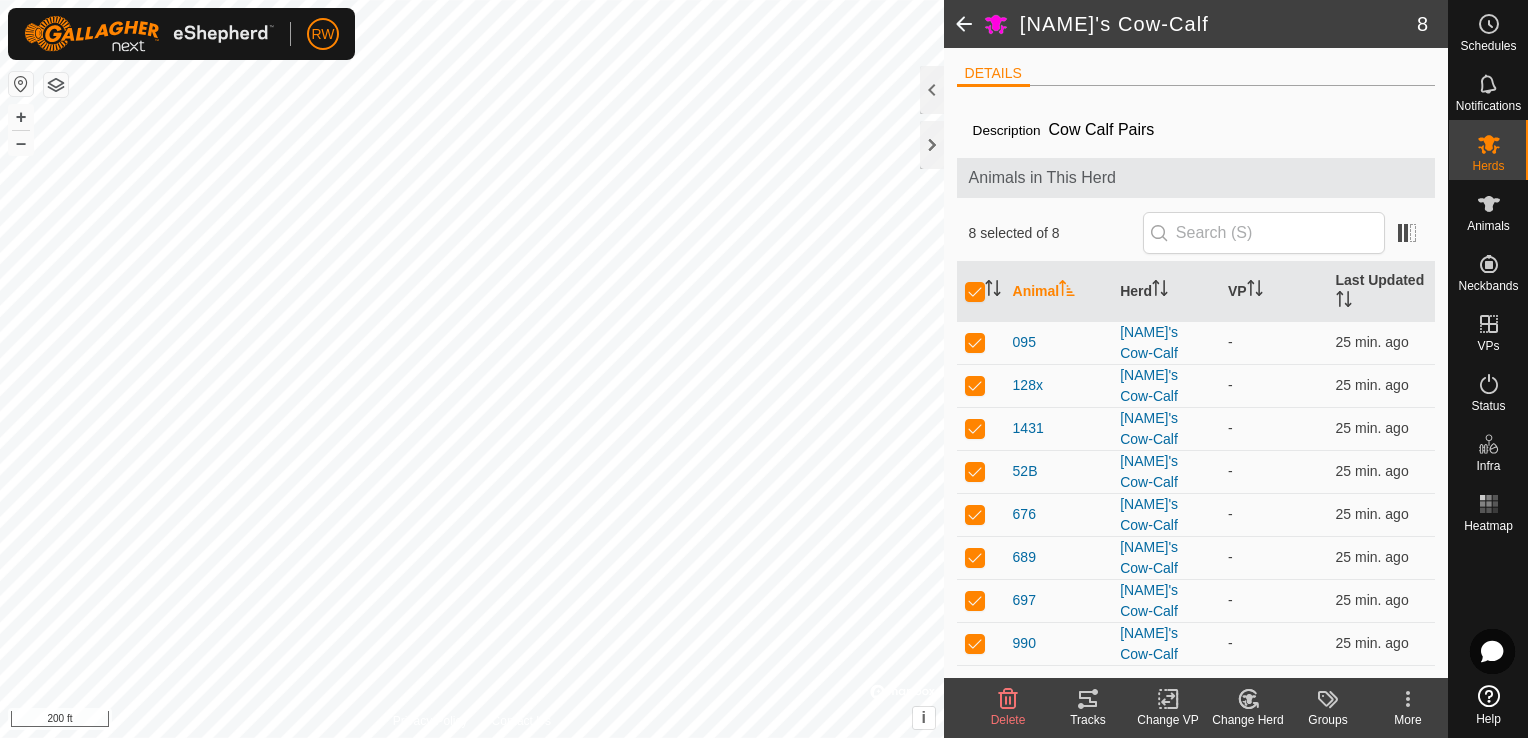 click 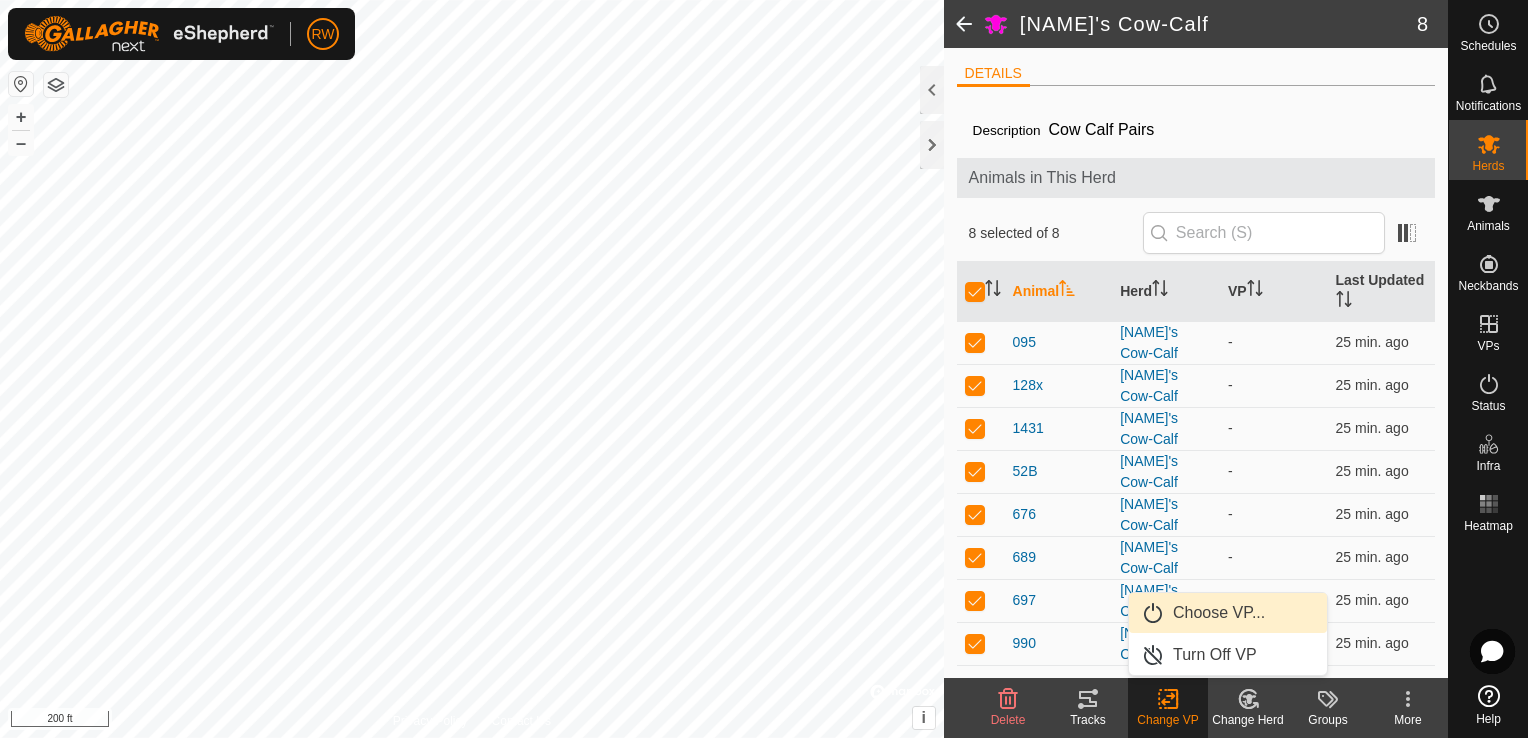 click on "Choose VP..." at bounding box center [1228, 613] 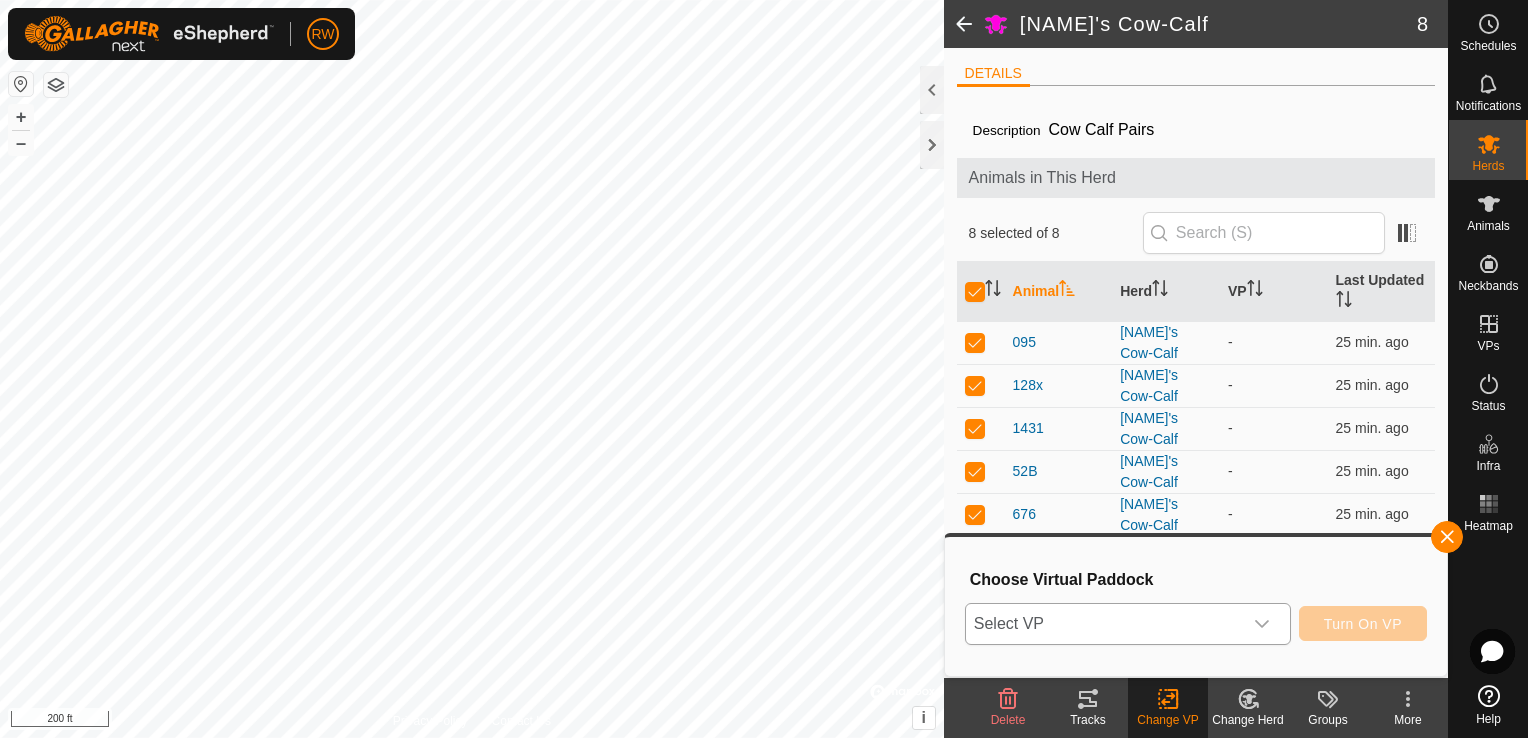 click 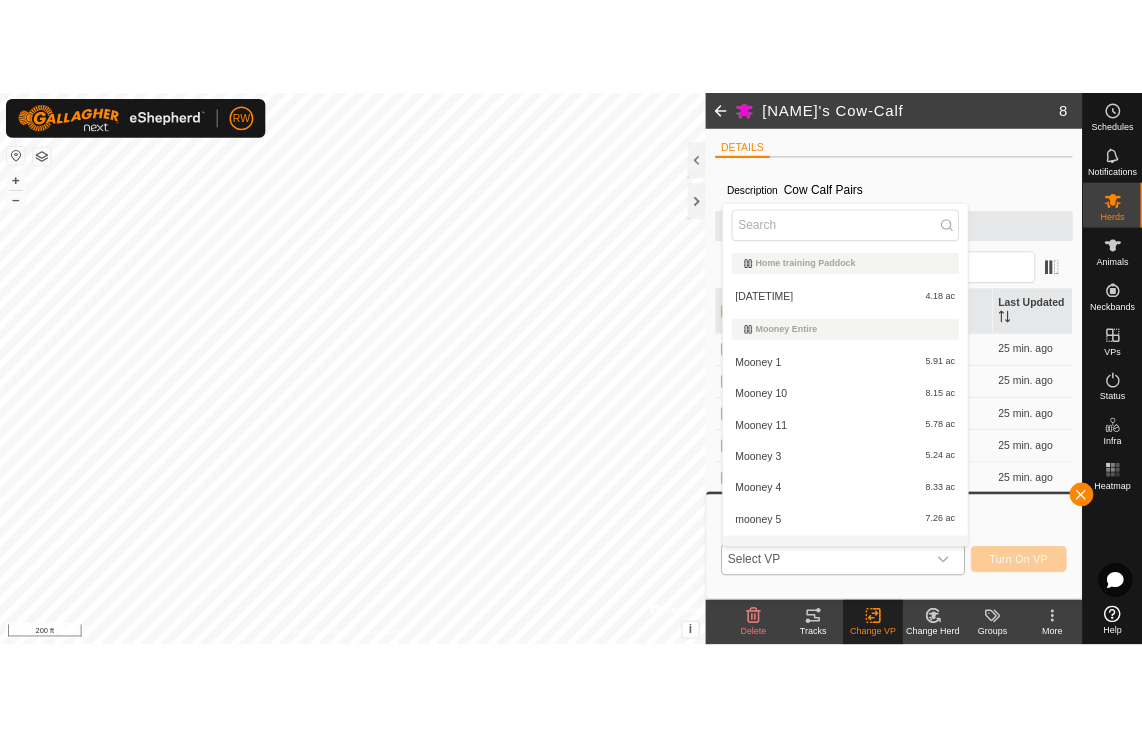 scroll, scrollTop: 26, scrollLeft: 0, axis: vertical 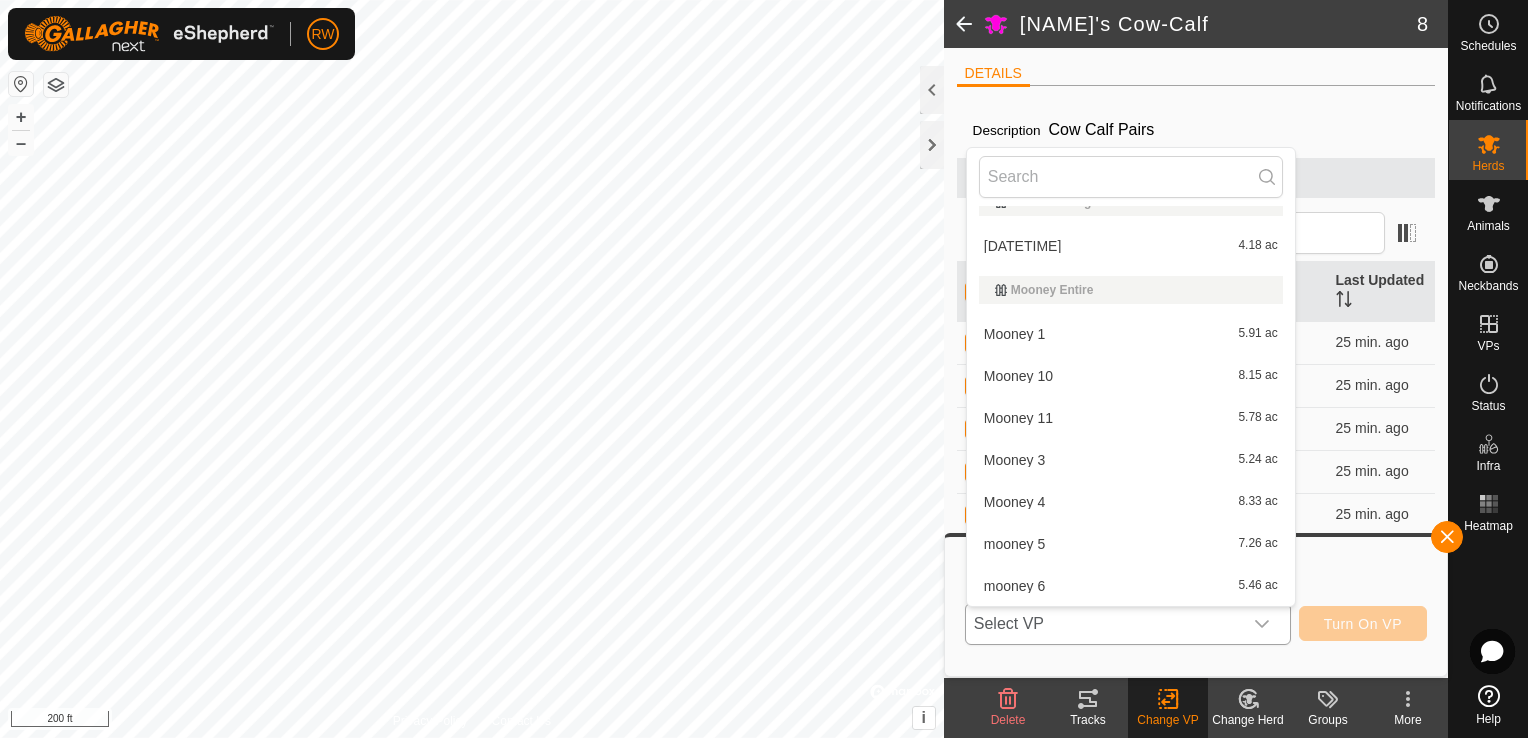 click on "Mooney 10  8.15 ac" at bounding box center (1131, 376) 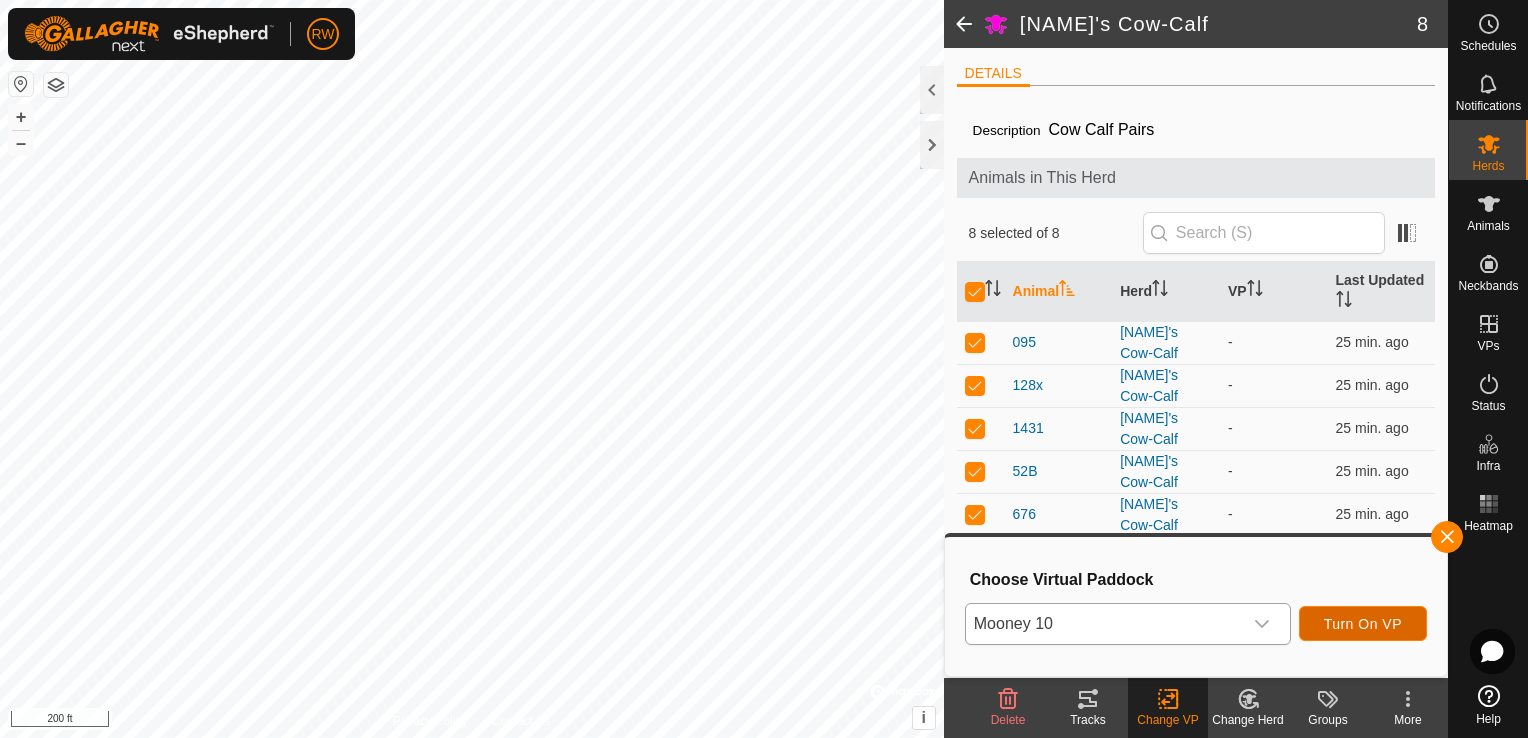 click on "Turn On VP" at bounding box center (1363, 624) 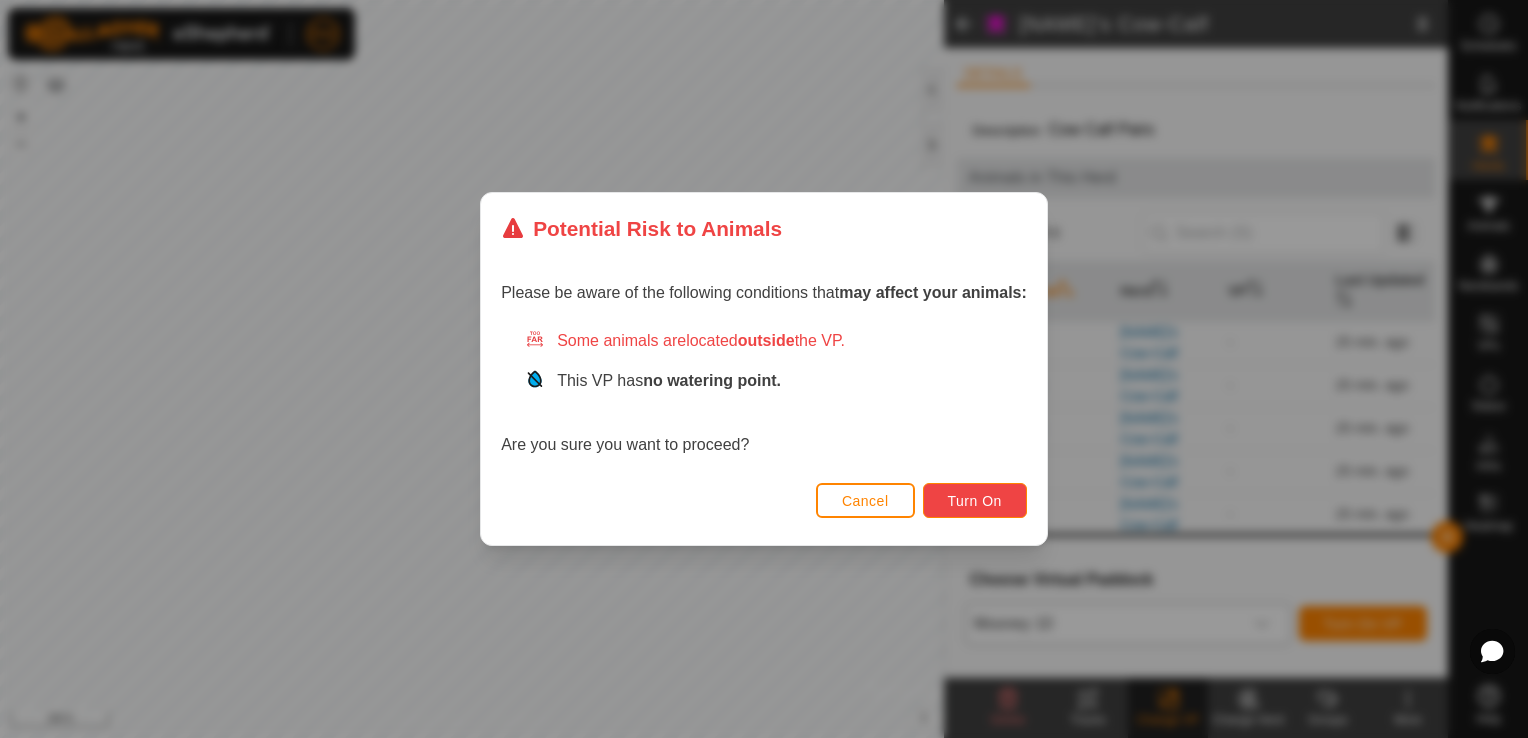 click on "Turn On" at bounding box center (975, 501) 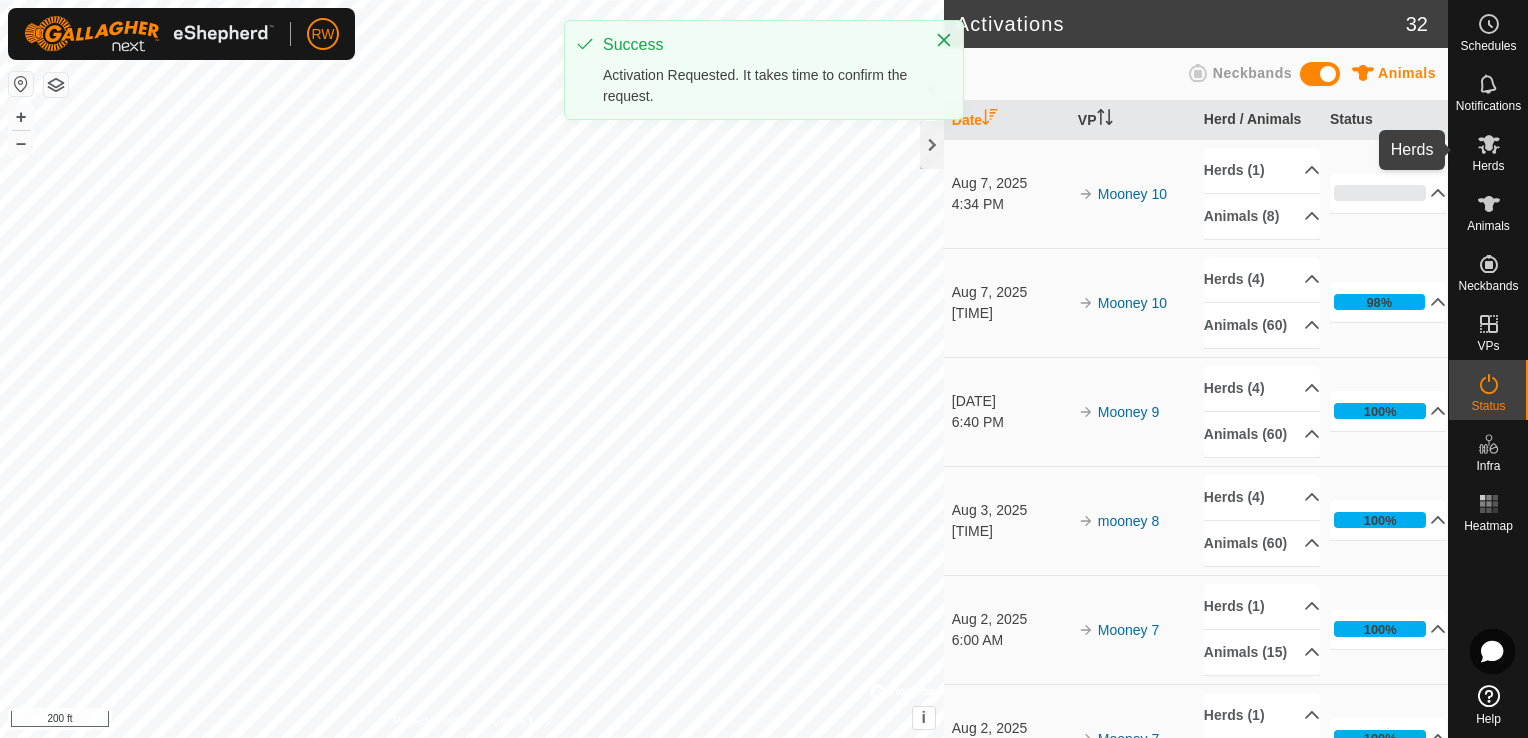 click 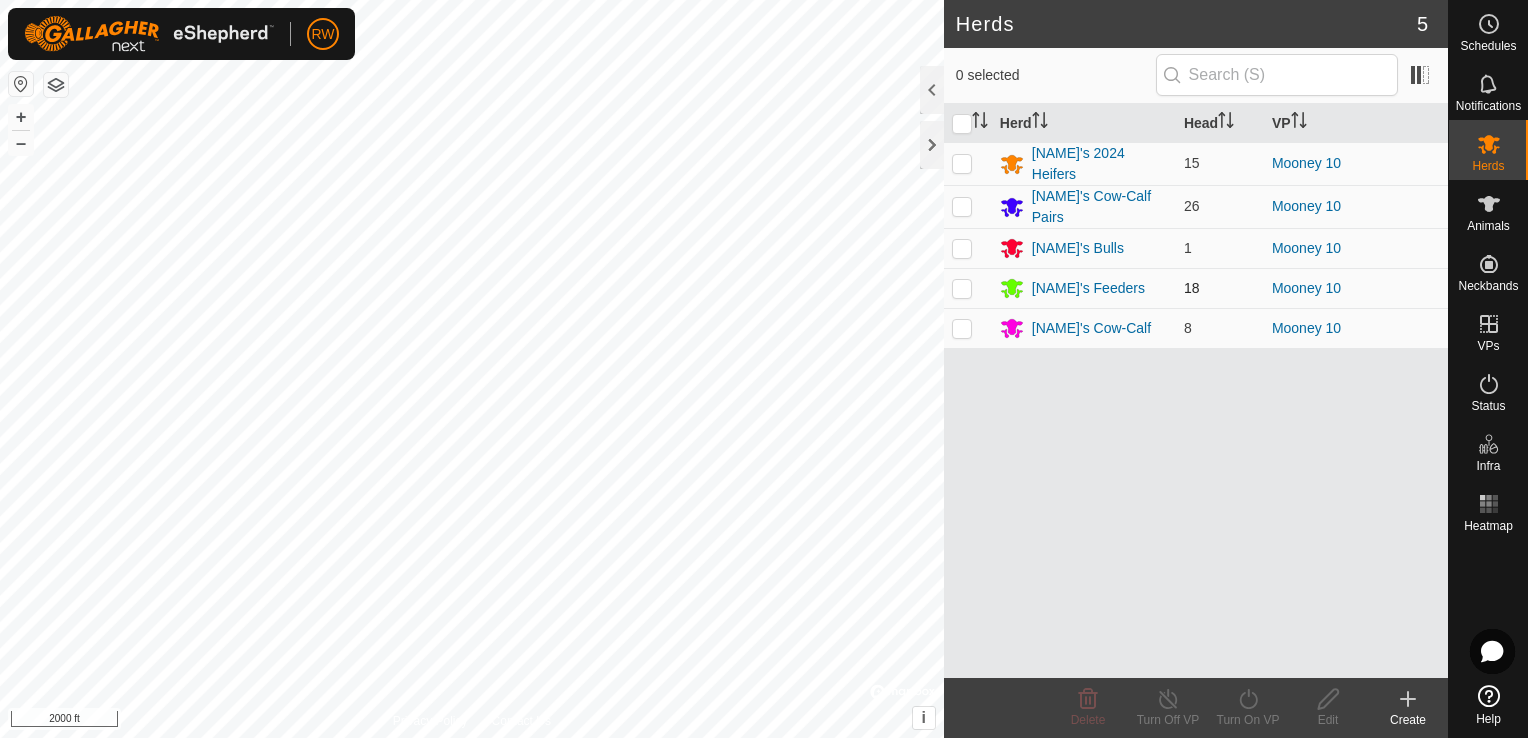 click on "Herds 5  0 selected   Herd   Head   VP  [NAME]'s 2024 Heifers 15 Mooney 10 [NAME]'s Cow-Calf Pairs 26 Mooney 10 [NAME]'s Bulls 1 Mooney 10 [NAME]'s Feeders 18 Mooney 10 [NAME]'s Cow-Calf 8 Mooney 10 Delete  Turn Off VP   Turn On VP   Edit   Create  Privacy Policy Contact Us + – ⇧ i ©  Mapbox , ©  OpenStreetMap ,  Improve this map 2000 ft" 